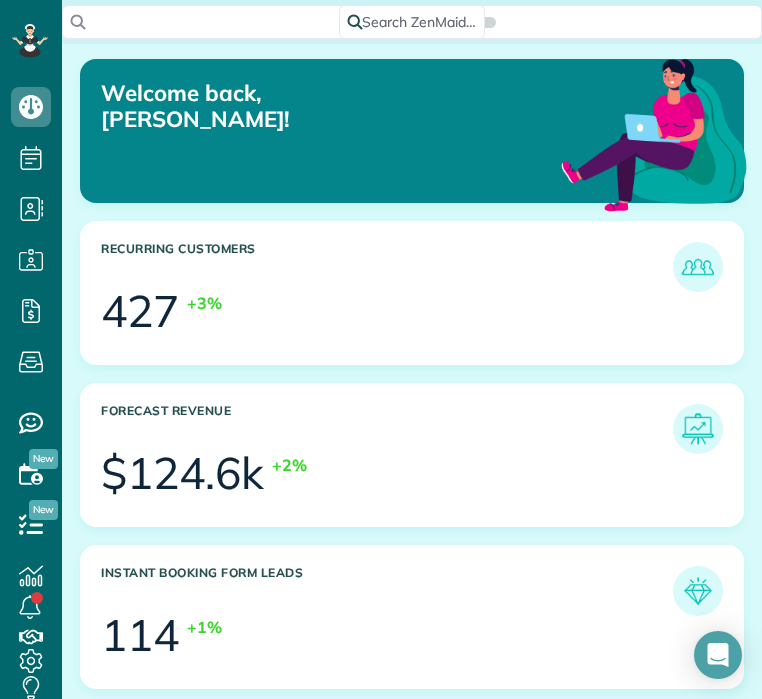 scroll, scrollTop: 0, scrollLeft: 0, axis: both 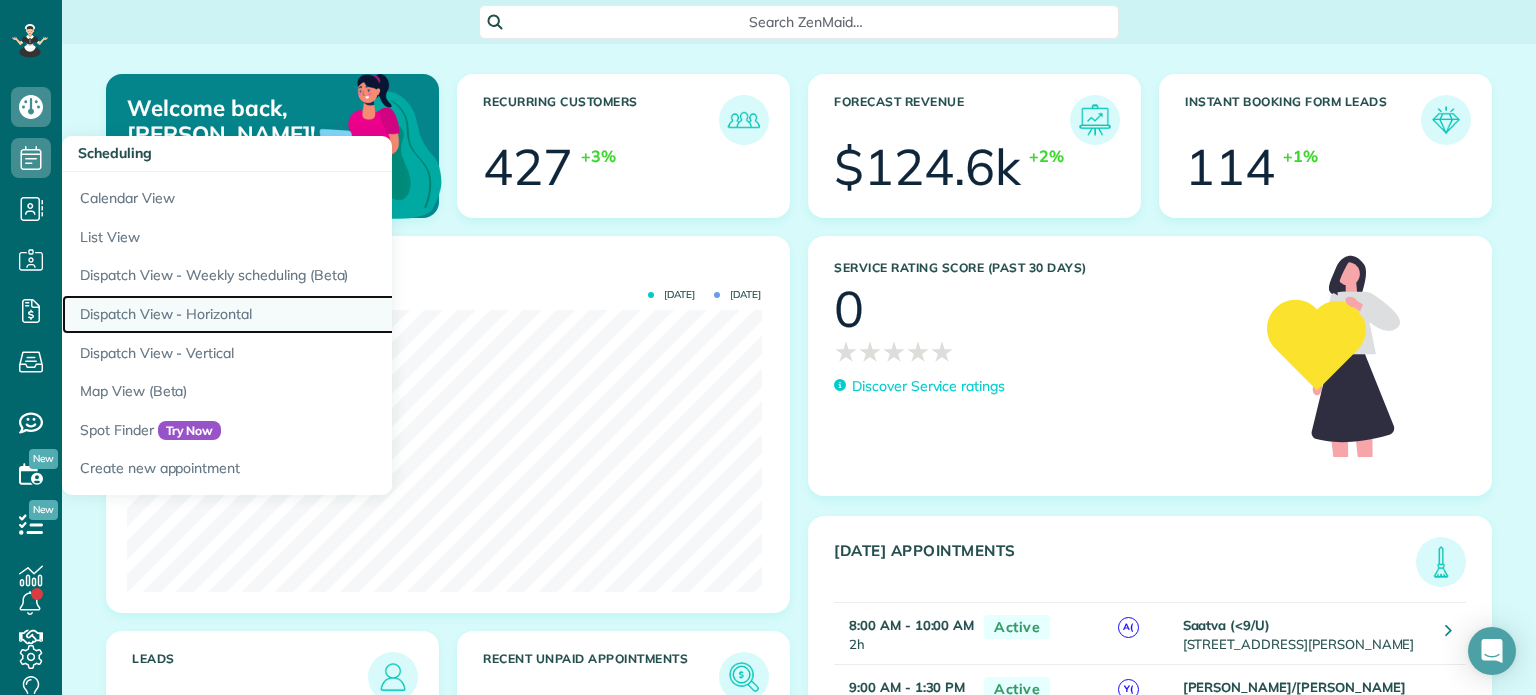 click on "Dispatch View - Horizontal" at bounding box center (312, 314) 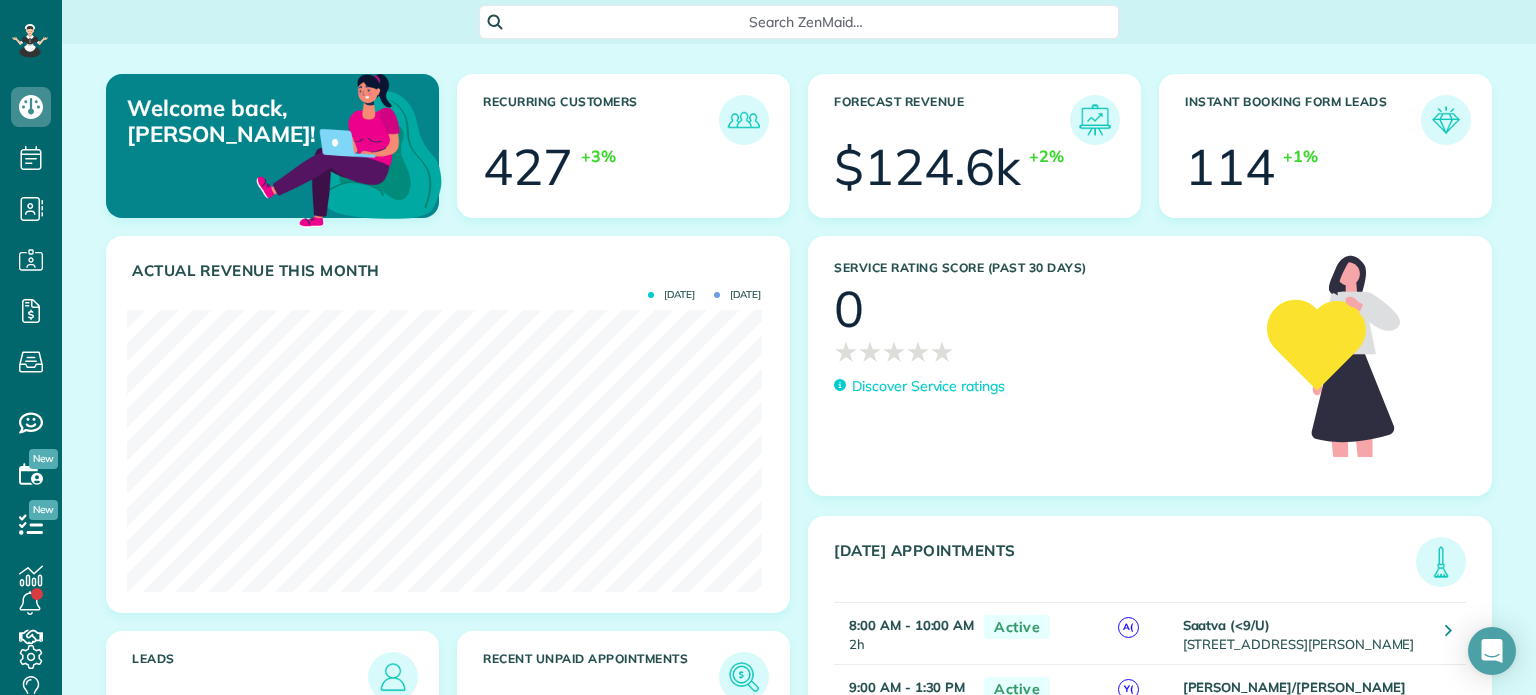 scroll, scrollTop: 0, scrollLeft: 0, axis: both 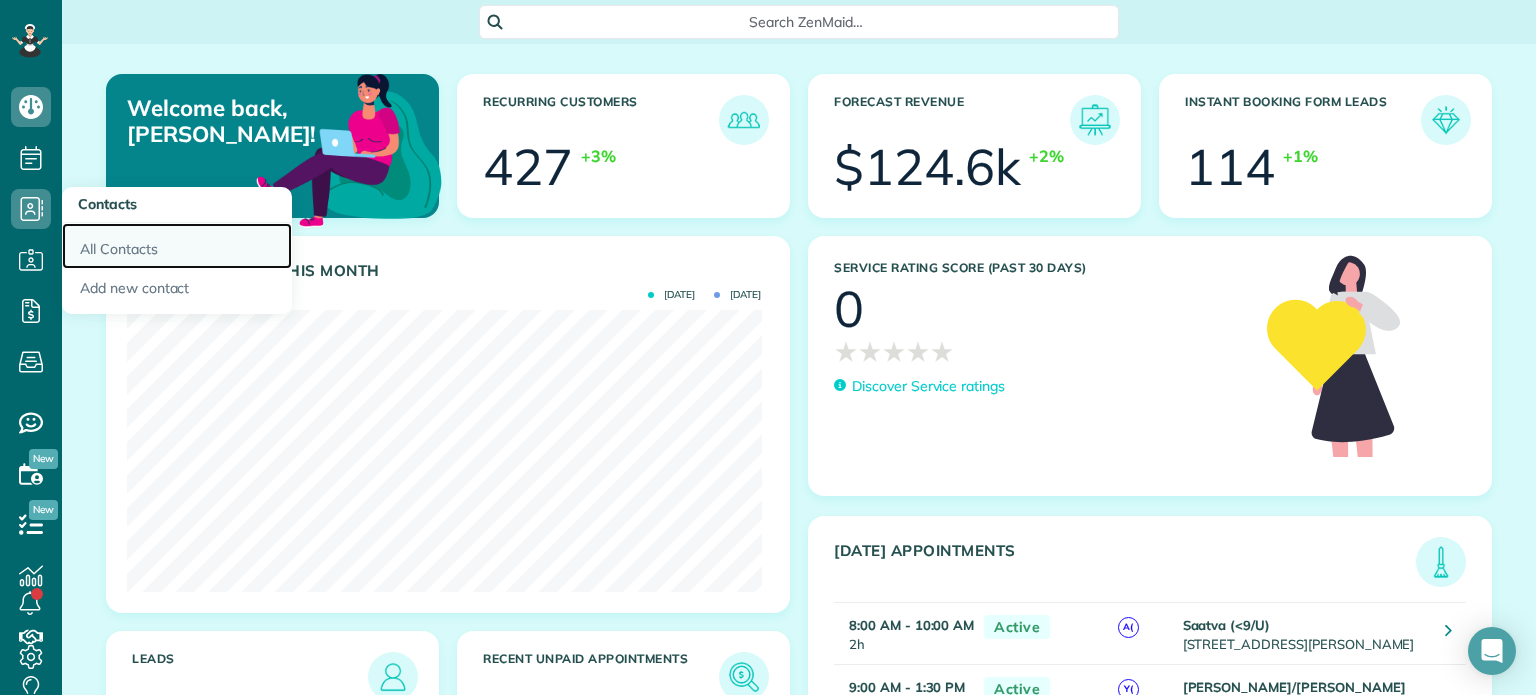 click on "All Contacts" at bounding box center [177, 246] 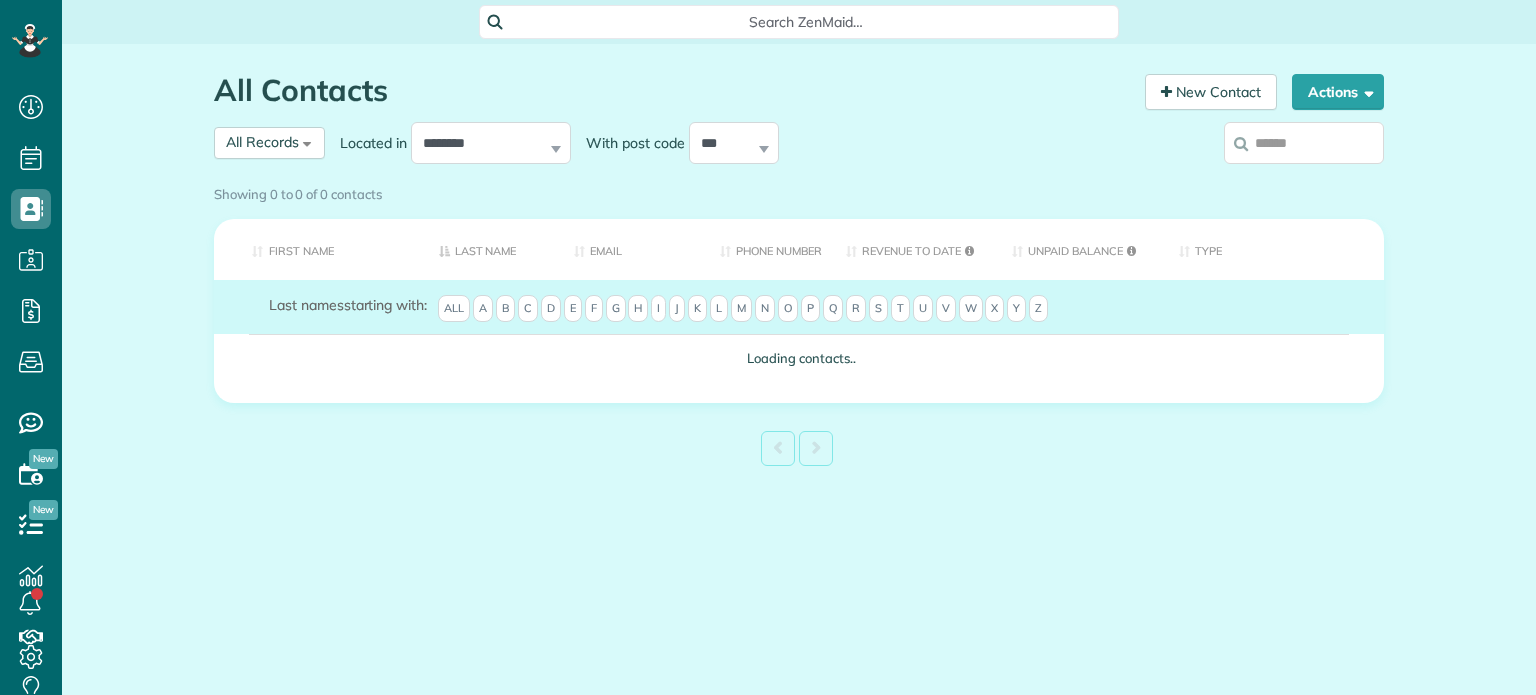 scroll, scrollTop: 0, scrollLeft: 0, axis: both 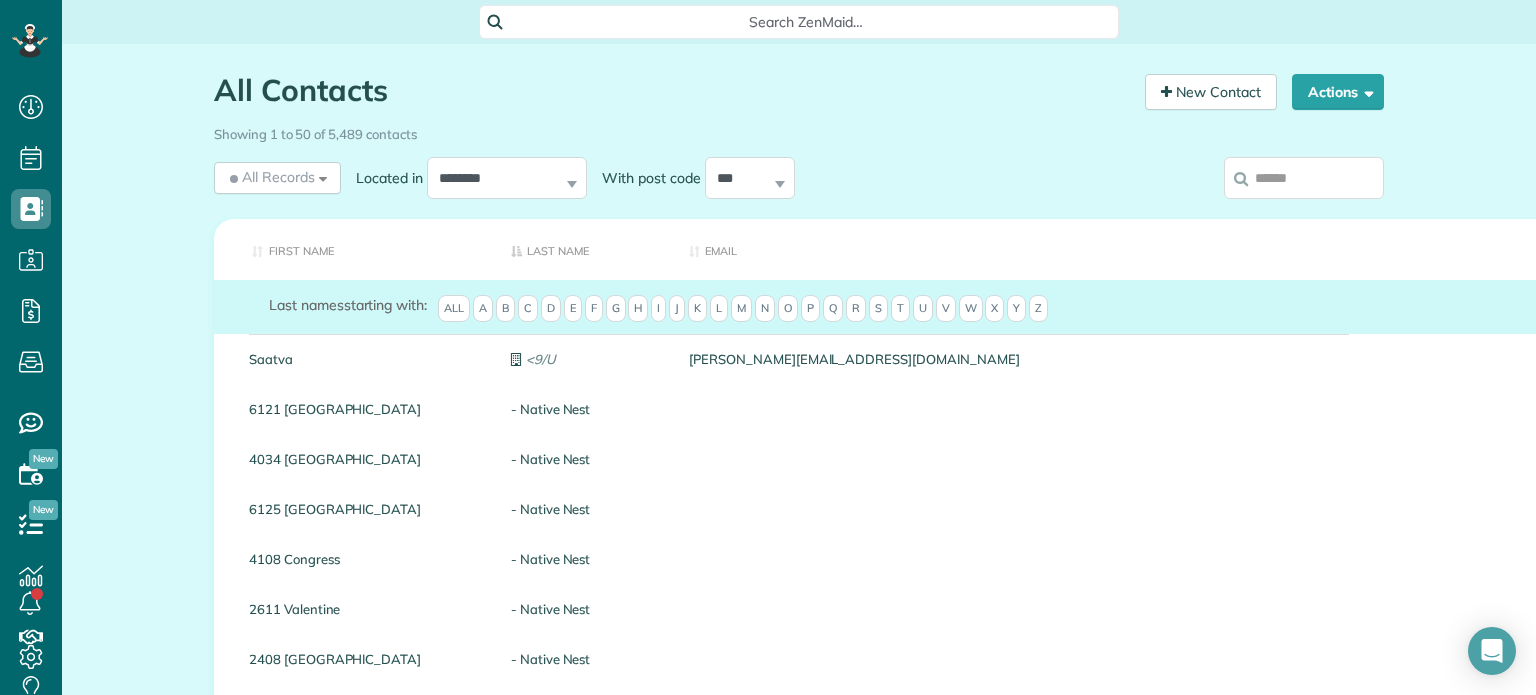 click at bounding box center (1304, 178) 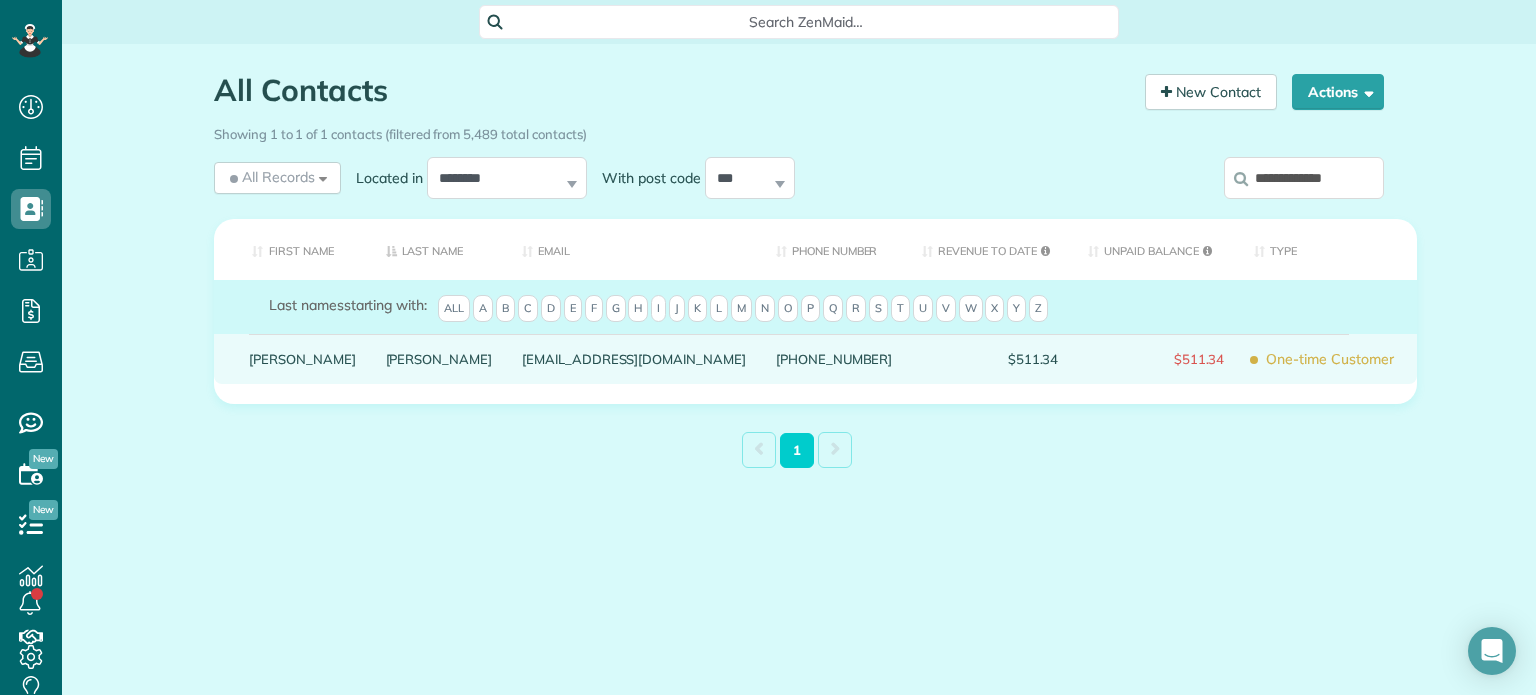 type on "**********" 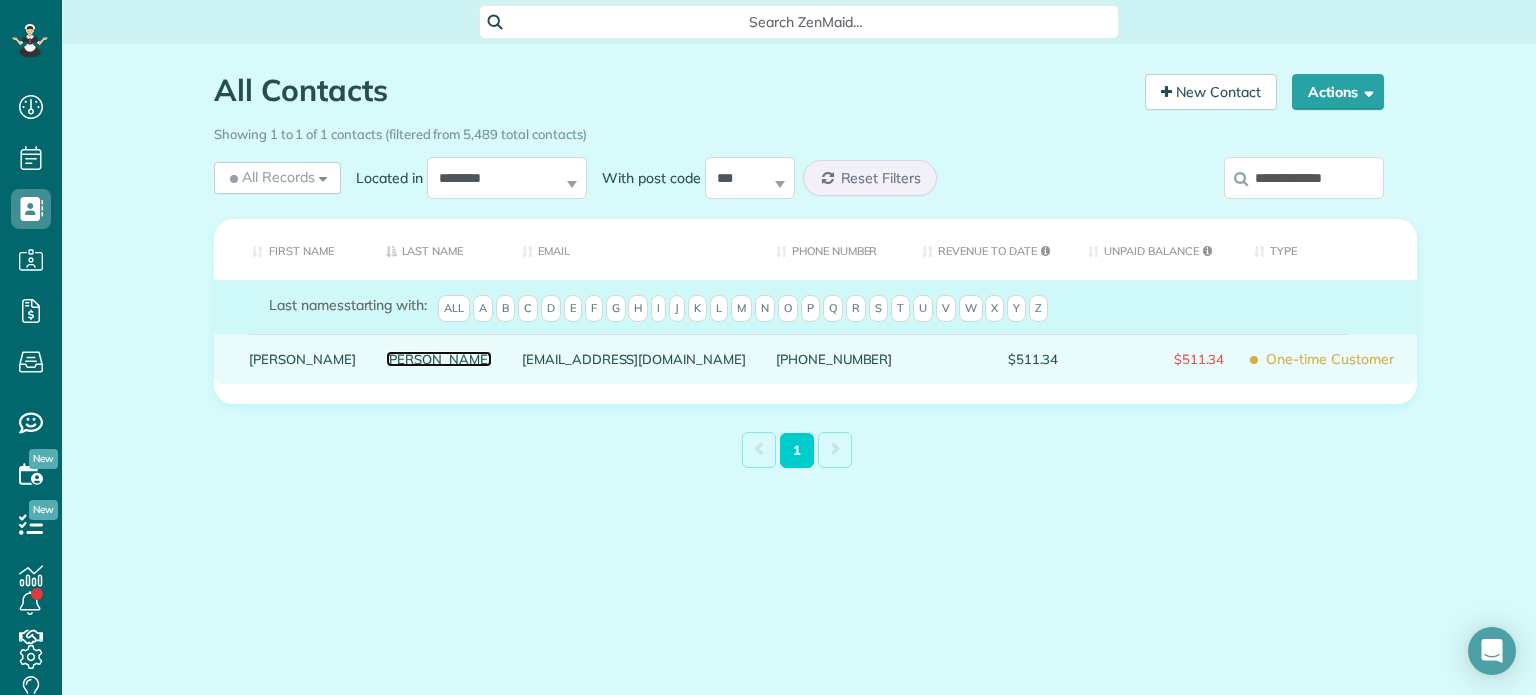 click on "Graziano" at bounding box center [439, 359] 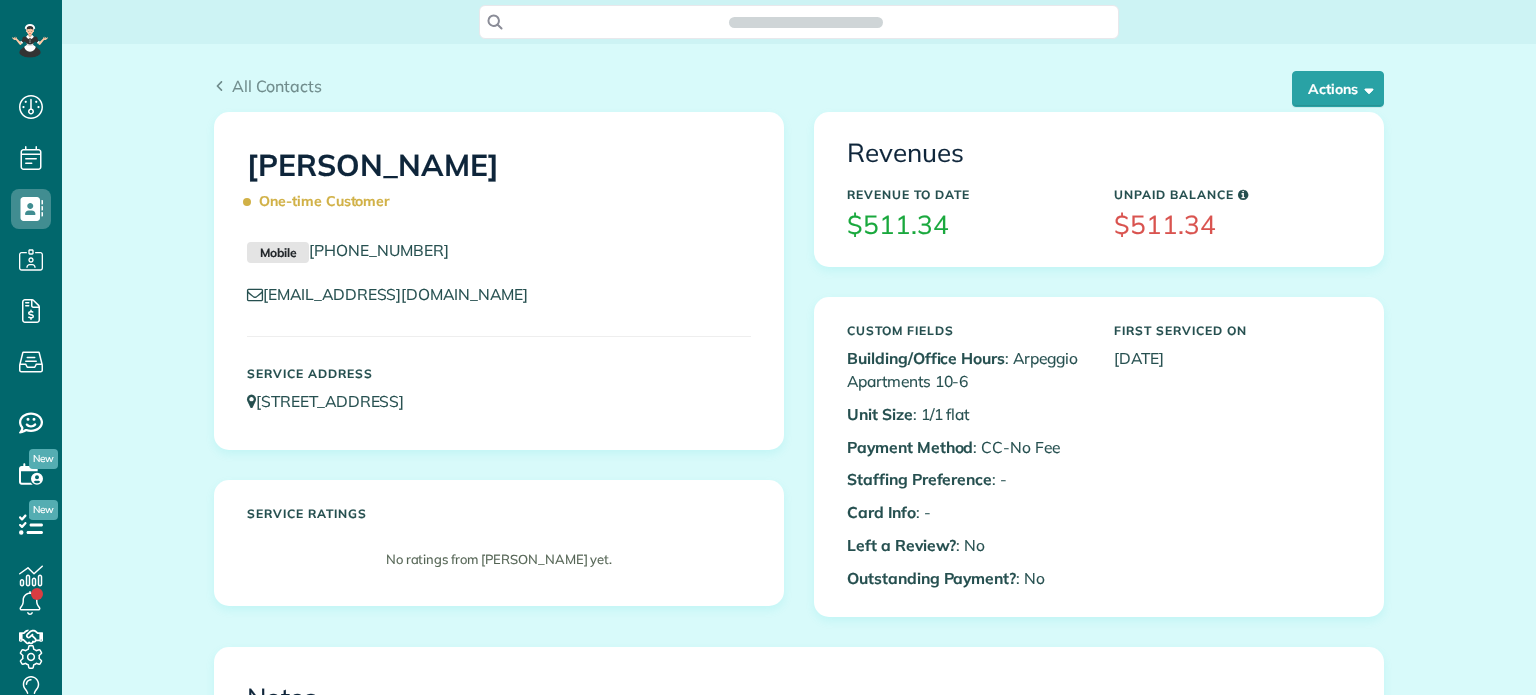 scroll, scrollTop: 0, scrollLeft: 0, axis: both 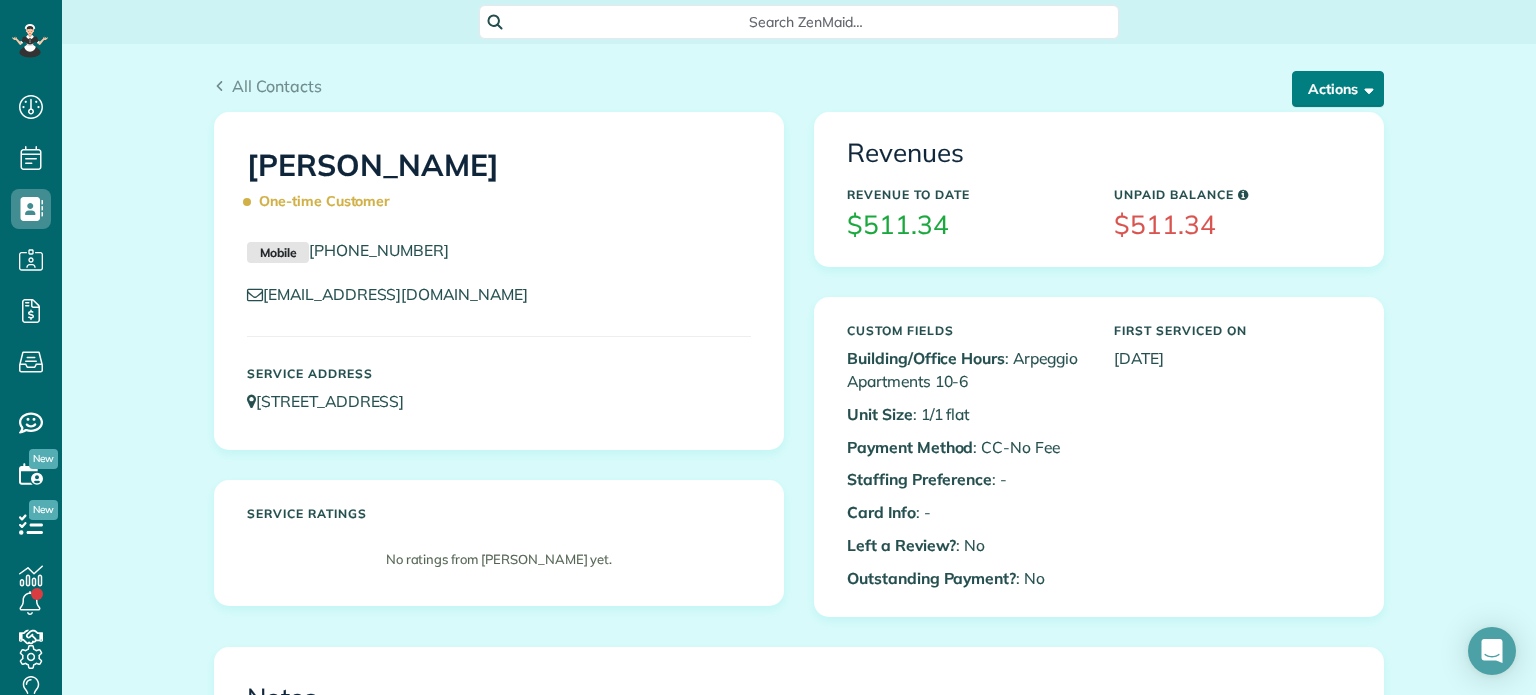 click on "Actions" at bounding box center (1338, 89) 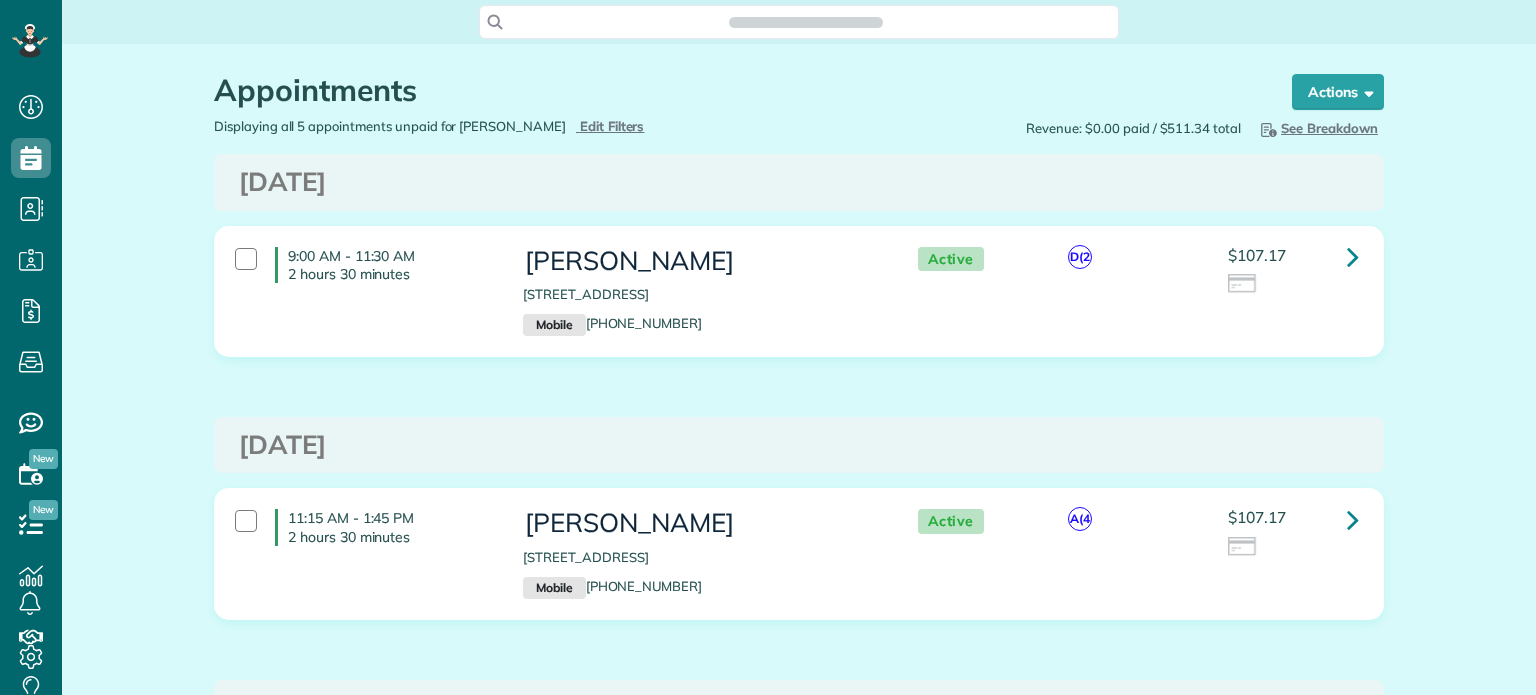 scroll, scrollTop: 0, scrollLeft: 0, axis: both 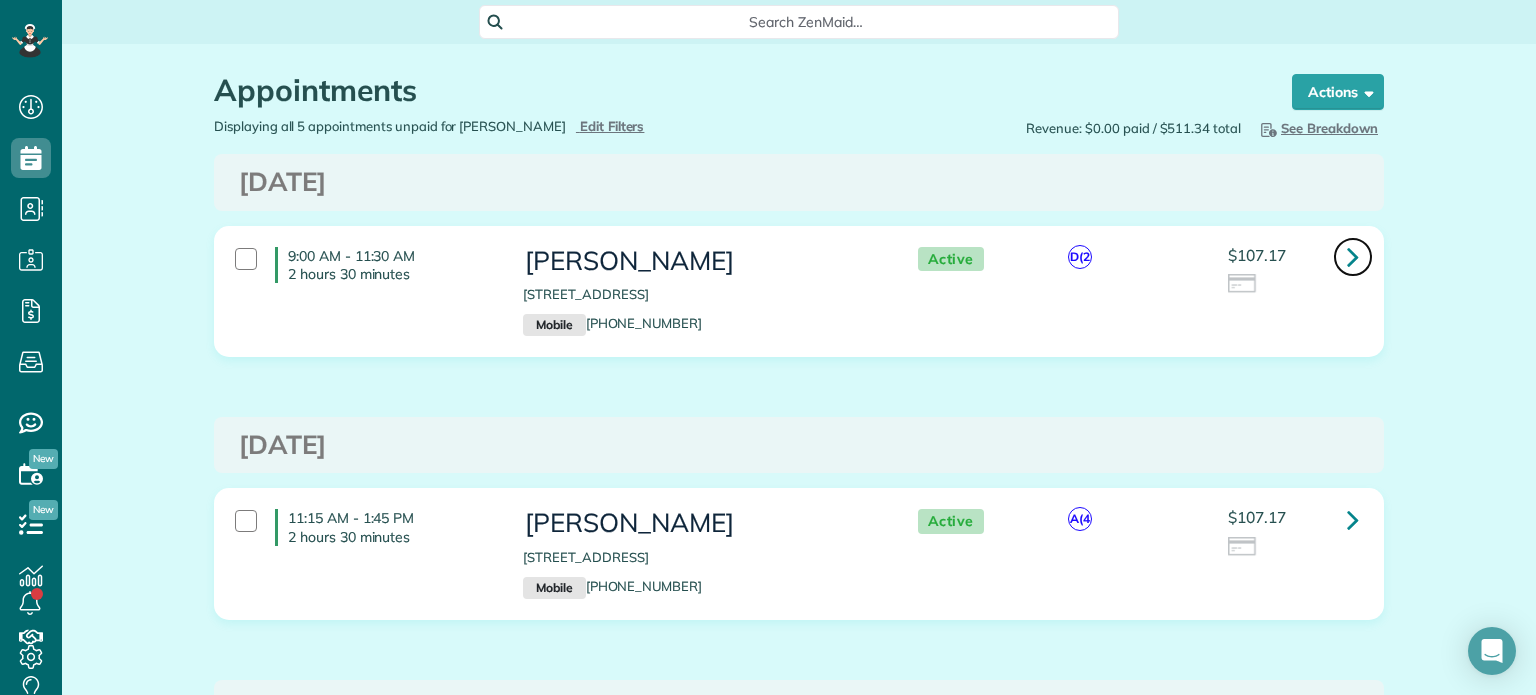 click at bounding box center (1353, 256) 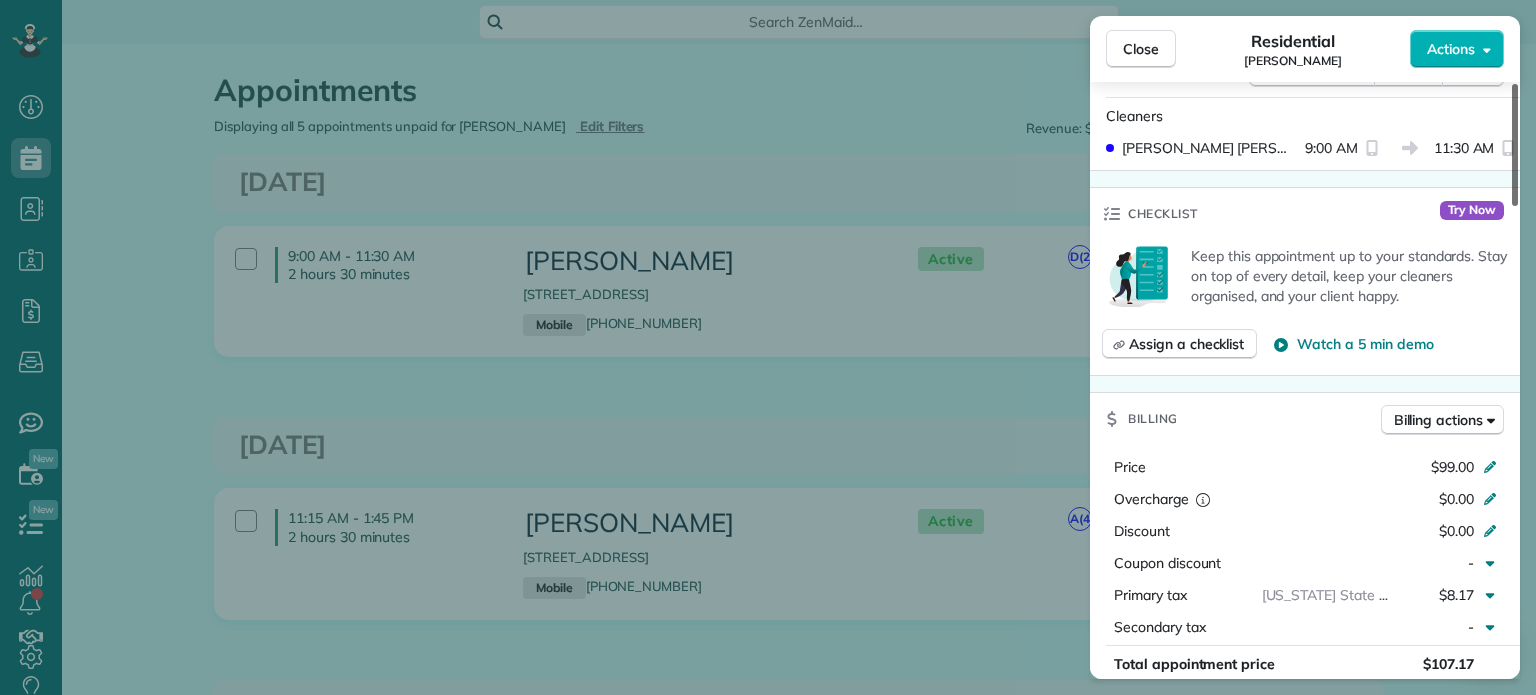 scroll, scrollTop: 716, scrollLeft: 0, axis: vertical 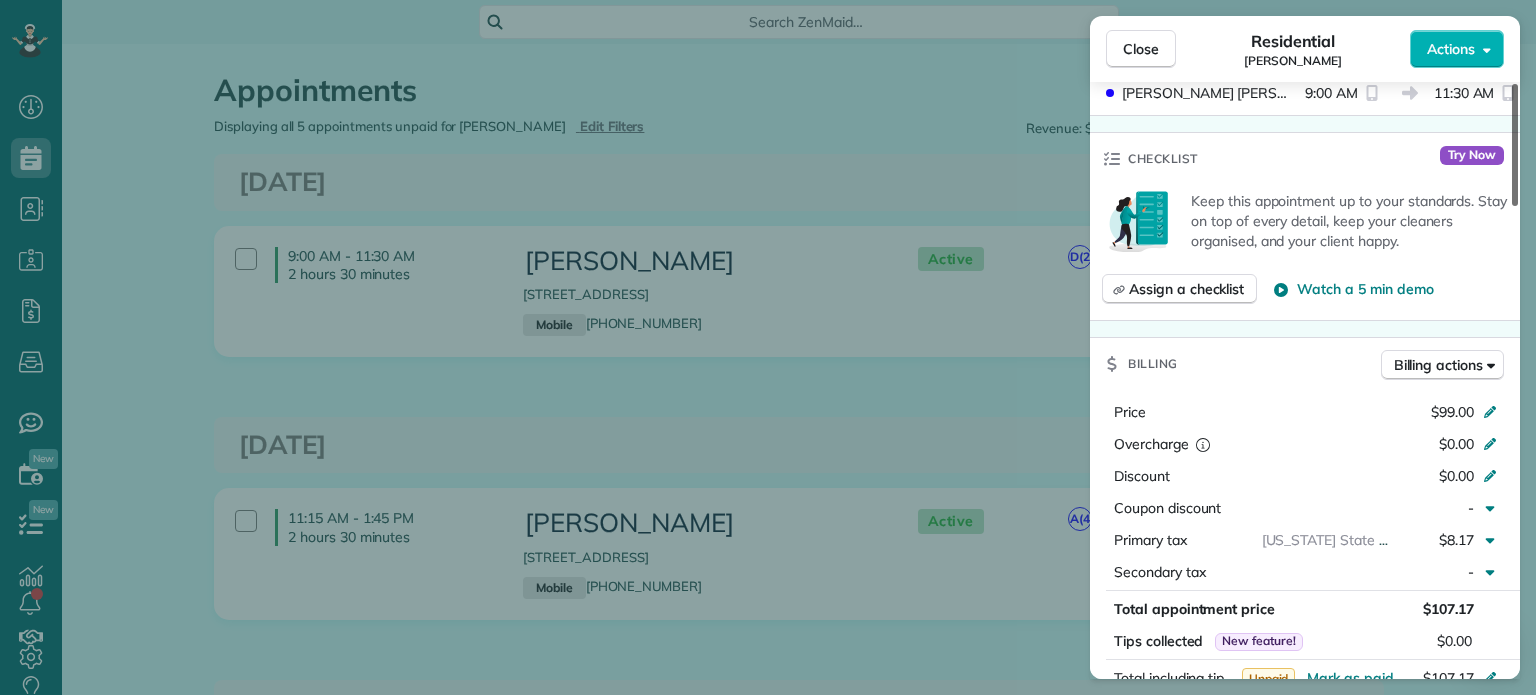 drag, startPoint x: 1514, startPoint y: 151, endPoint x: 1494, endPoint y: 296, distance: 146.37282 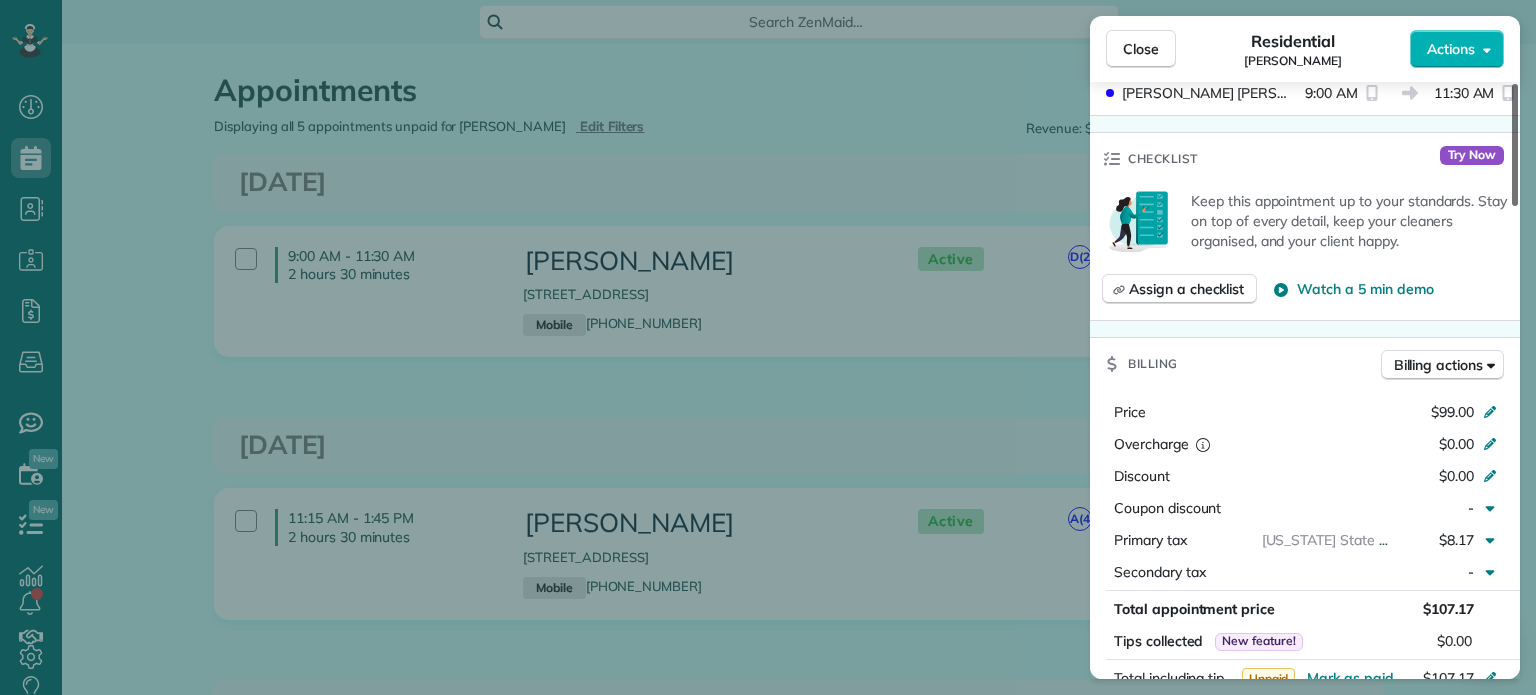 click at bounding box center [1515, 145] 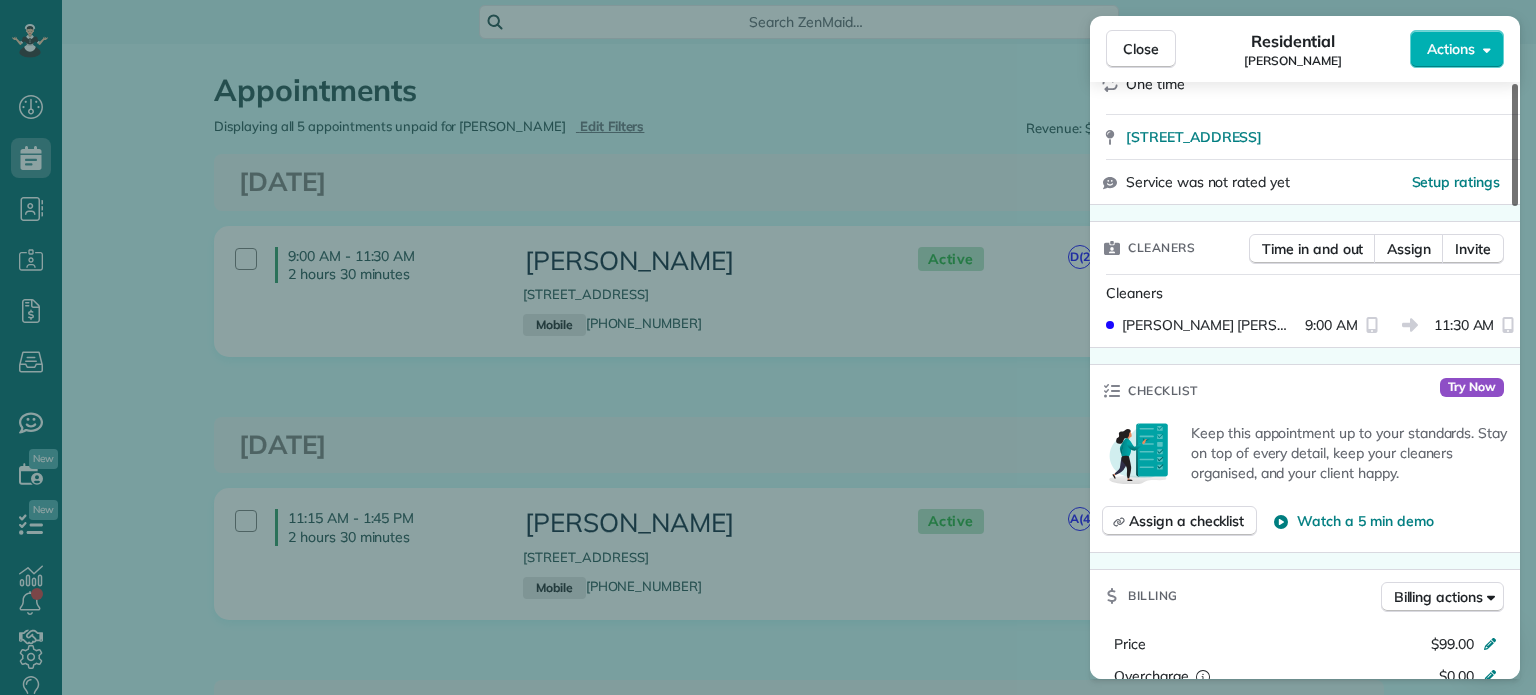 scroll, scrollTop: 488, scrollLeft: 0, axis: vertical 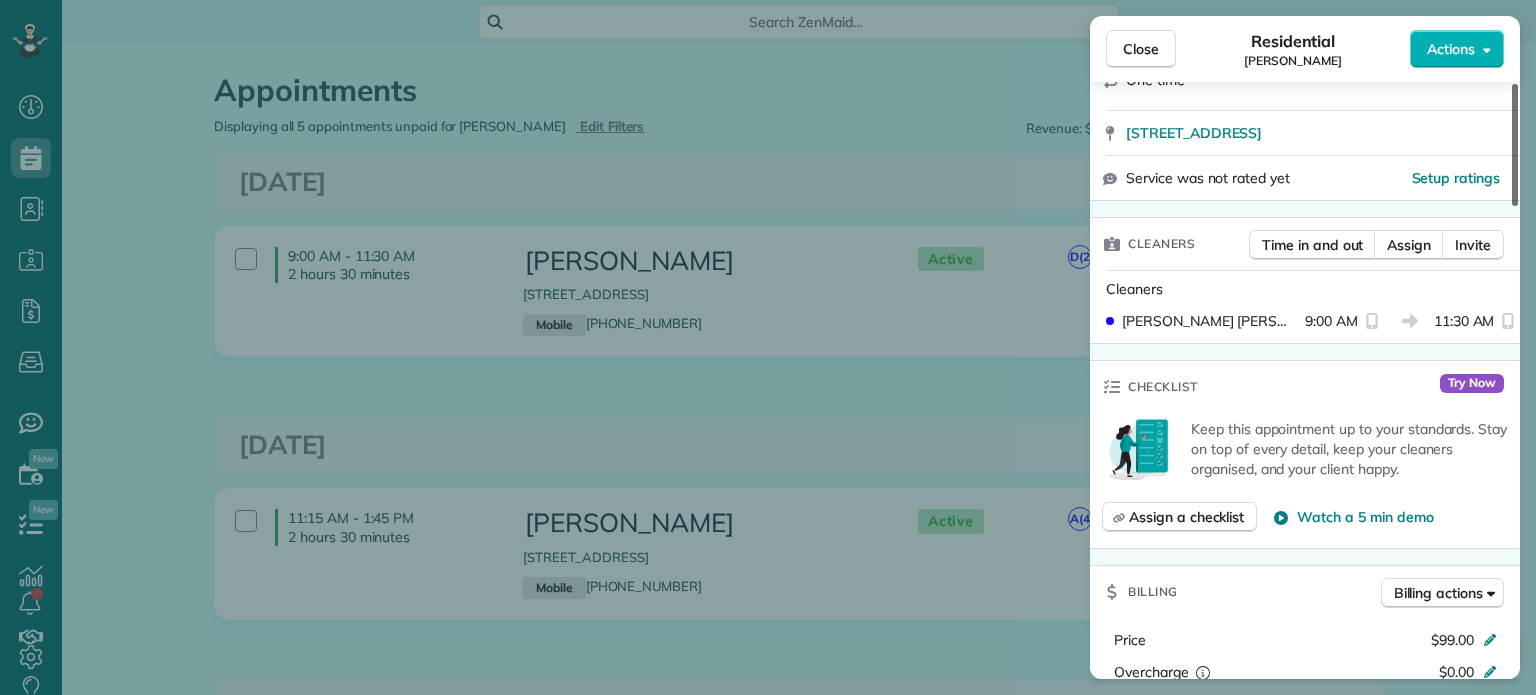 drag, startPoint x: 1514, startPoint y: 297, endPoint x: 1508, endPoint y: 251, distance: 46.389652 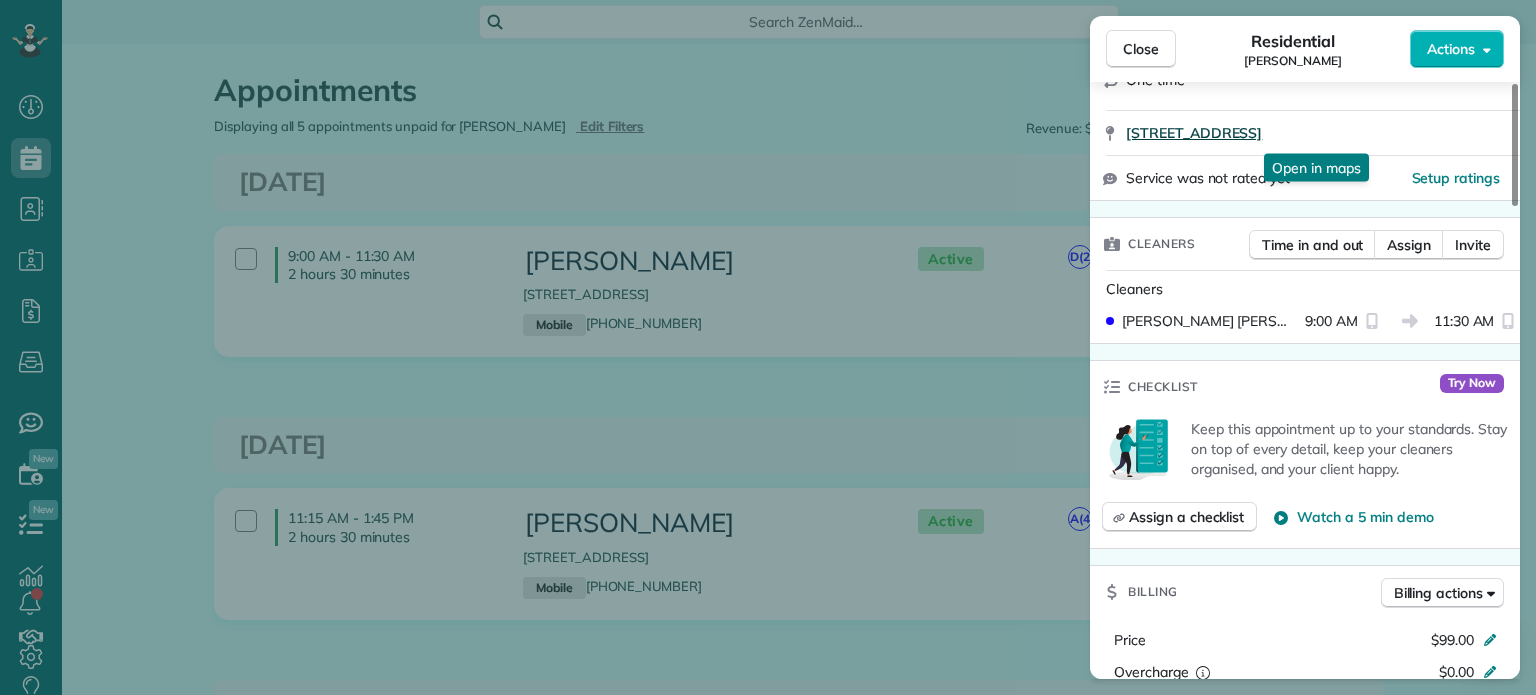 click on "[STREET_ADDRESS]" at bounding box center (1194, 133) 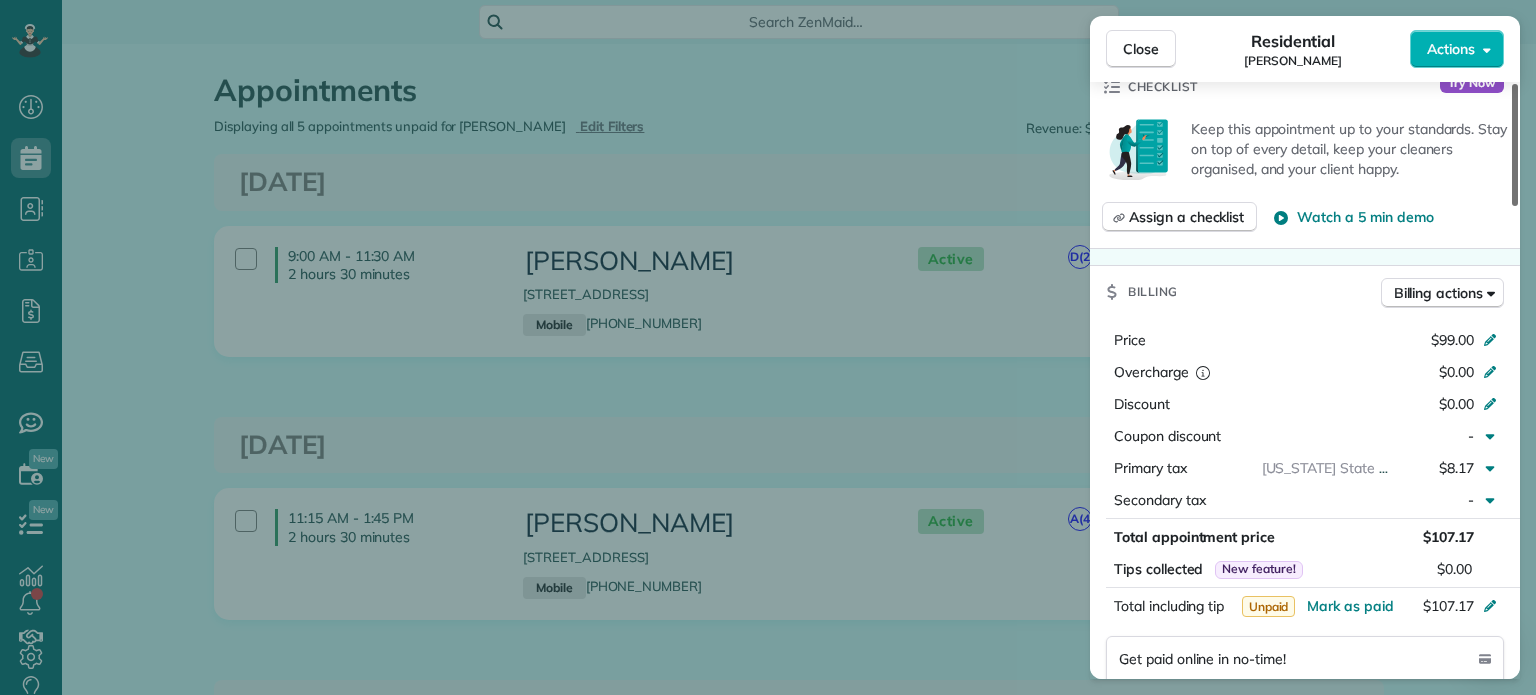 scroll, scrollTop: 808, scrollLeft: 0, axis: vertical 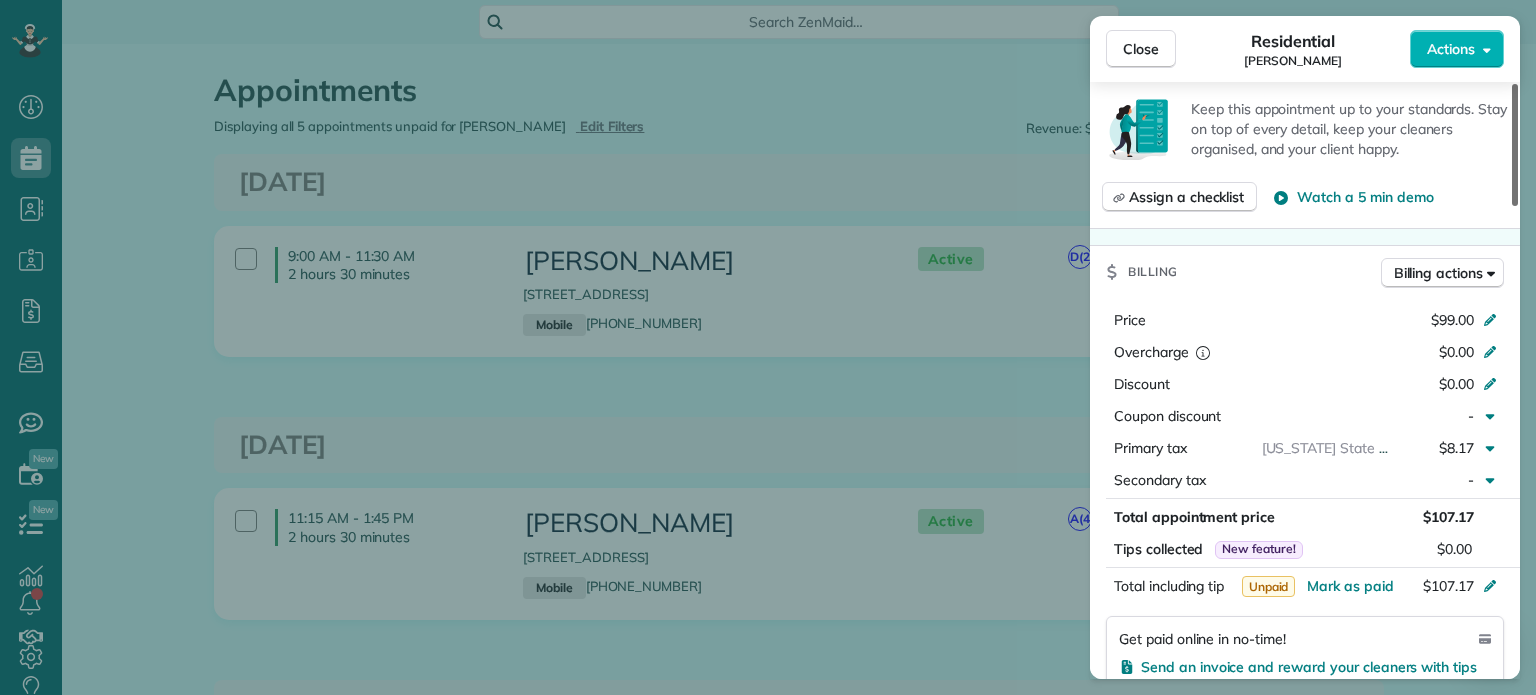 drag, startPoint x: 1516, startPoint y: 227, endPoint x: 1534, endPoint y: 292, distance: 67.44627 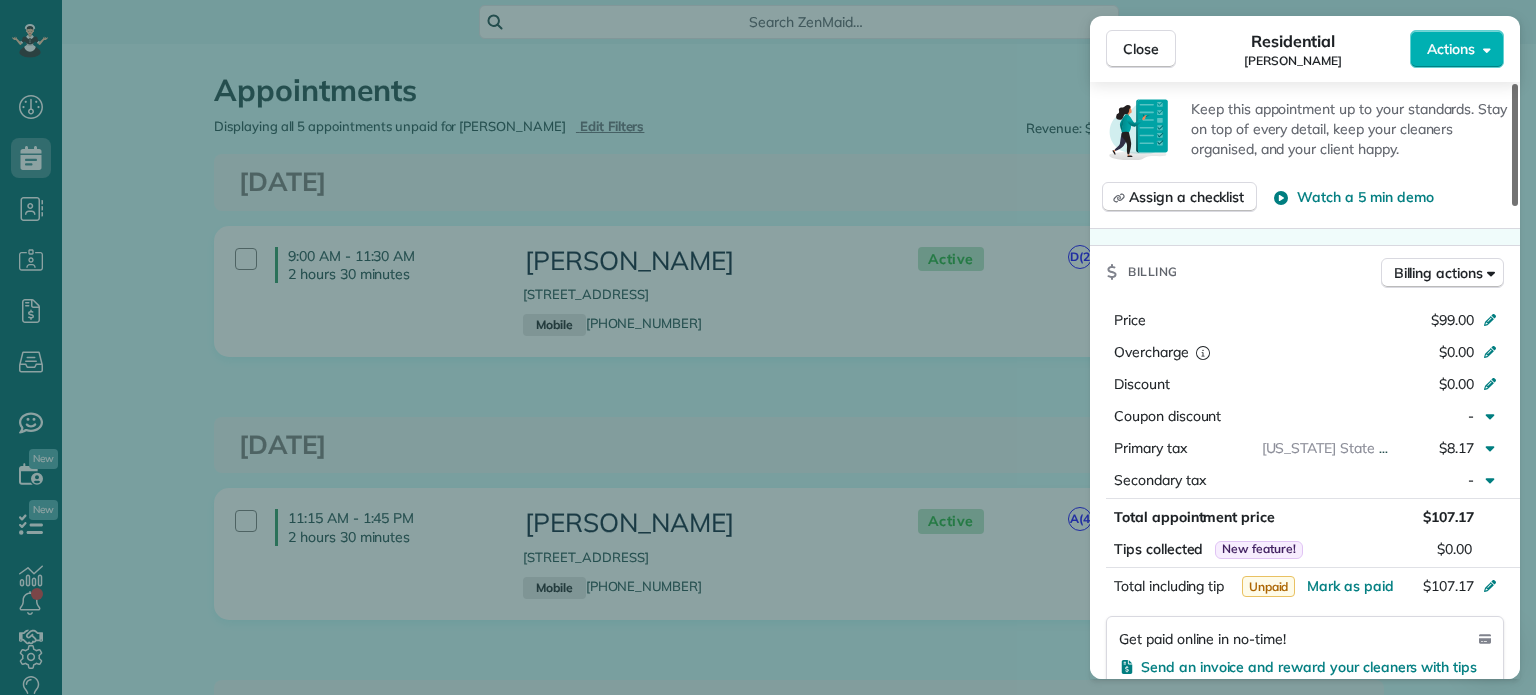 click at bounding box center (1515, 145) 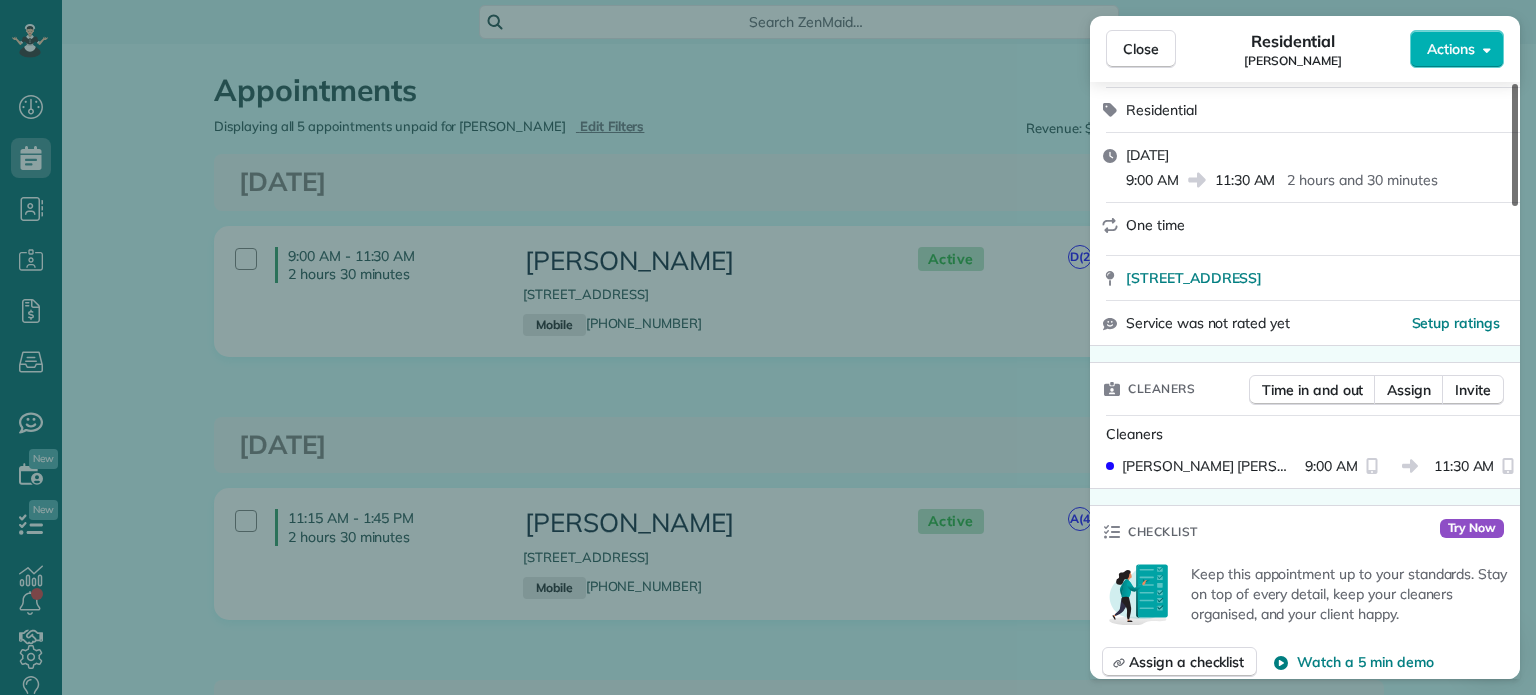 scroll, scrollTop: 304, scrollLeft: 0, axis: vertical 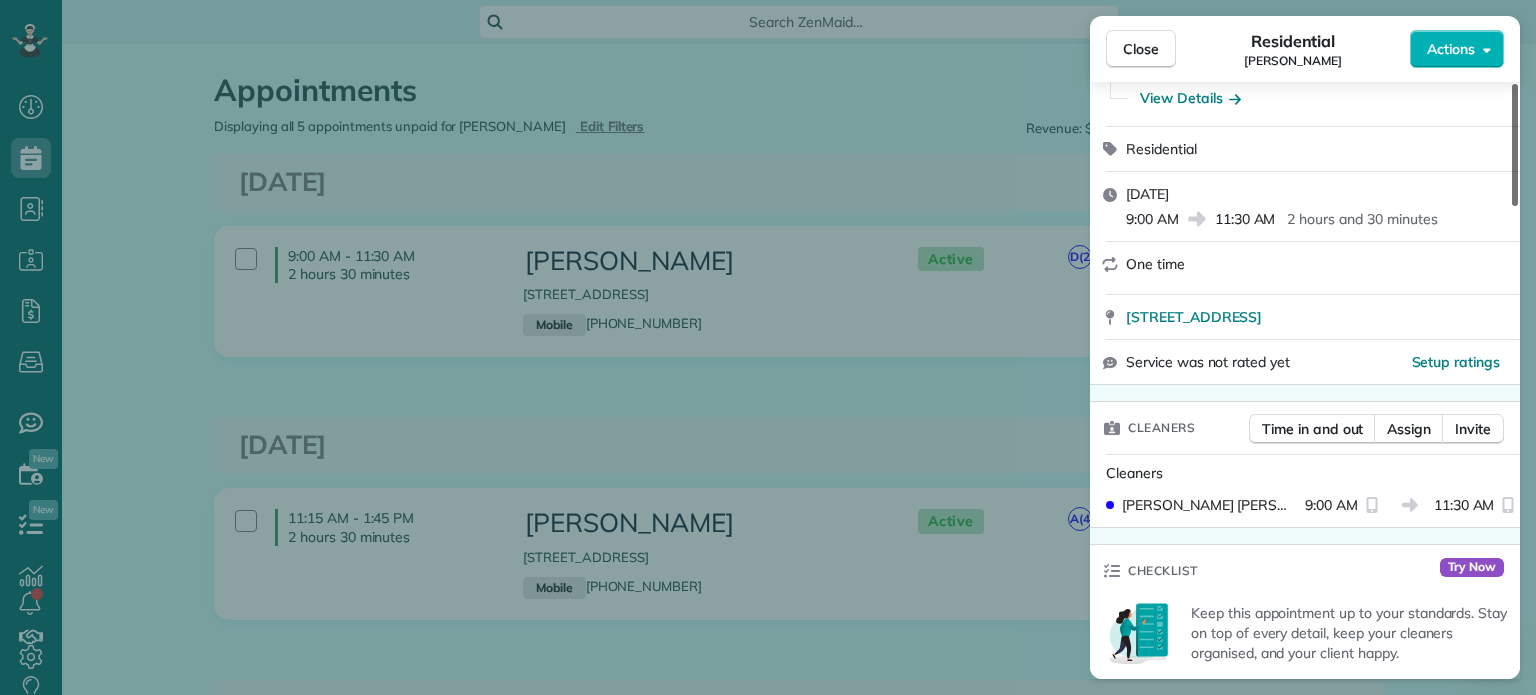 drag, startPoint x: 1516, startPoint y: 286, endPoint x: 1535, endPoint y: 183, distance: 104.73777 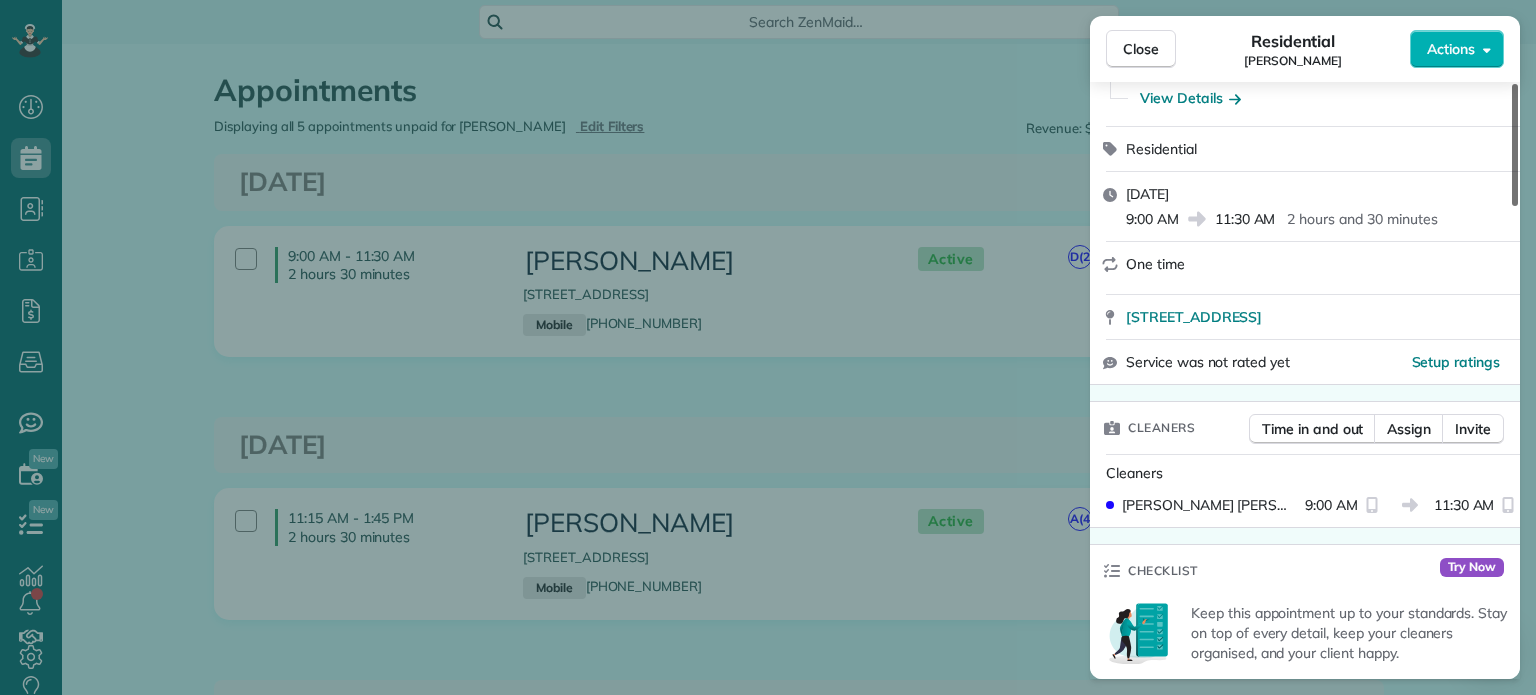 click at bounding box center (1515, 145) 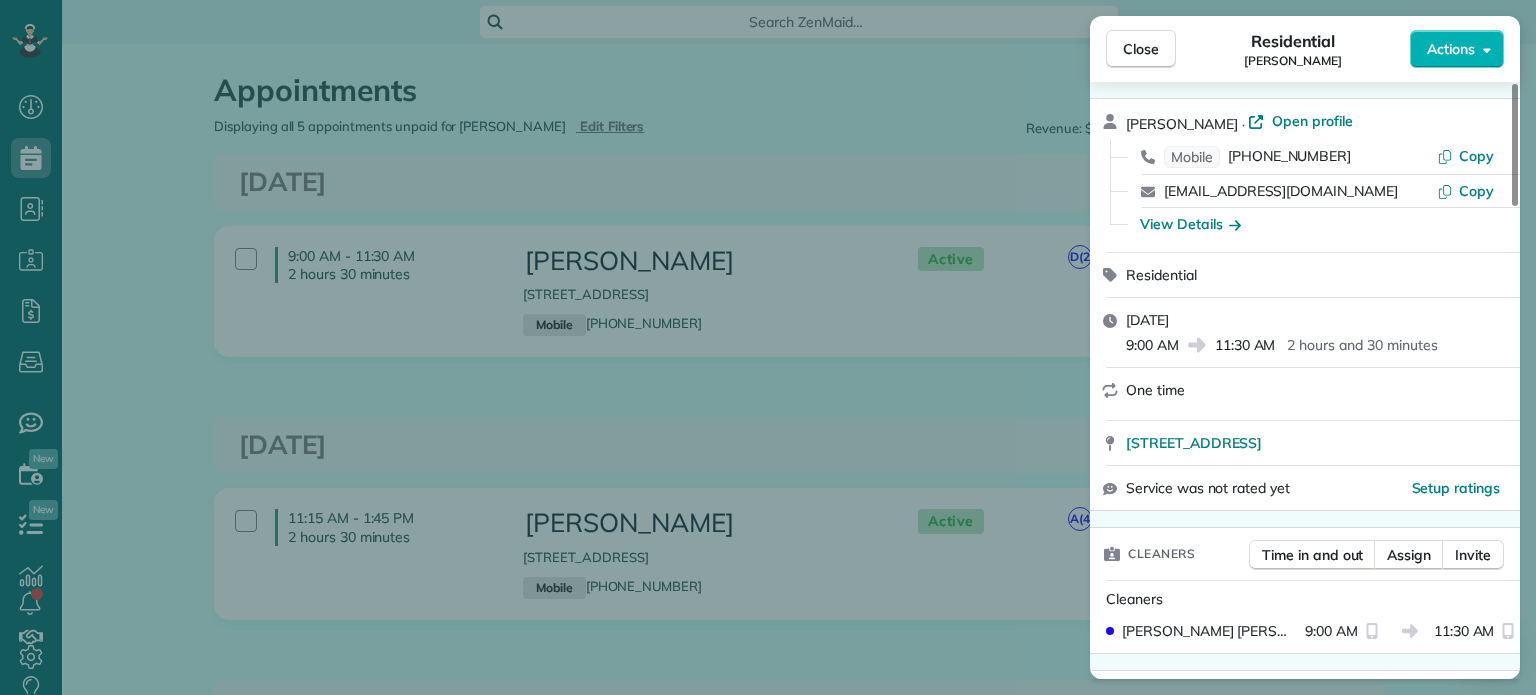 scroll, scrollTop: 68, scrollLeft: 0, axis: vertical 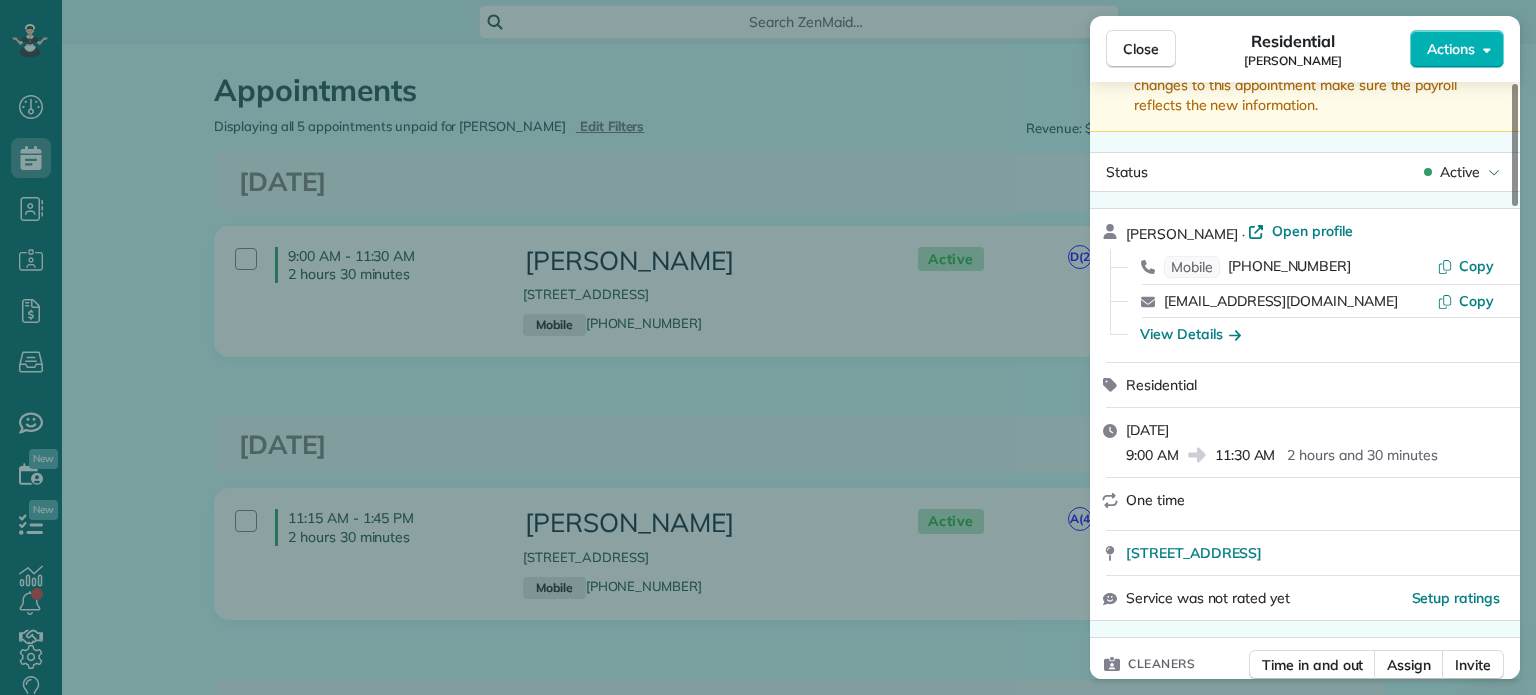 drag, startPoint x: 1511, startPoint y: 200, endPoint x: 1499, endPoint y: 152, distance: 49.47727 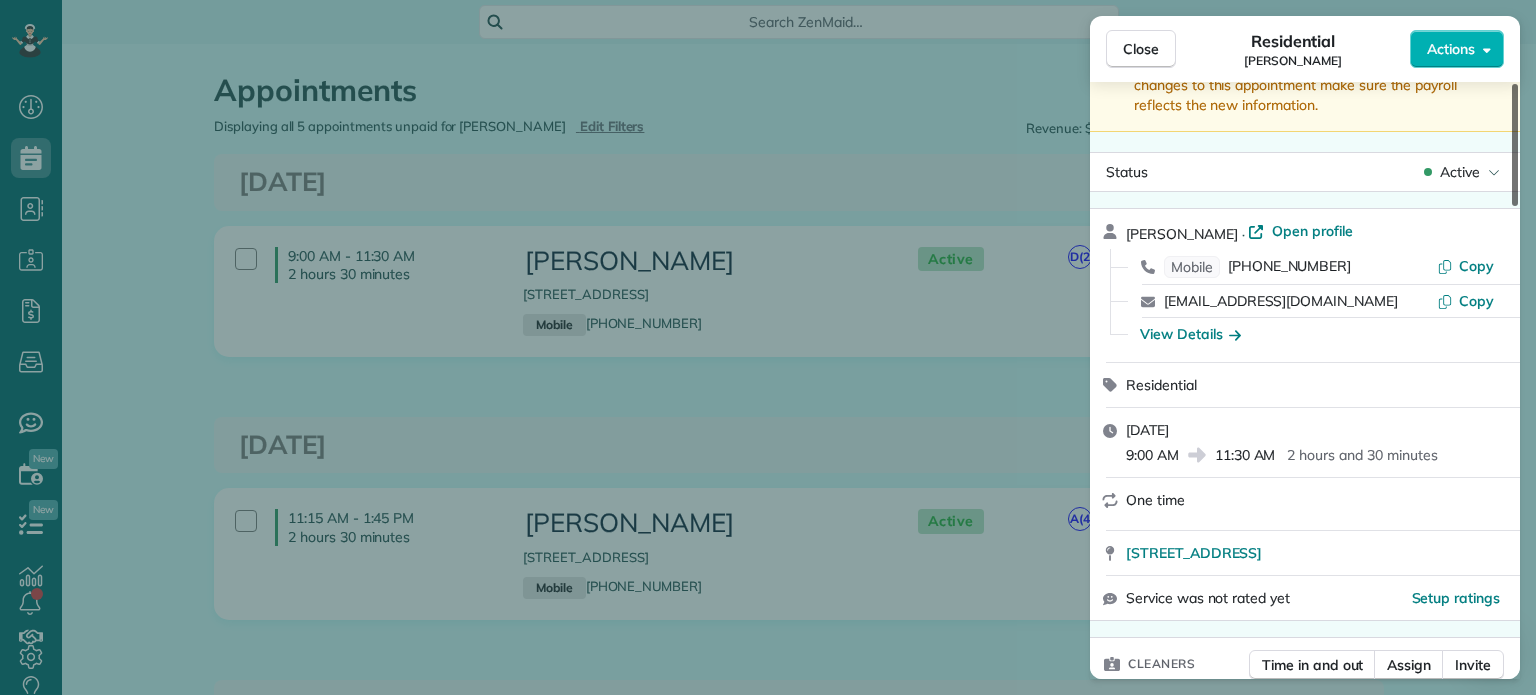scroll, scrollTop: 0, scrollLeft: 0, axis: both 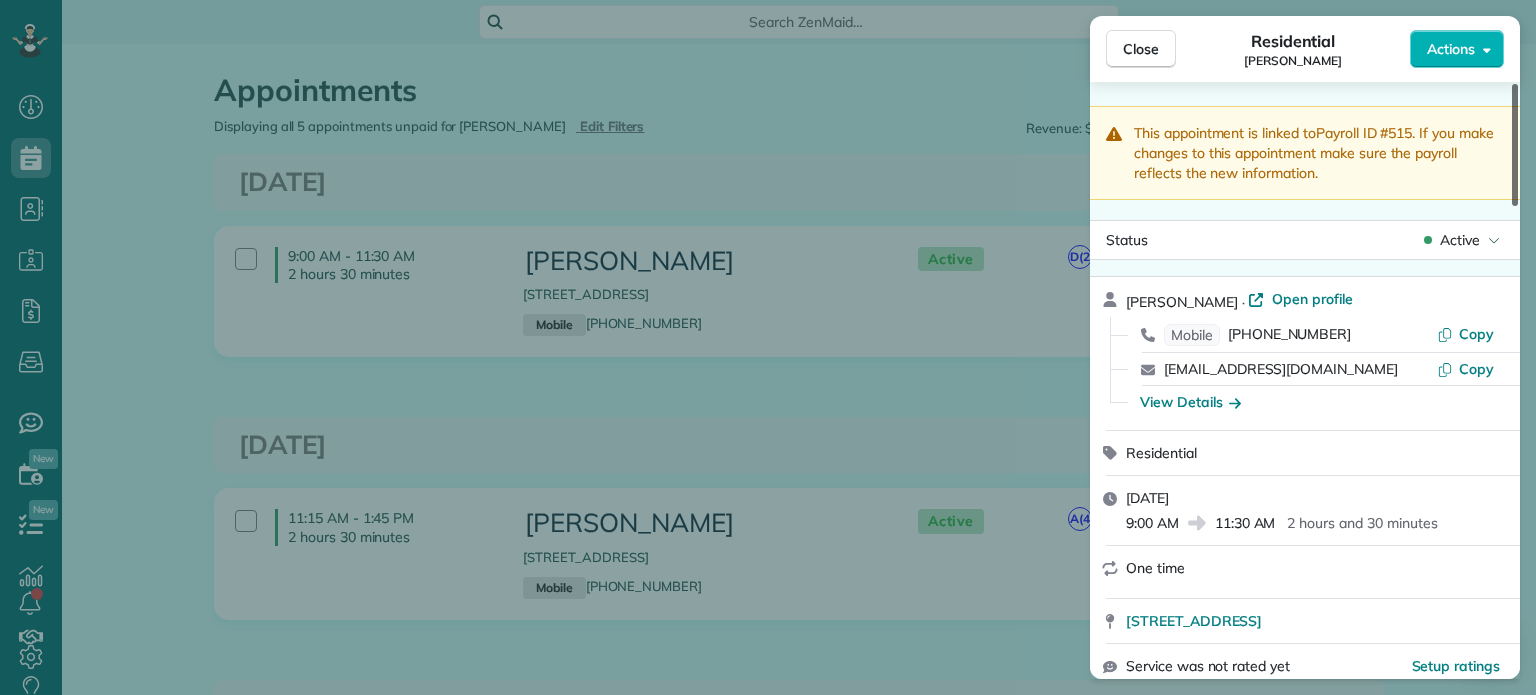 drag, startPoint x: 1512, startPoint y: 159, endPoint x: 1521, endPoint y: 103, distance: 56.718605 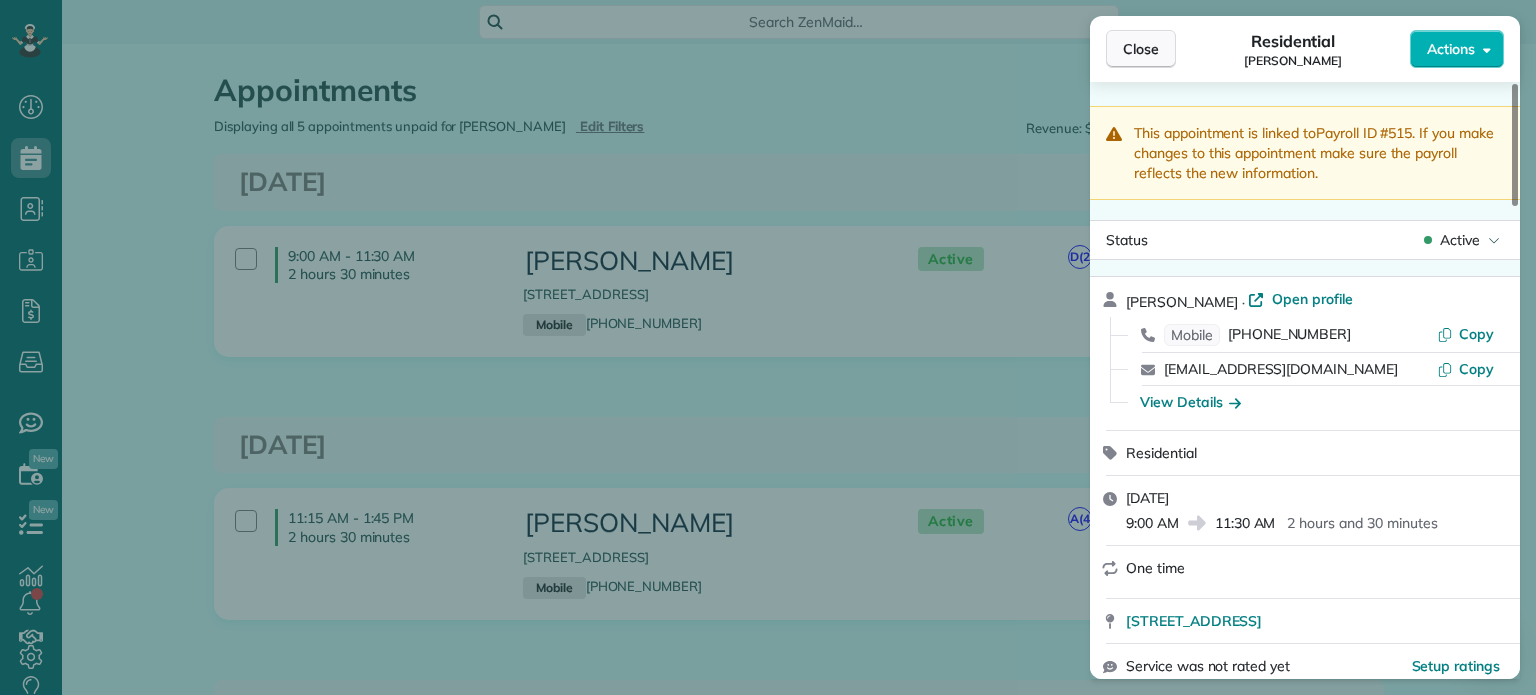 click on "Close" at bounding box center [1141, 49] 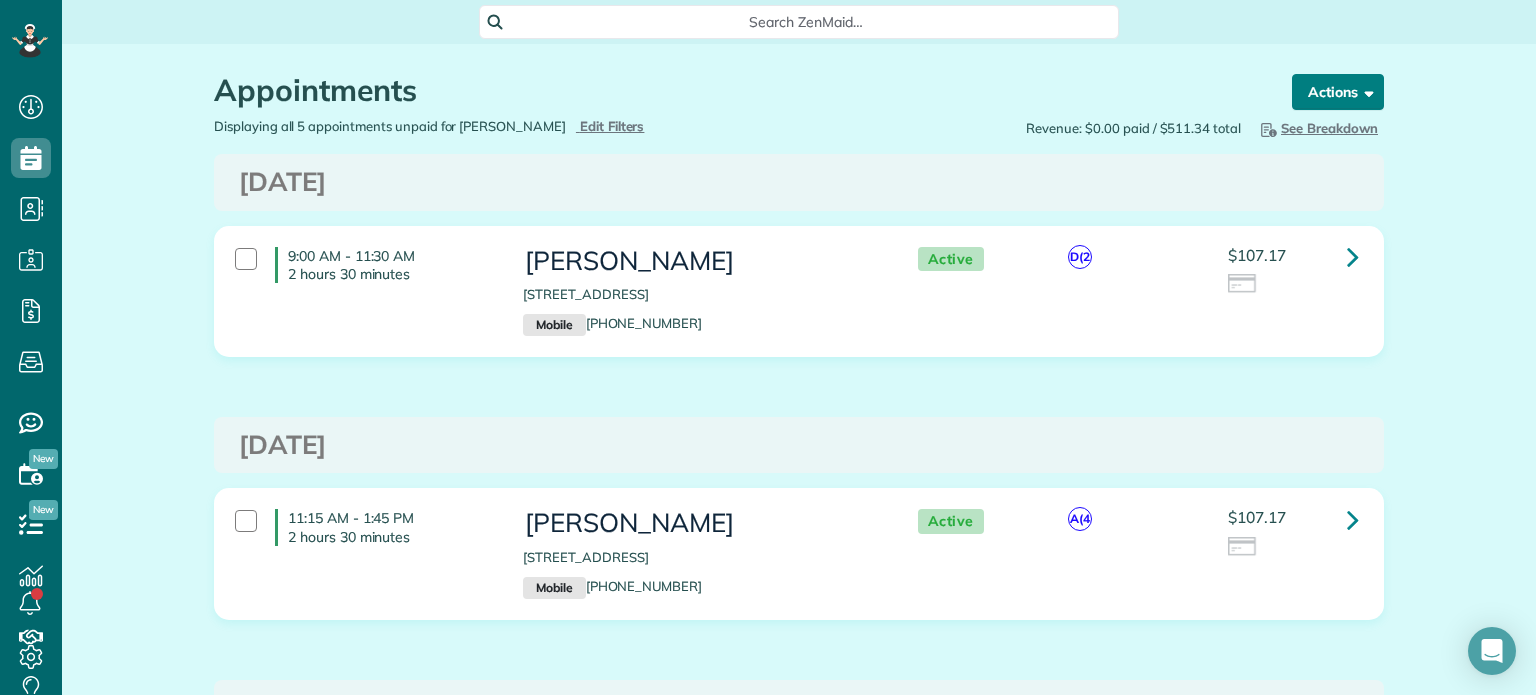 click at bounding box center (1365, 91) 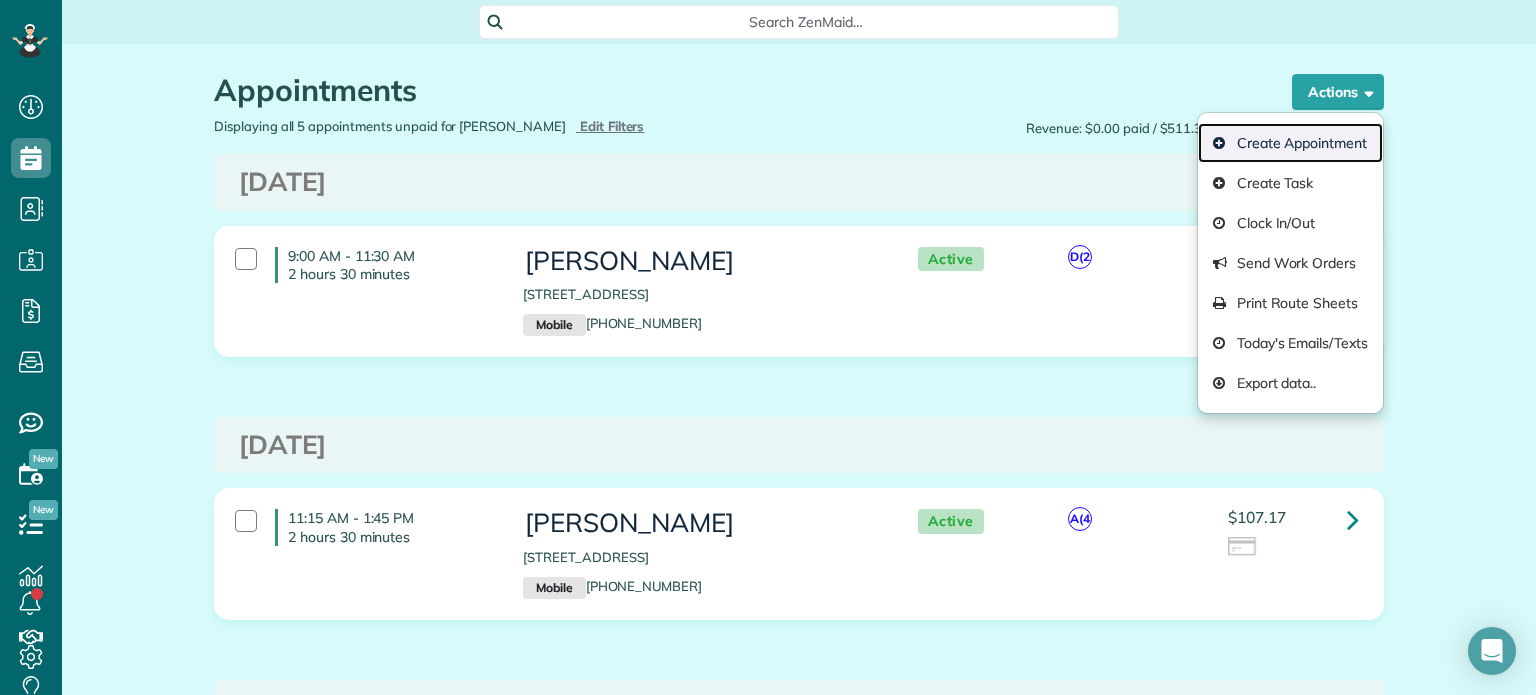 click on "Create Appointment" at bounding box center (1290, 143) 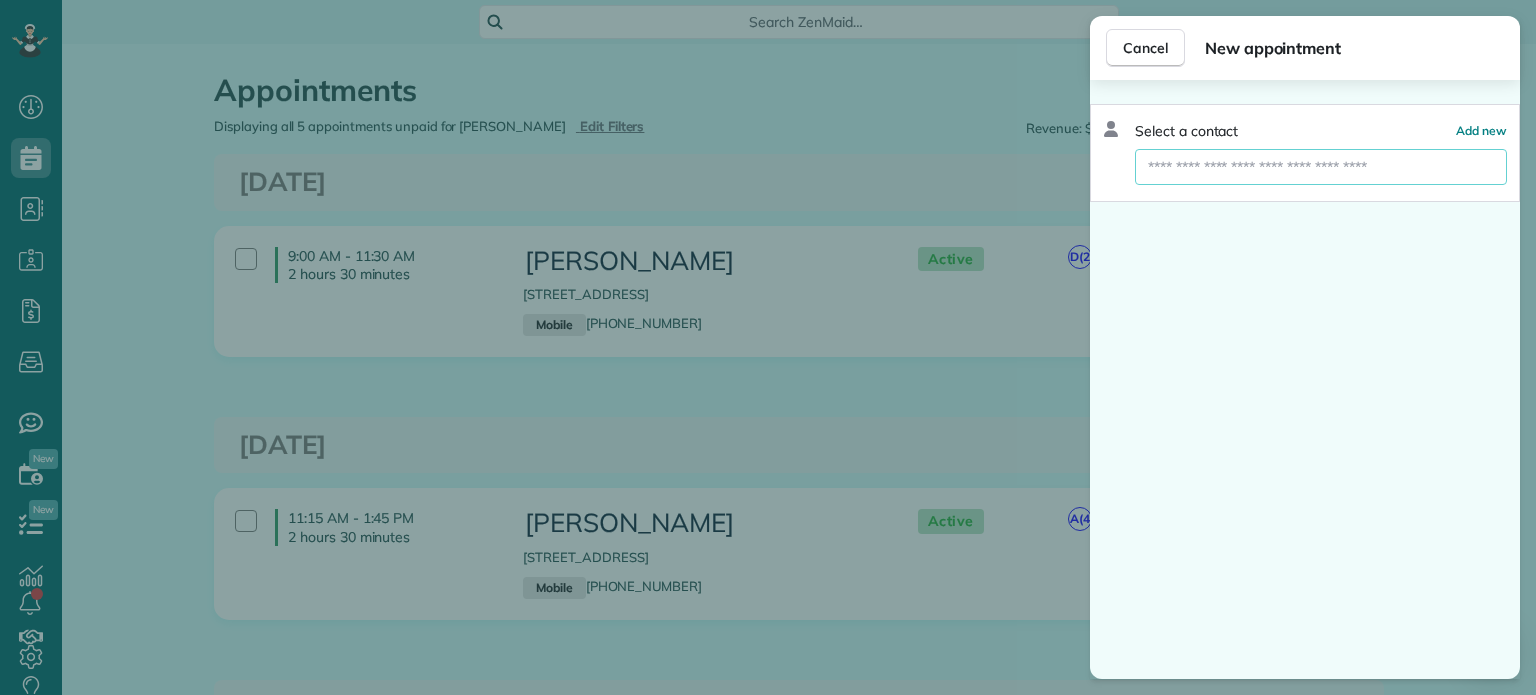 click at bounding box center [1321, 167] 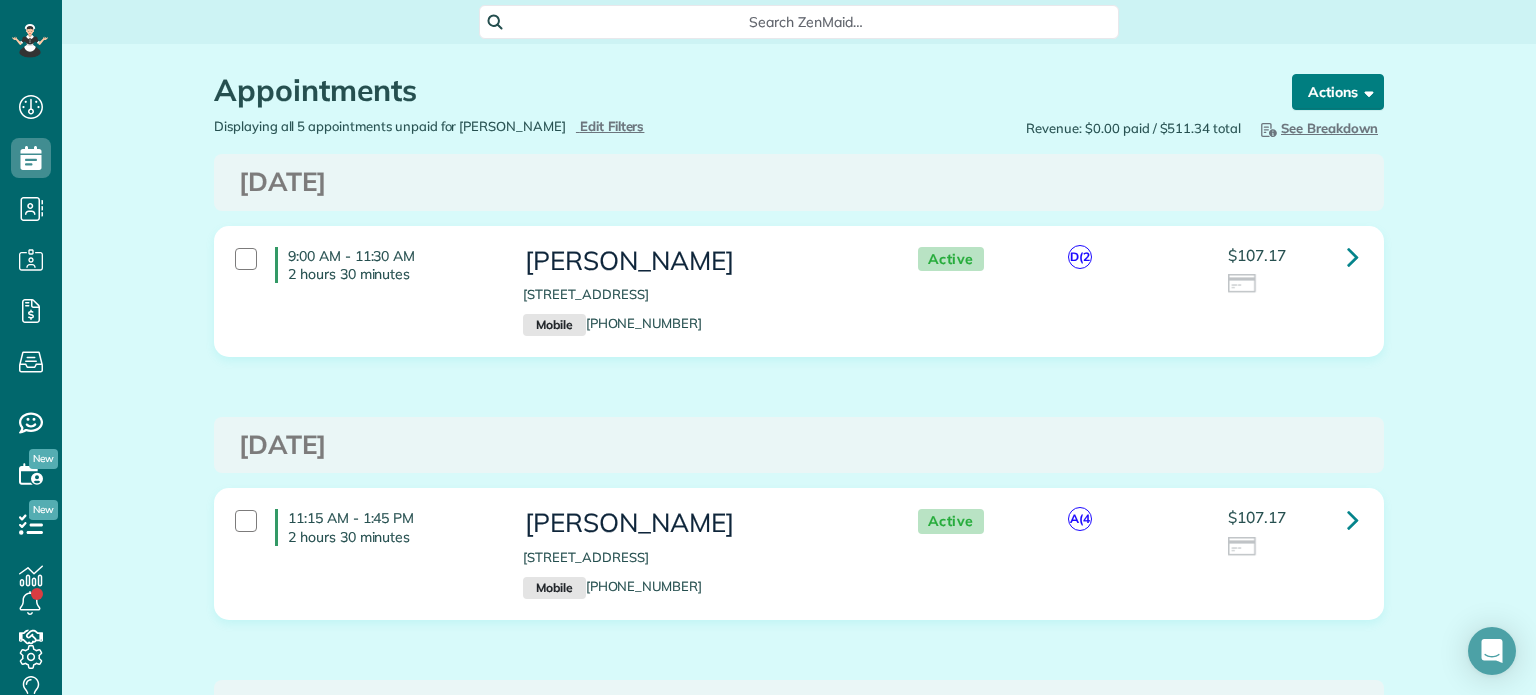 click on "Actions" at bounding box center [1338, 92] 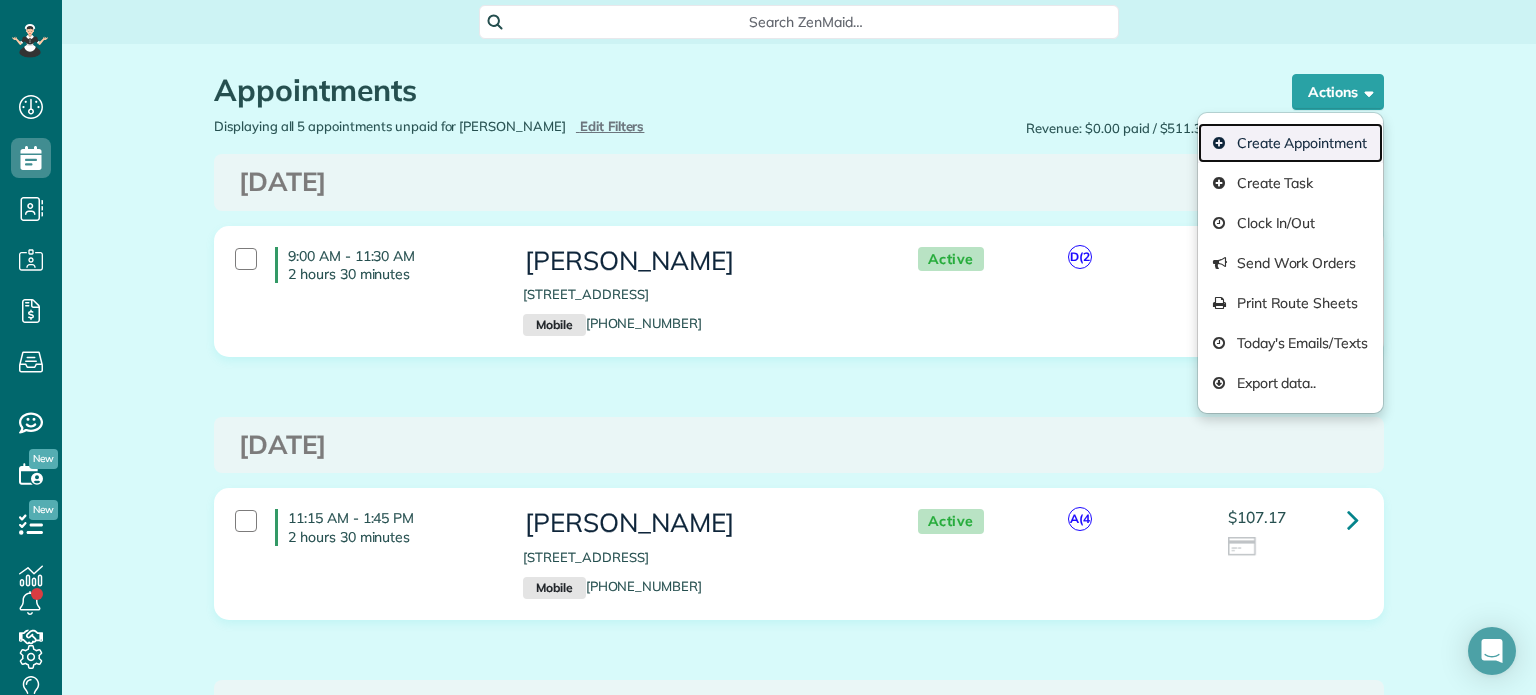 click on "Create Appointment" at bounding box center [1290, 143] 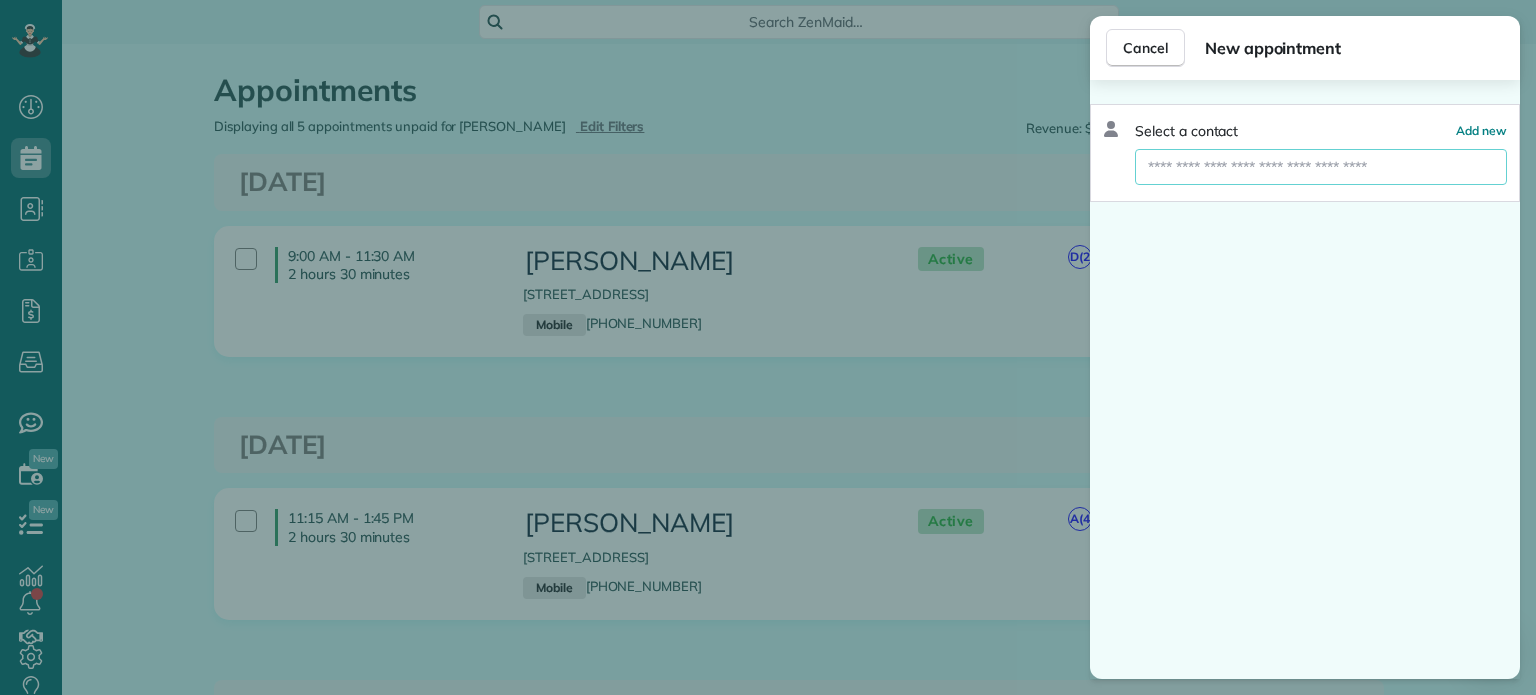 click at bounding box center [1321, 167] 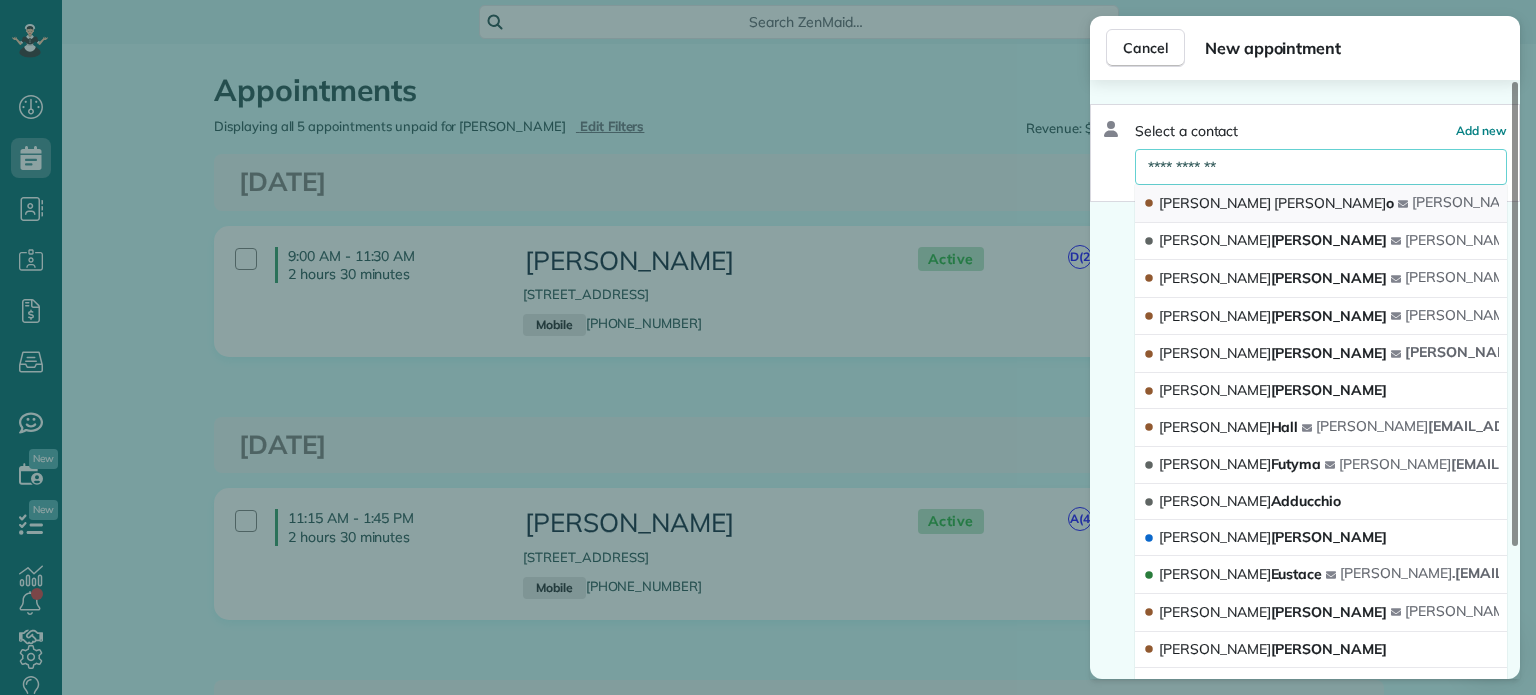type on "**********" 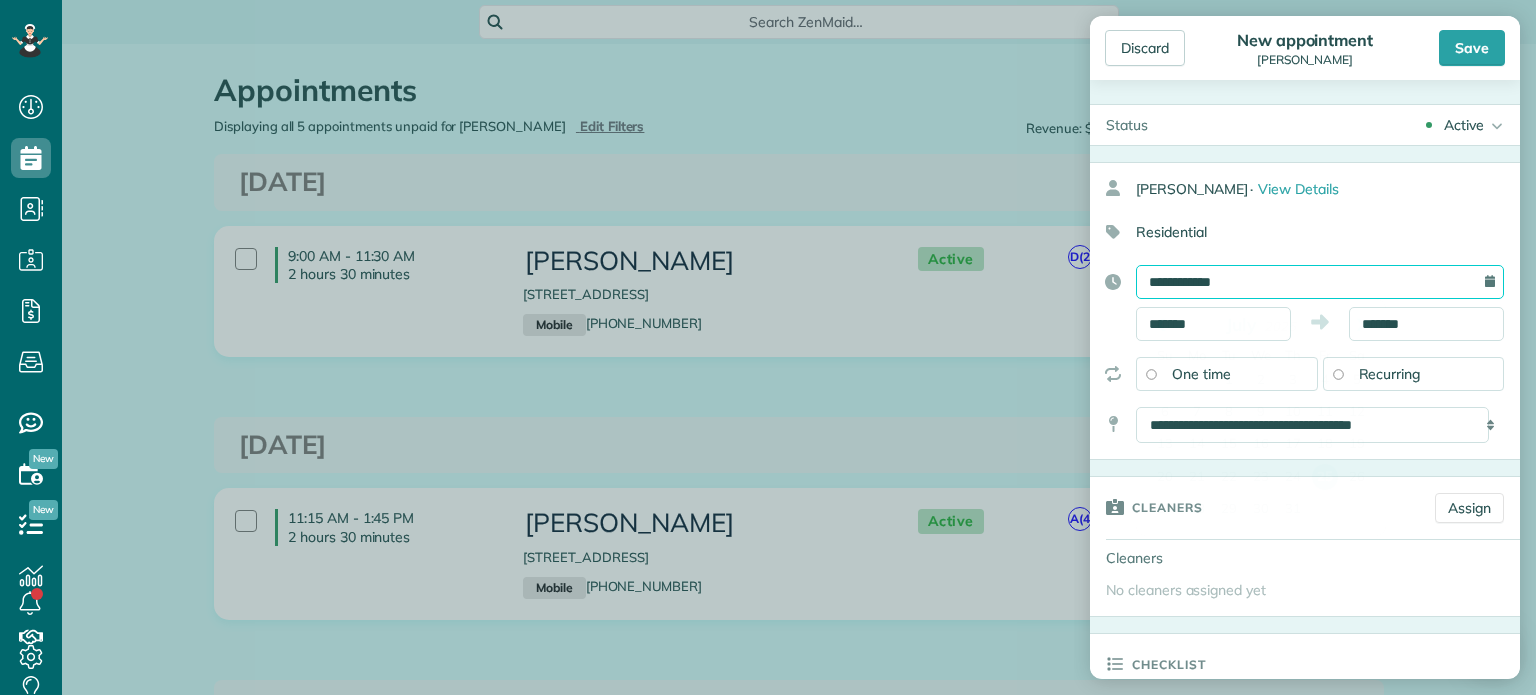 click on "**********" at bounding box center (1320, 282) 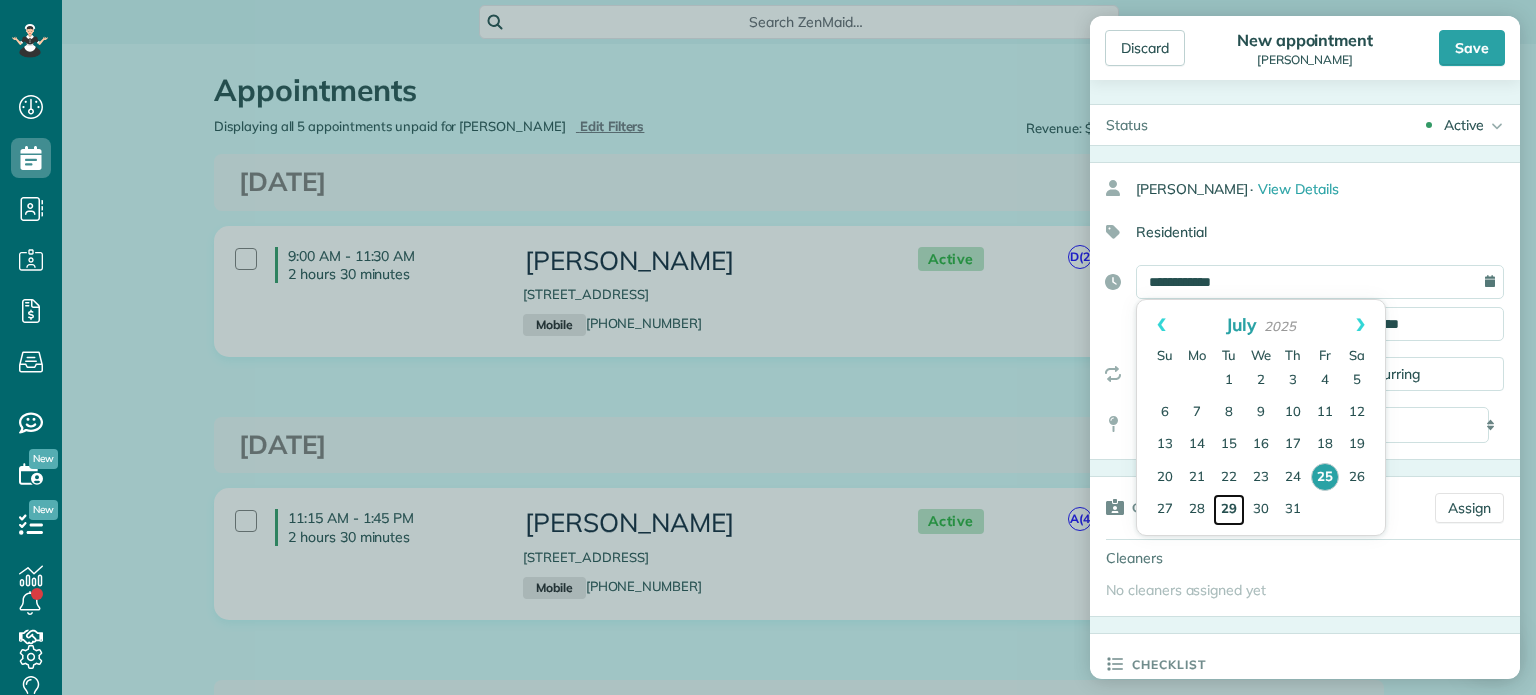 click on "29" at bounding box center (1229, 510) 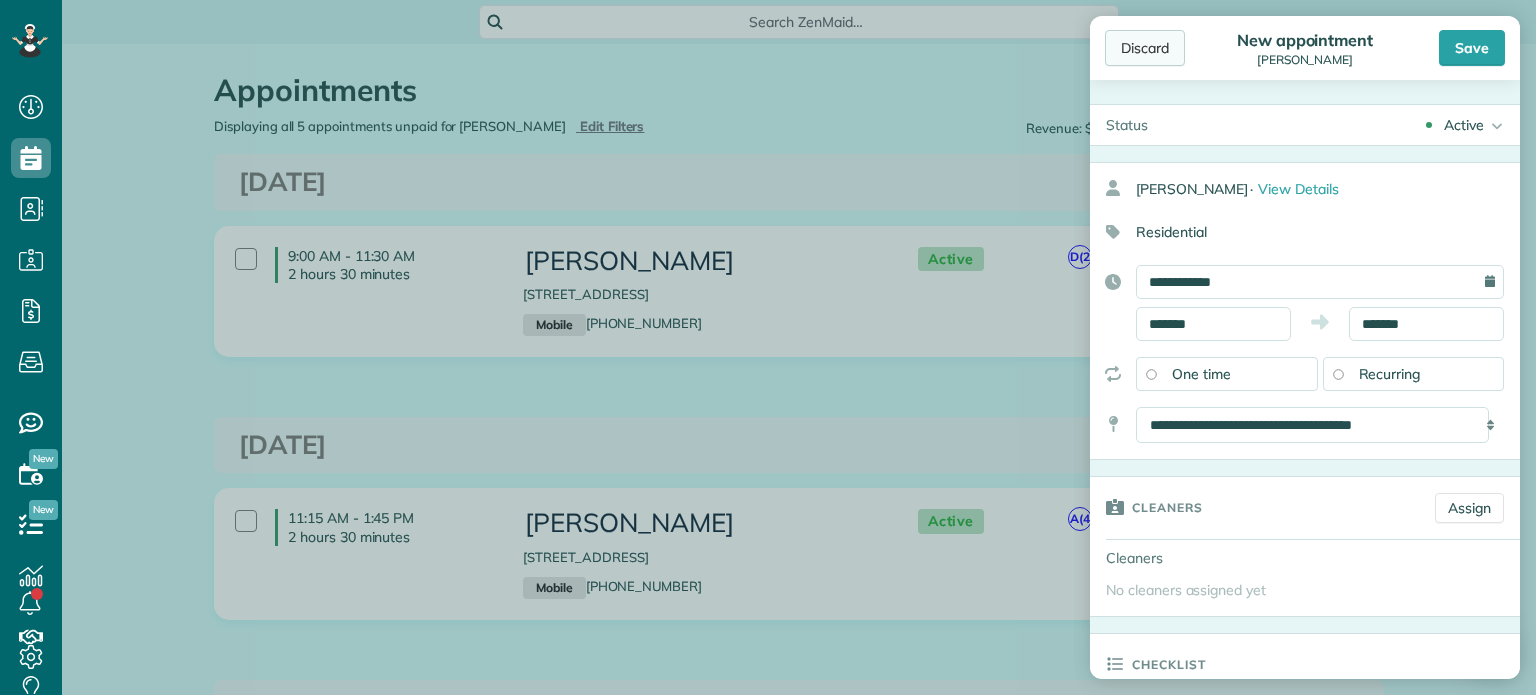 click on "Discard" at bounding box center [1145, 48] 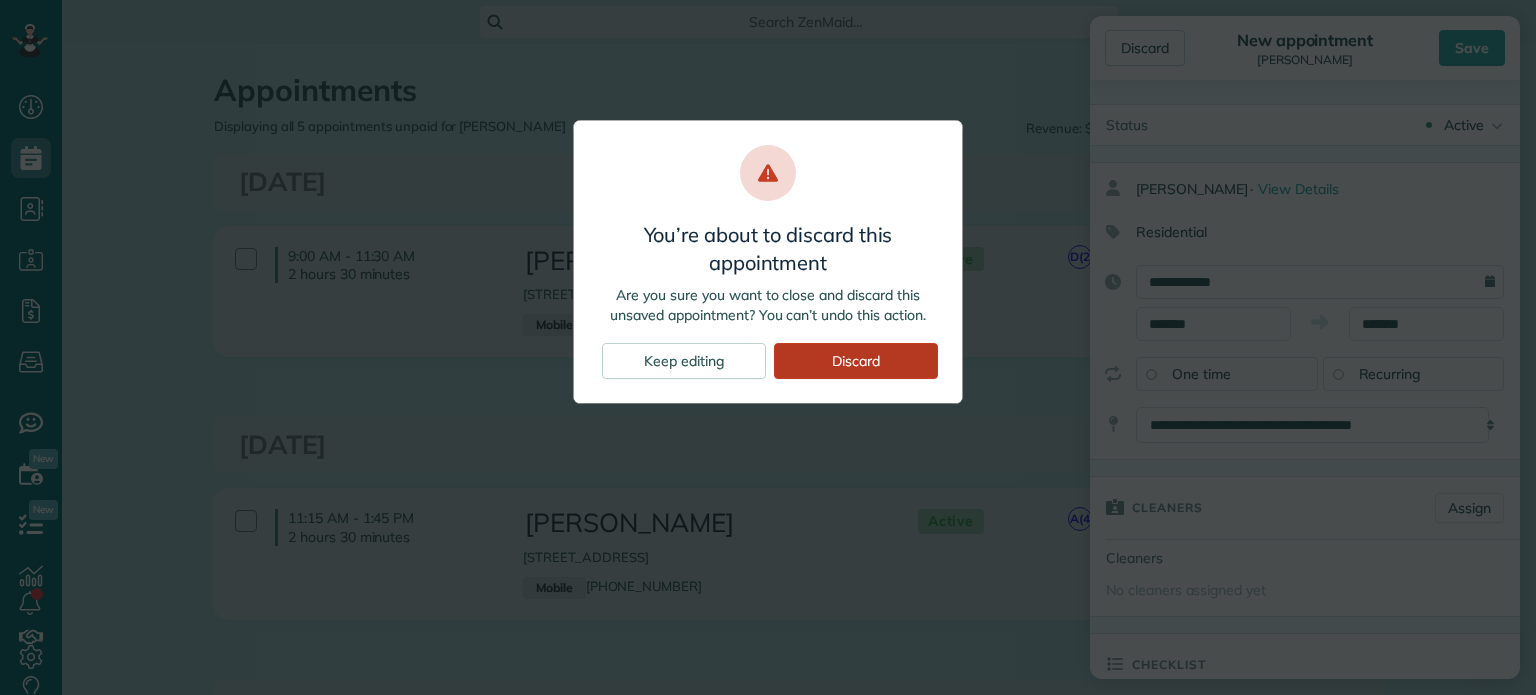 click on "Discard" at bounding box center [856, 361] 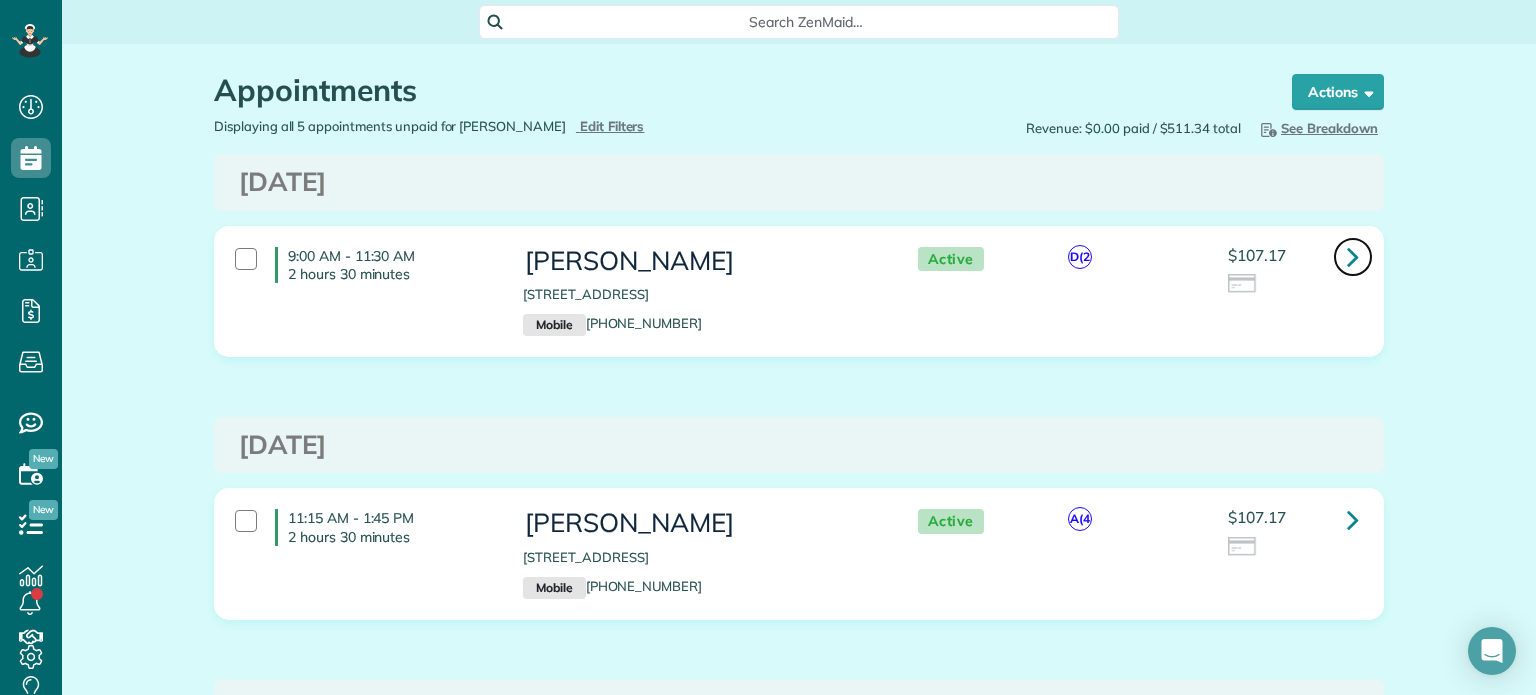 click at bounding box center [1353, 256] 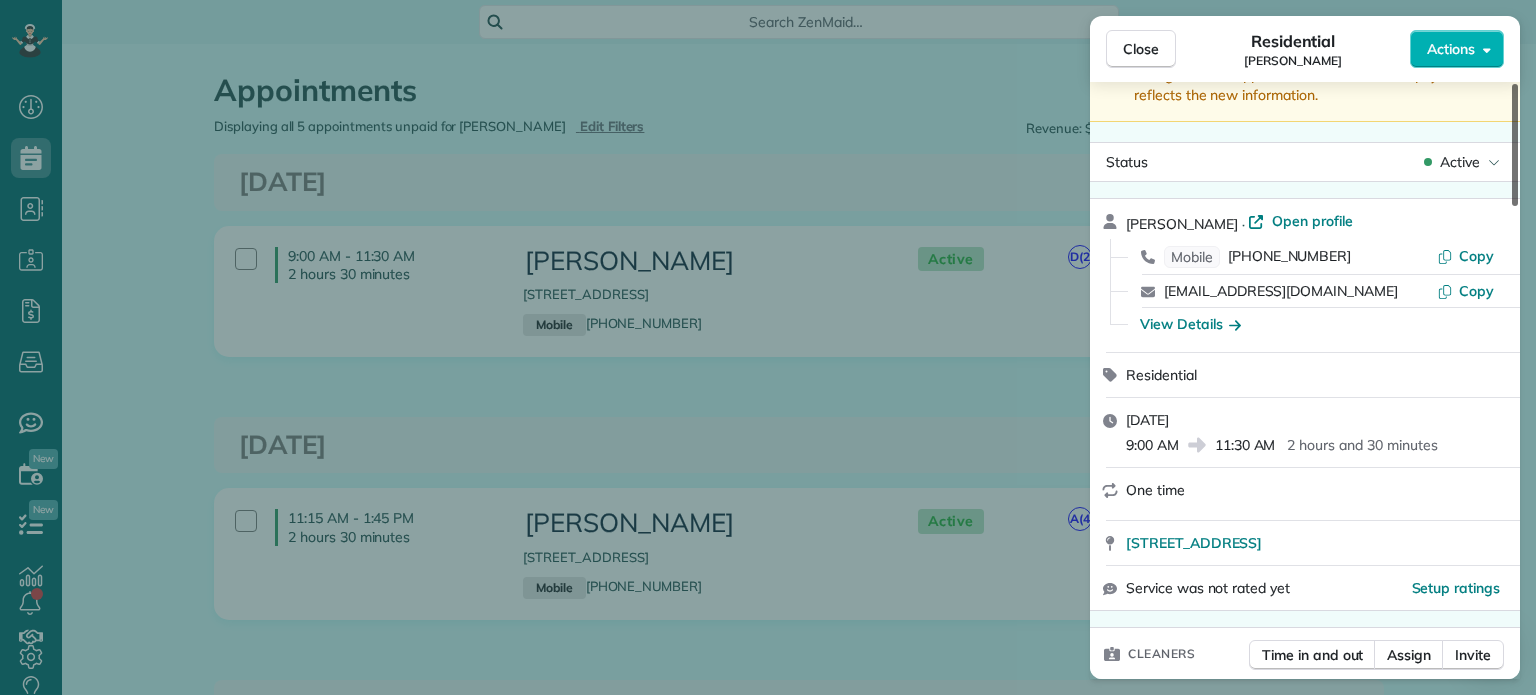scroll, scrollTop: 0, scrollLeft: 0, axis: both 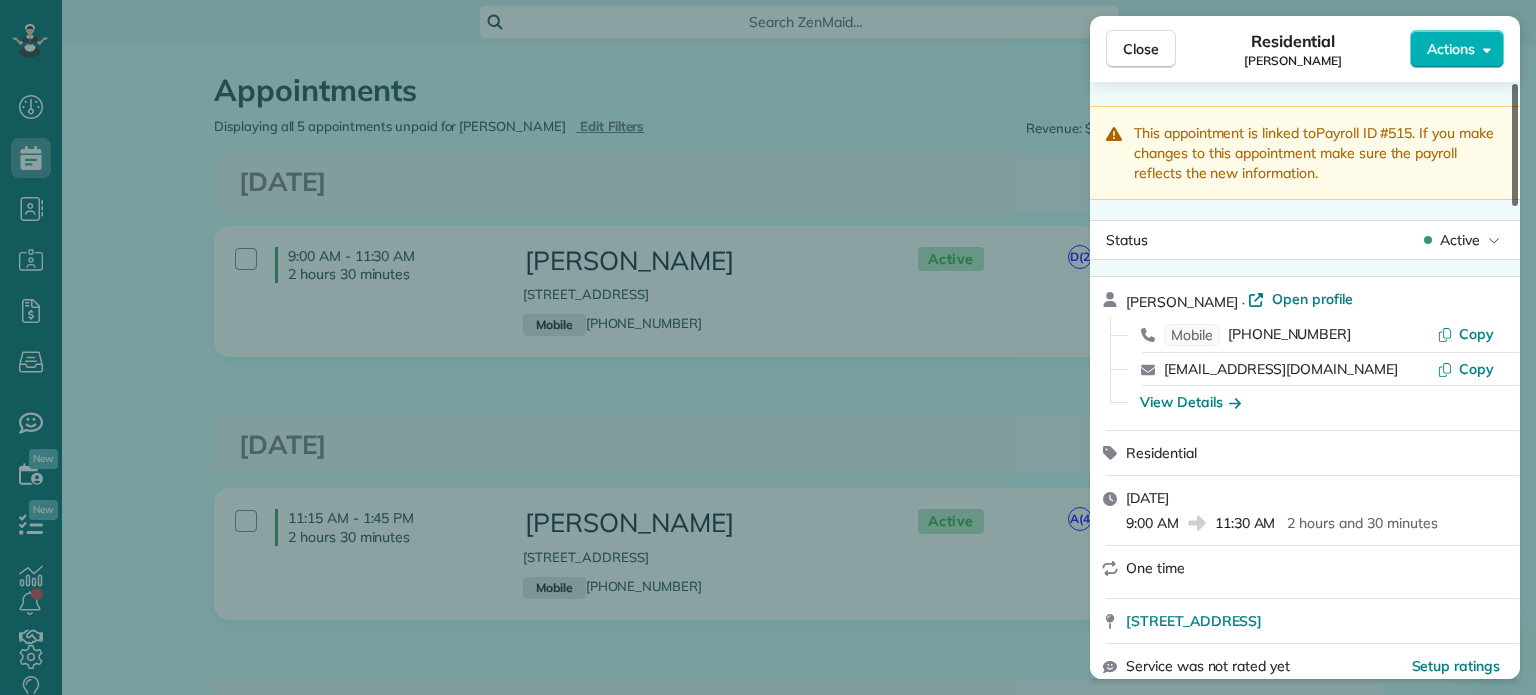 drag, startPoint x: 1514, startPoint y: 185, endPoint x: 1524, endPoint y: 156, distance: 30.675724 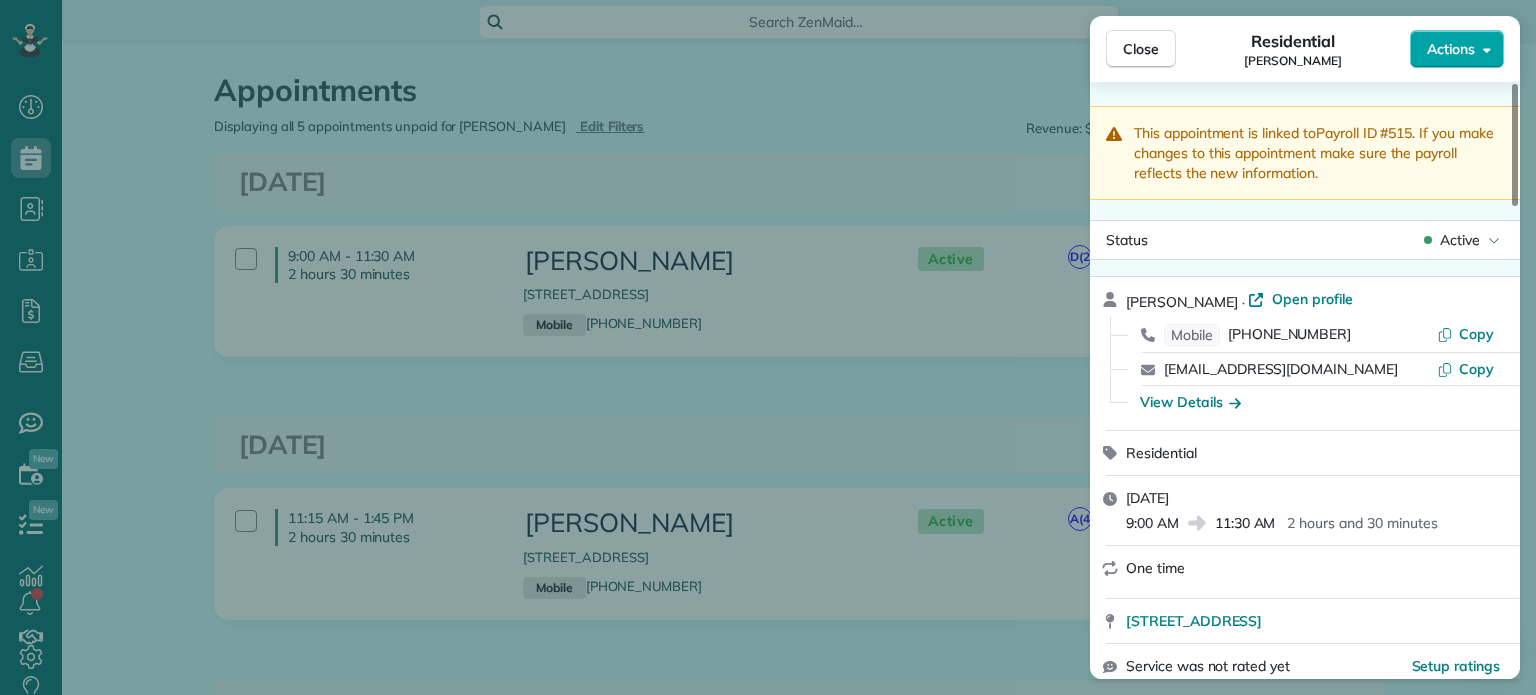 click on "Actions" at bounding box center [1451, 49] 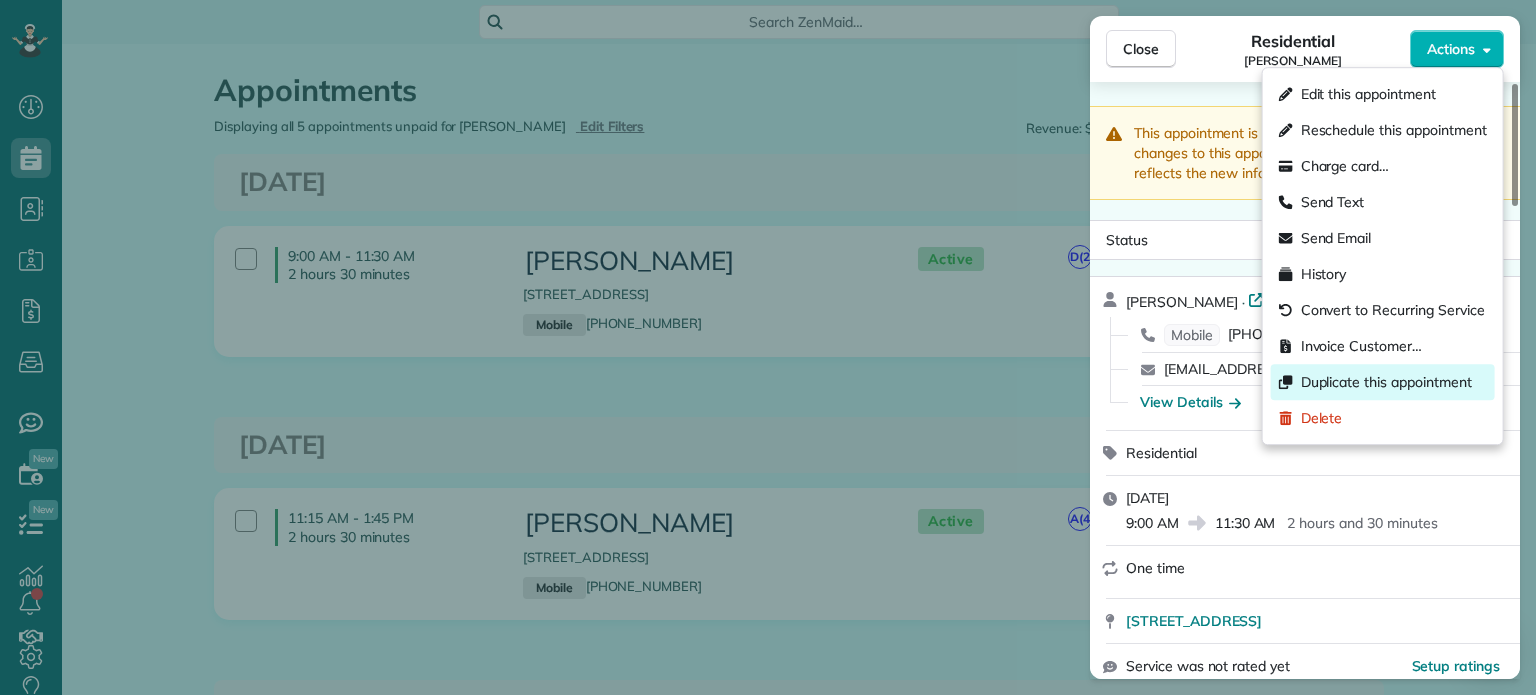 click on "Duplicate this appointment" at bounding box center [1386, 382] 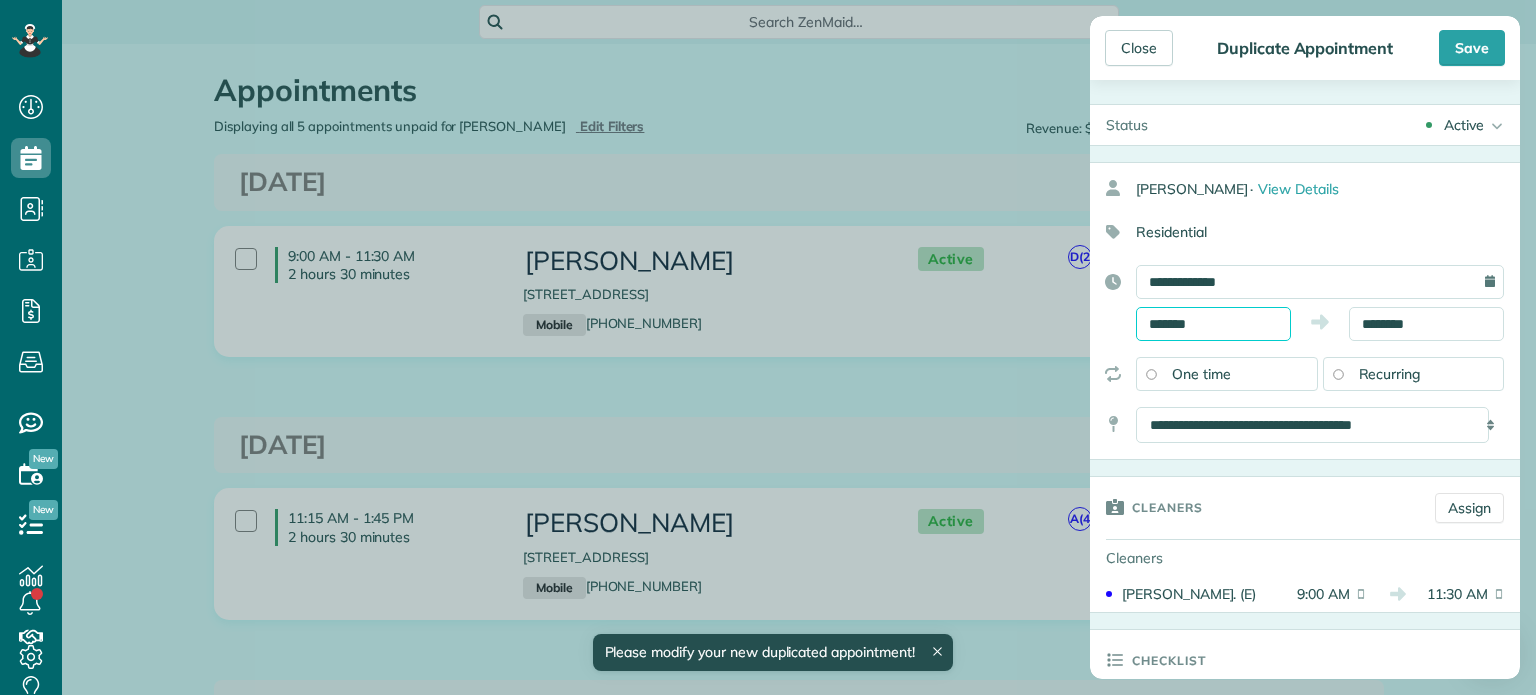 click on "*******" at bounding box center (1213, 324) 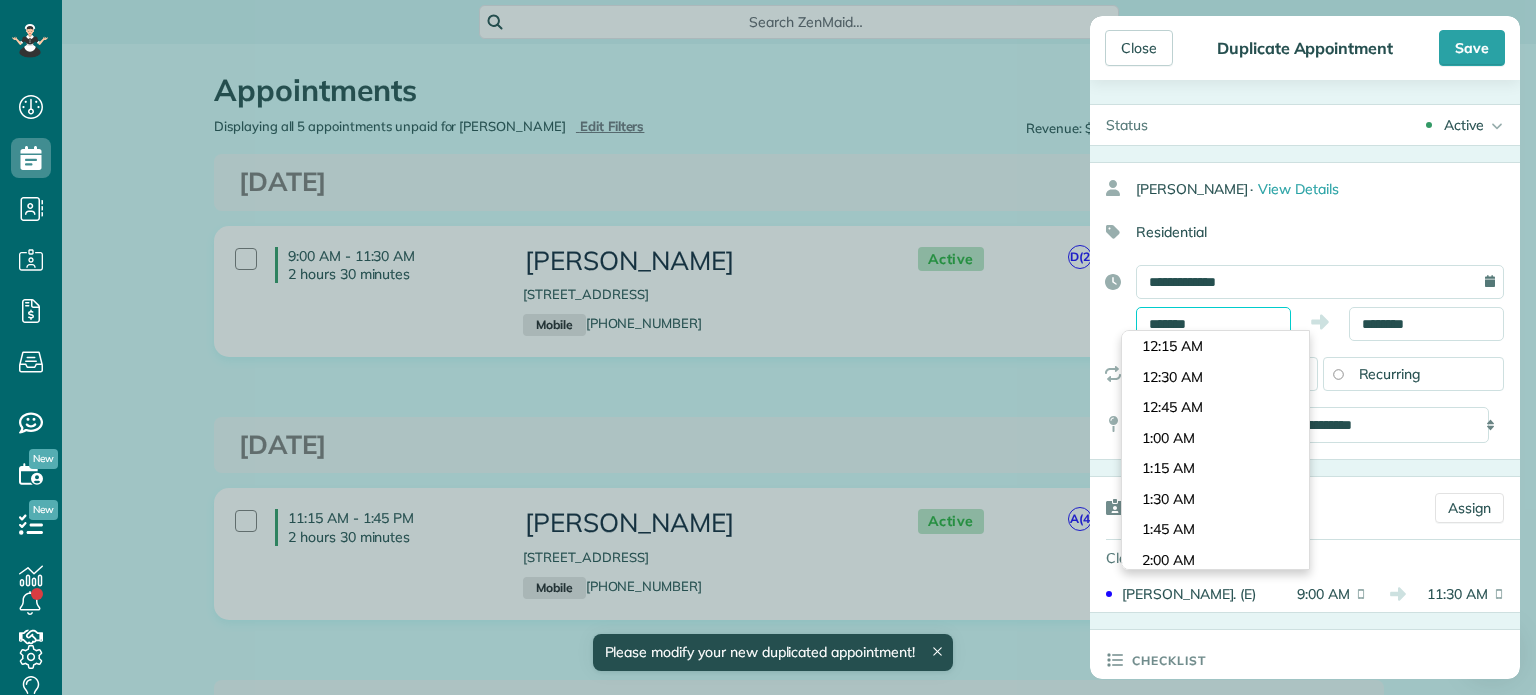 scroll, scrollTop: 1037, scrollLeft: 0, axis: vertical 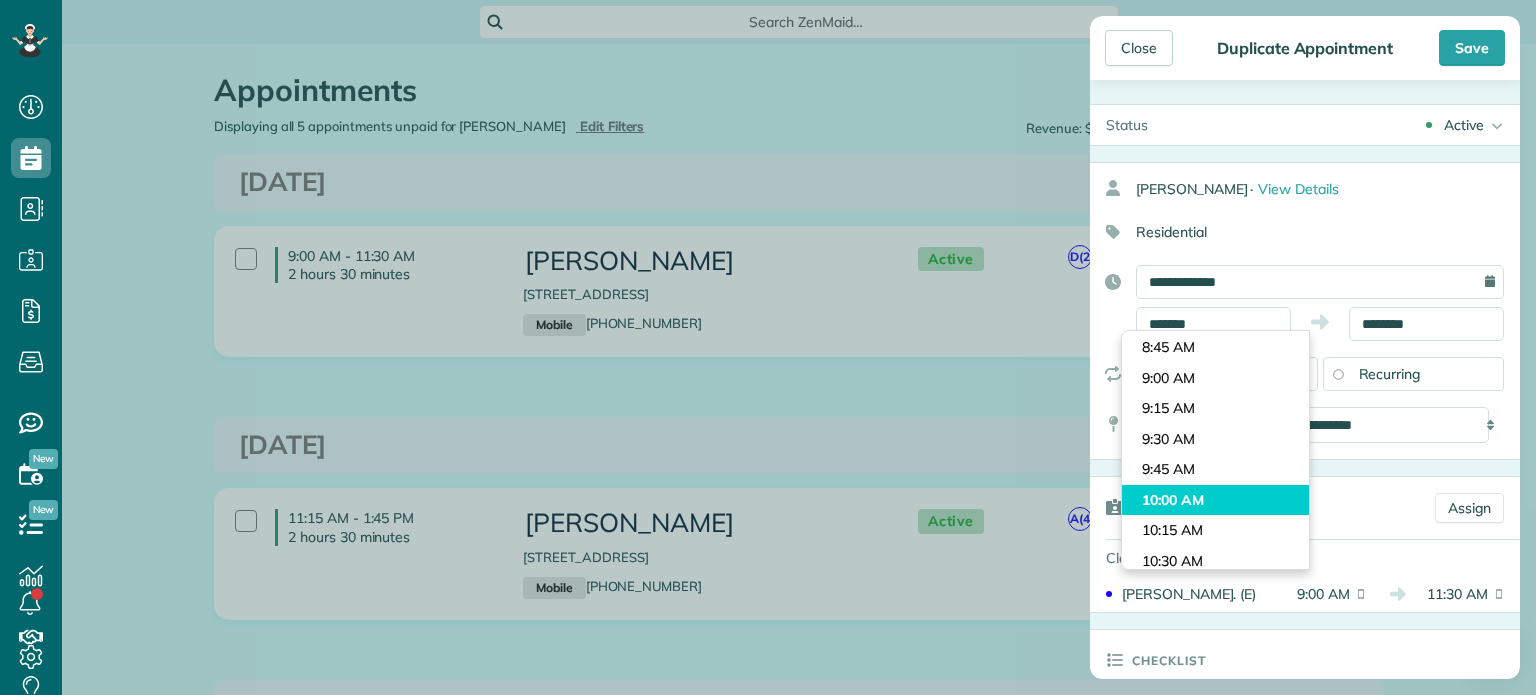 type on "********" 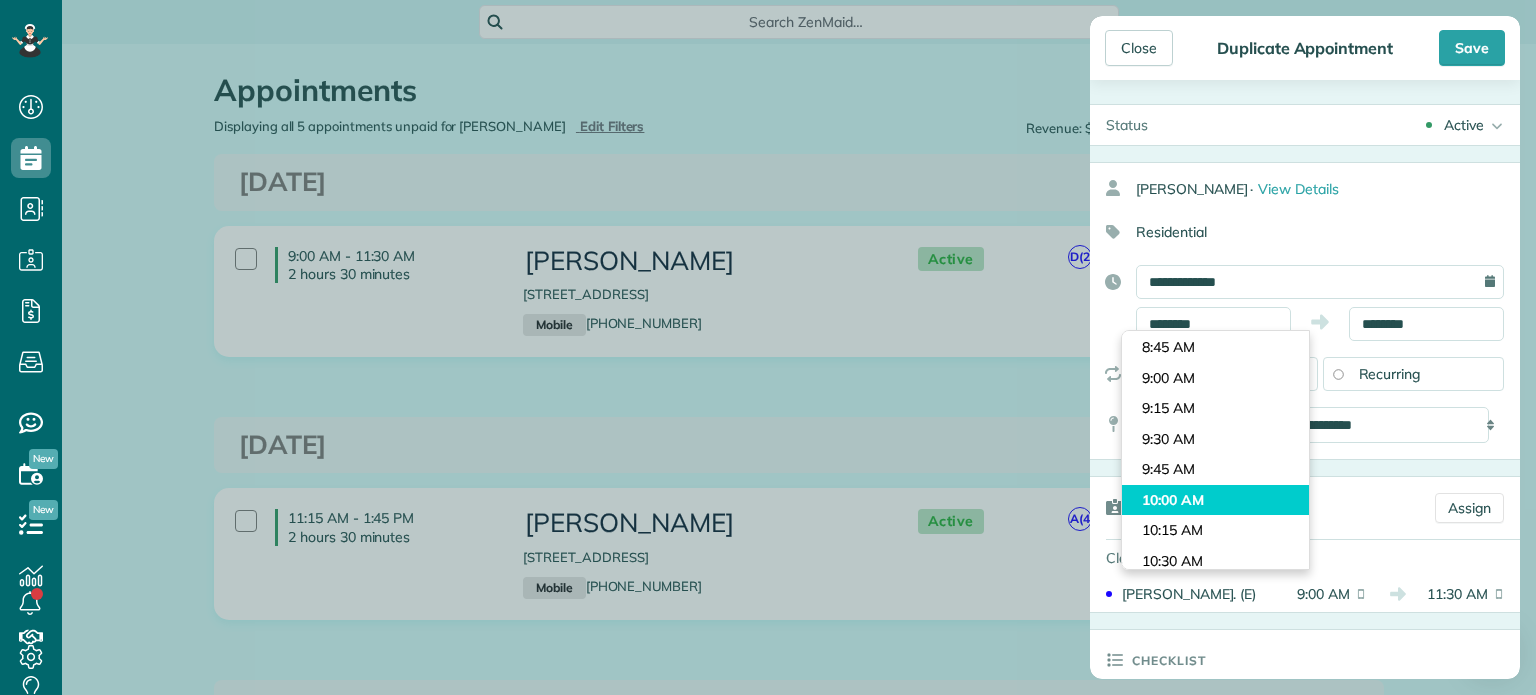 click on "Dashboard
Scheduling
Calendar View
List View
Dispatch View - Weekly scheduling (Beta)" at bounding box center [768, 347] 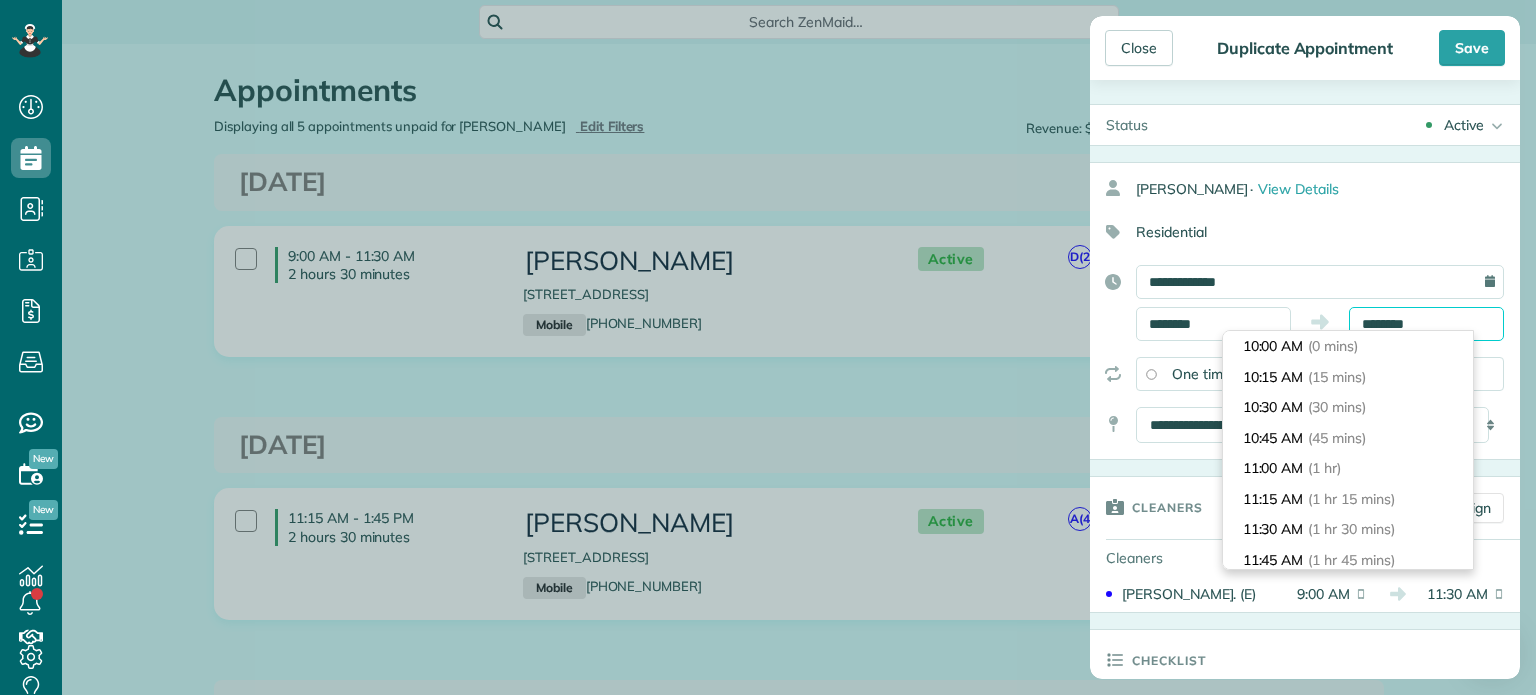click on "********" at bounding box center (1426, 324) 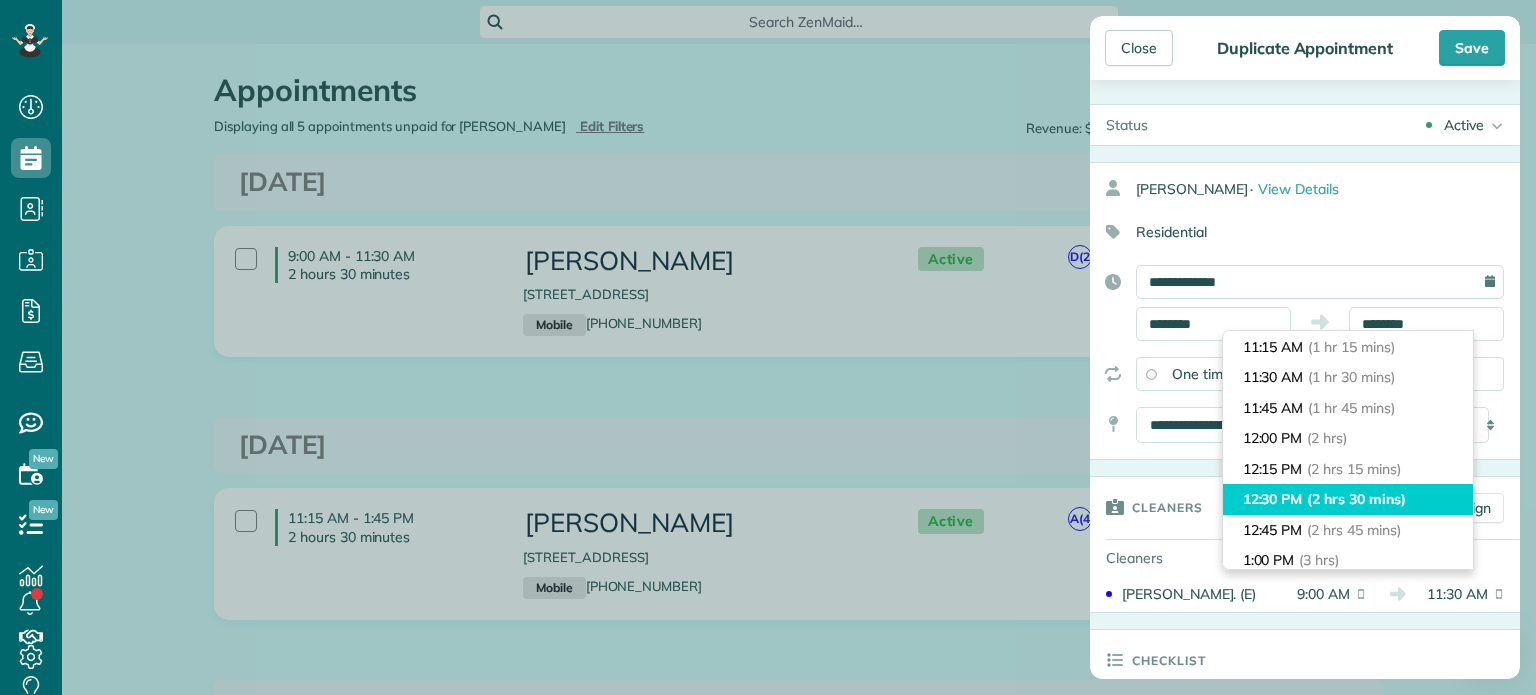 type on "********" 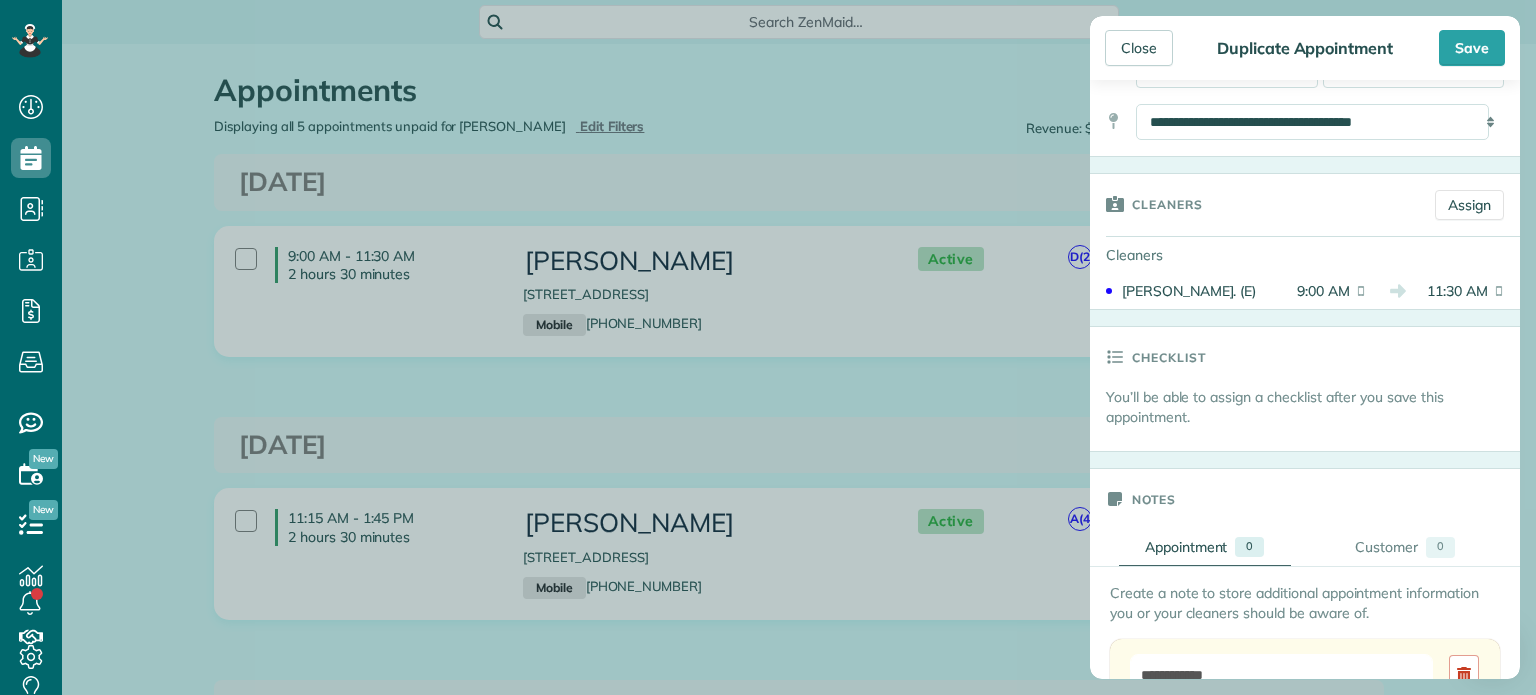 scroll, scrollTop: 340, scrollLeft: 0, axis: vertical 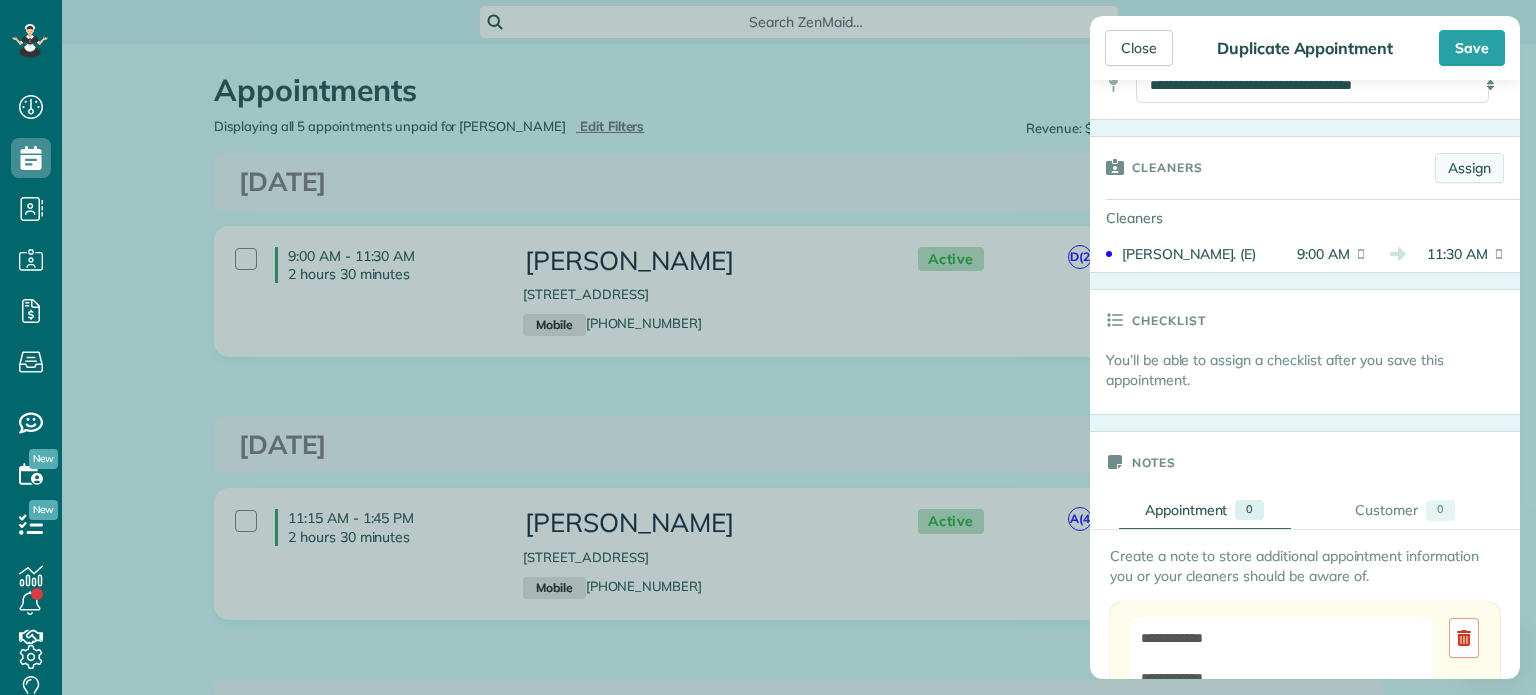 click on "Assign" at bounding box center (1469, 168) 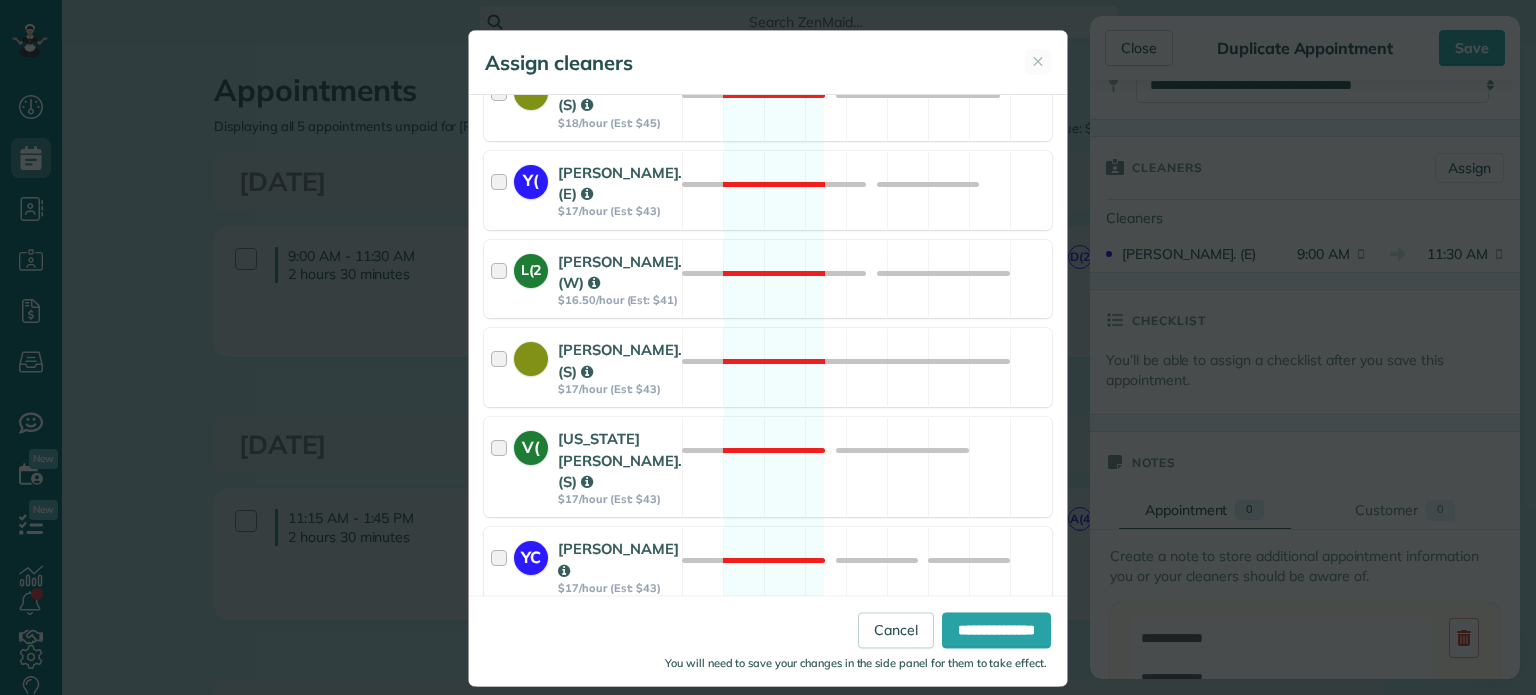 scroll, scrollTop: 754, scrollLeft: 0, axis: vertical 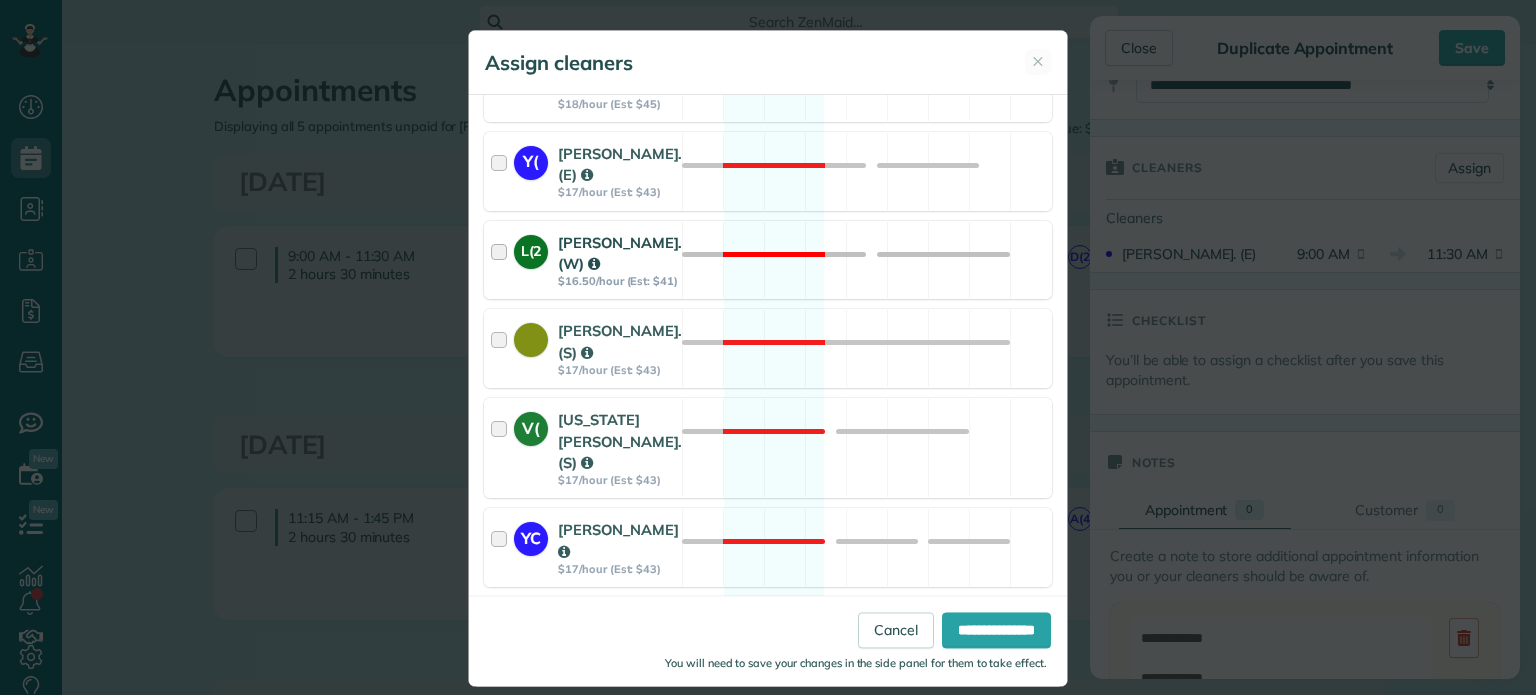 click at bounding box center (502, 260) 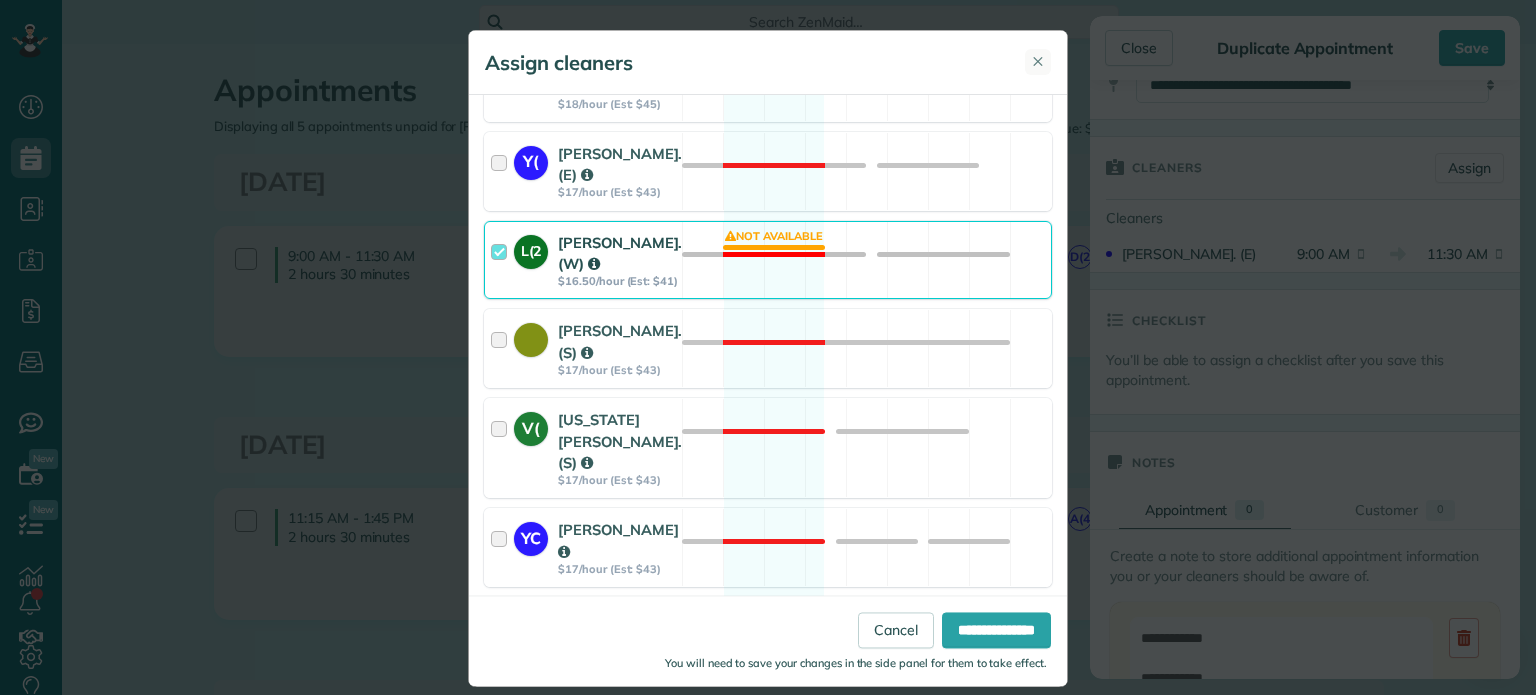 click on "✕" at bounding box center (1038, 62) 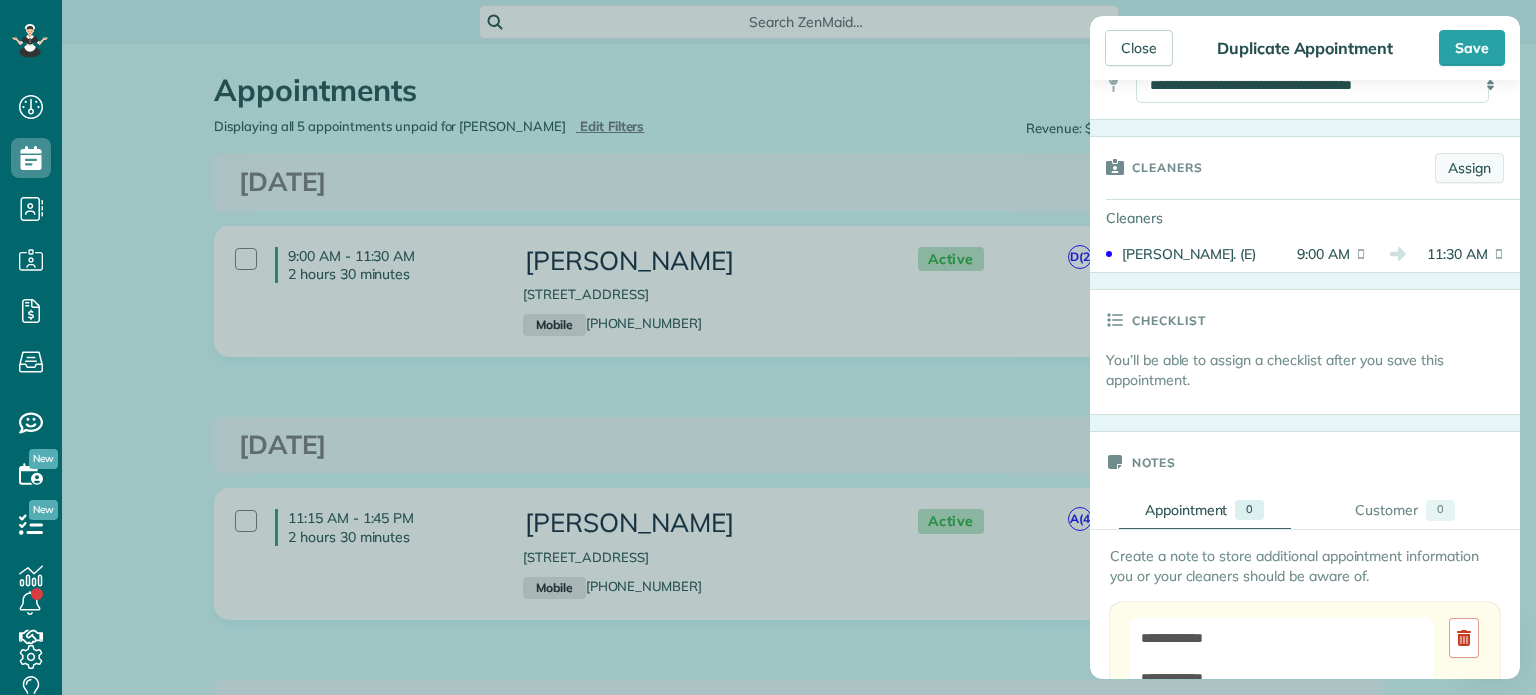 click on "Assign" at bounding box center [1469, 168] 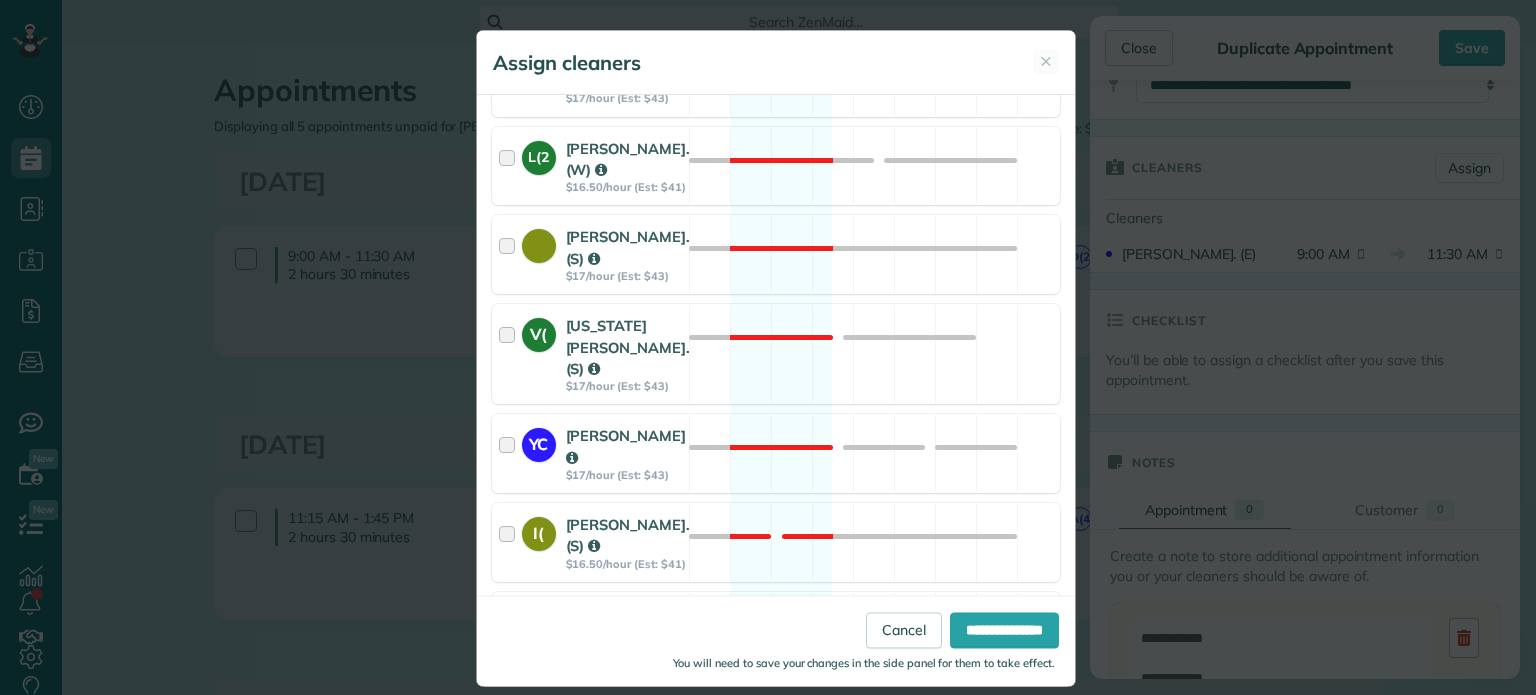 scroll, scrollTop: 794, scrollLeft: 0, axis: vertical 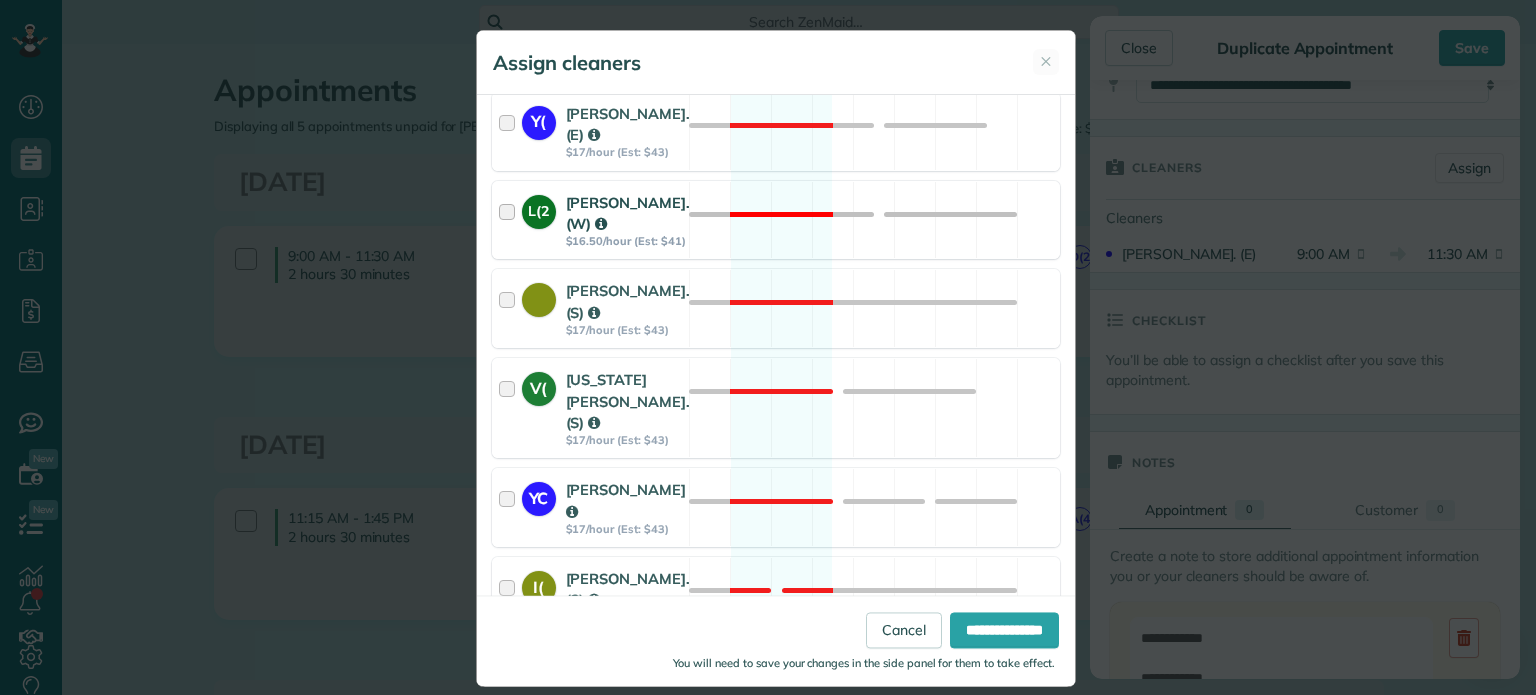 click at bounding box center (510, 220) 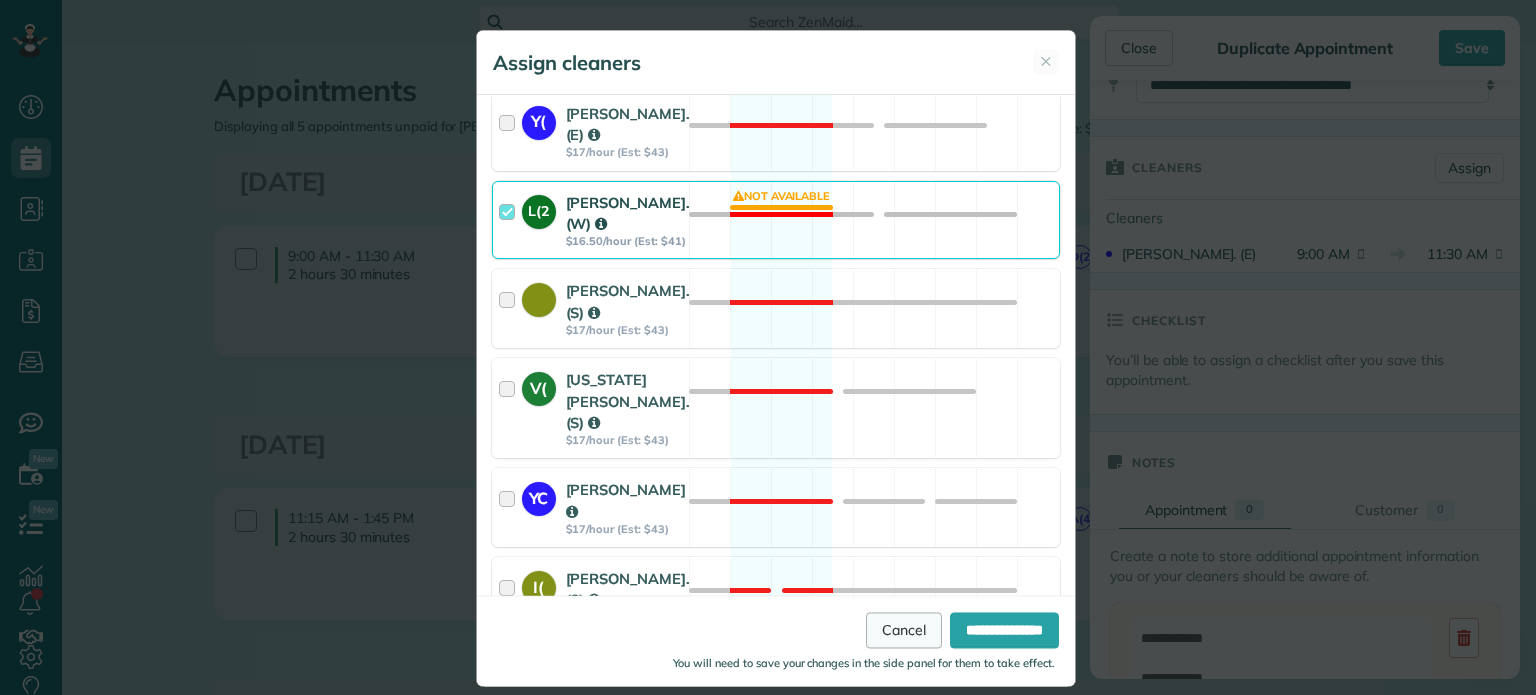 click on "Cancel" at bounding box center (904, 631) 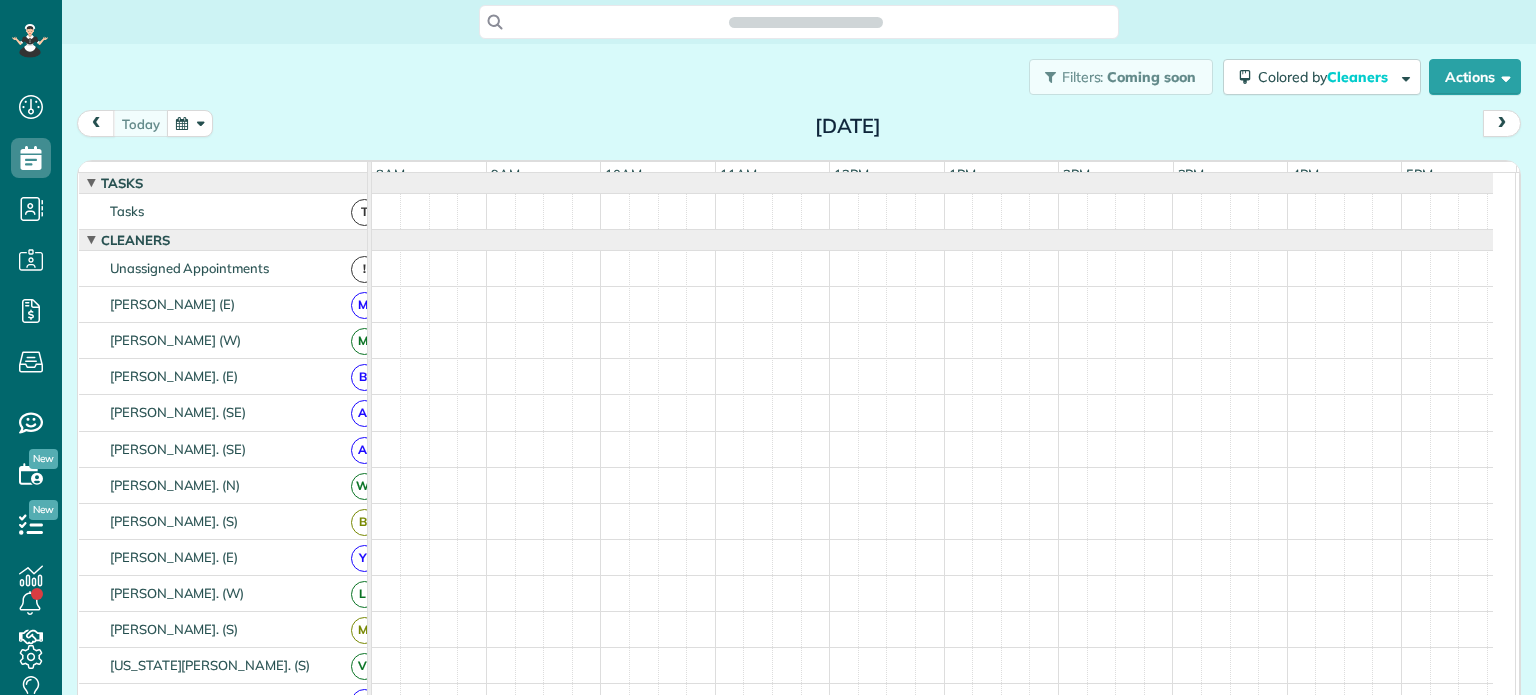 scroll, scrollTop: 0, scrollLeft: 0, axis: both 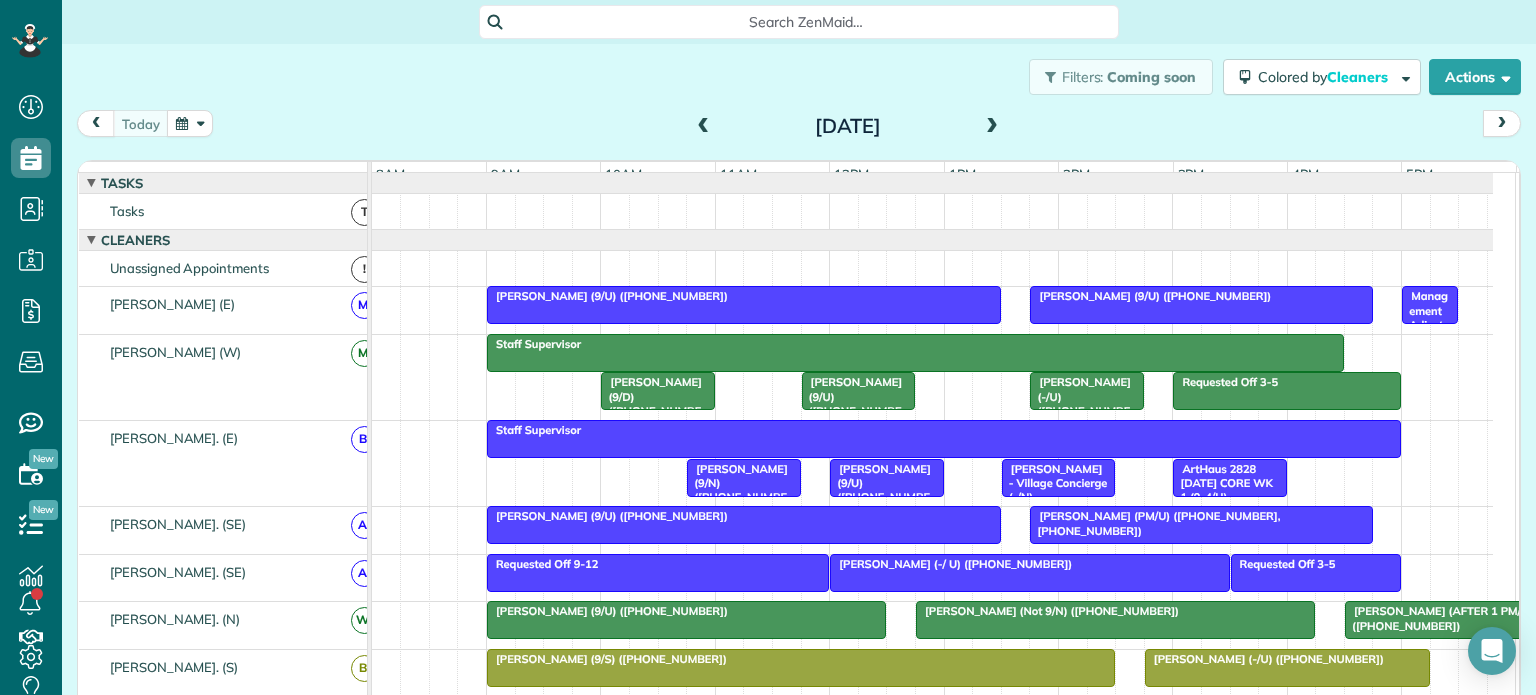 click at bounding box center [992, 127] 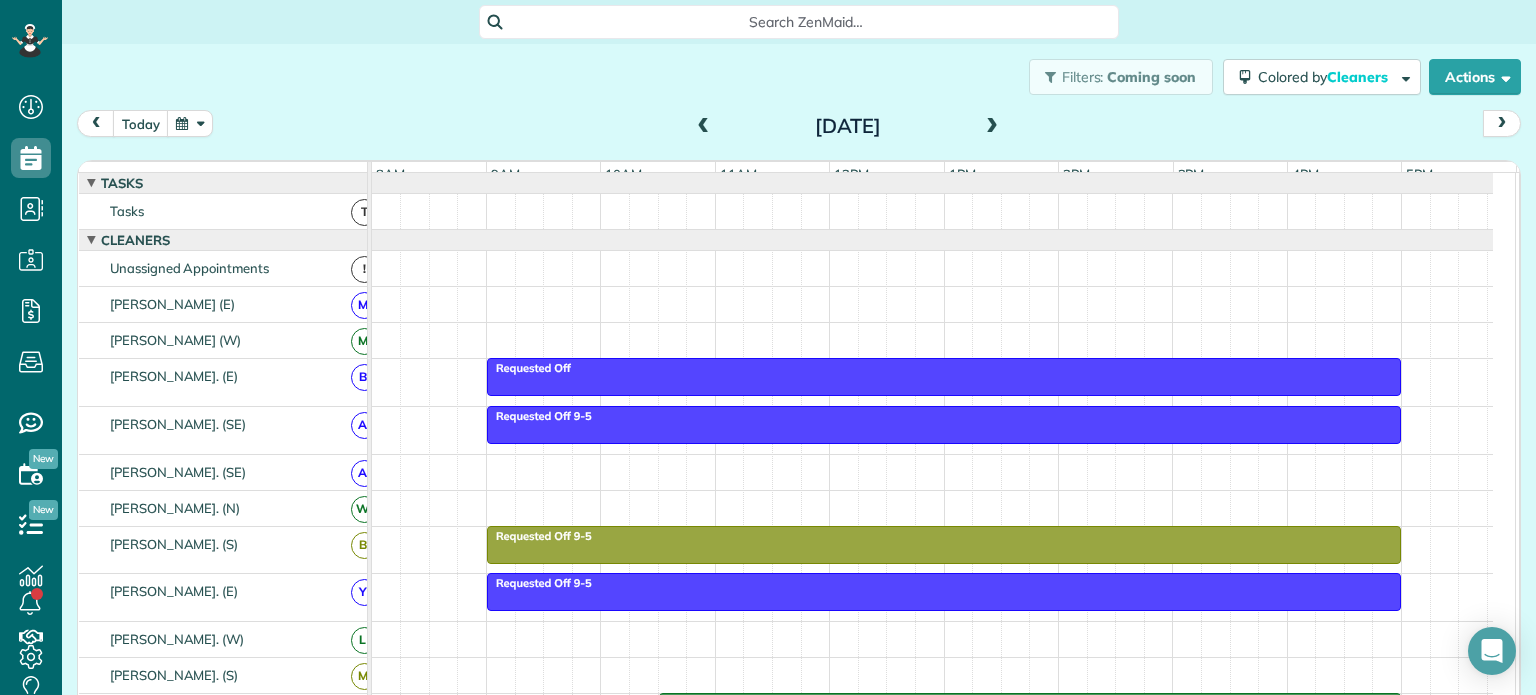 click at bounding box center [992, 127] 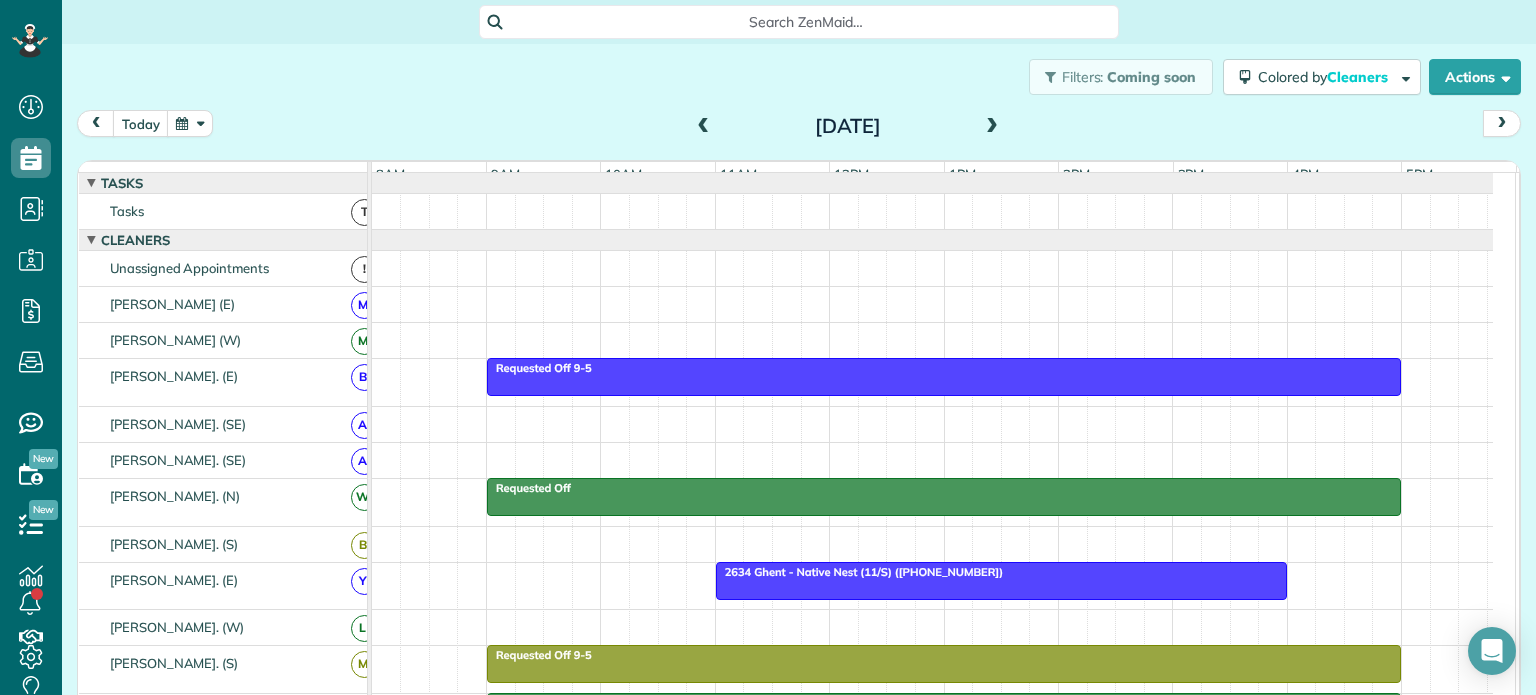 click at bounding box center [992, 127] 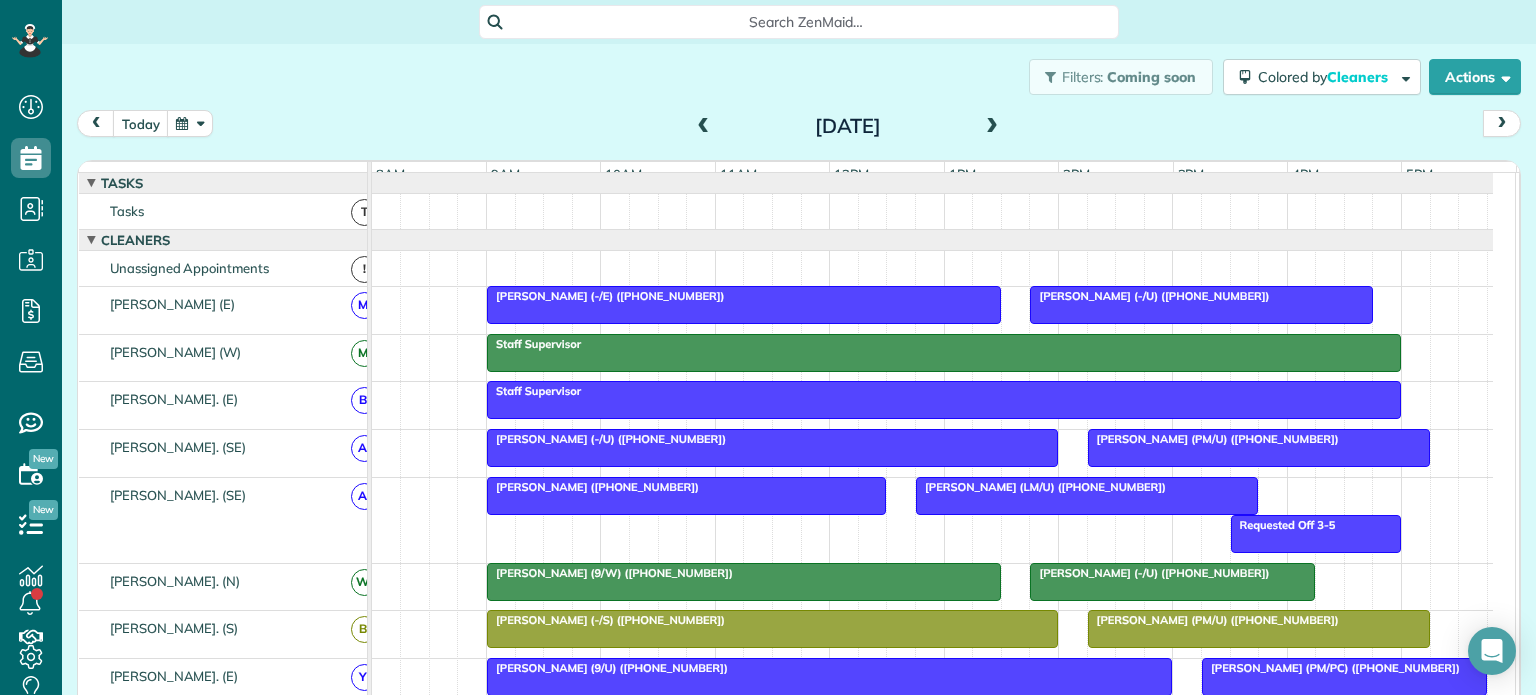 scroll, scrollTop: 38, scrollLeft: 0, axis: vertical 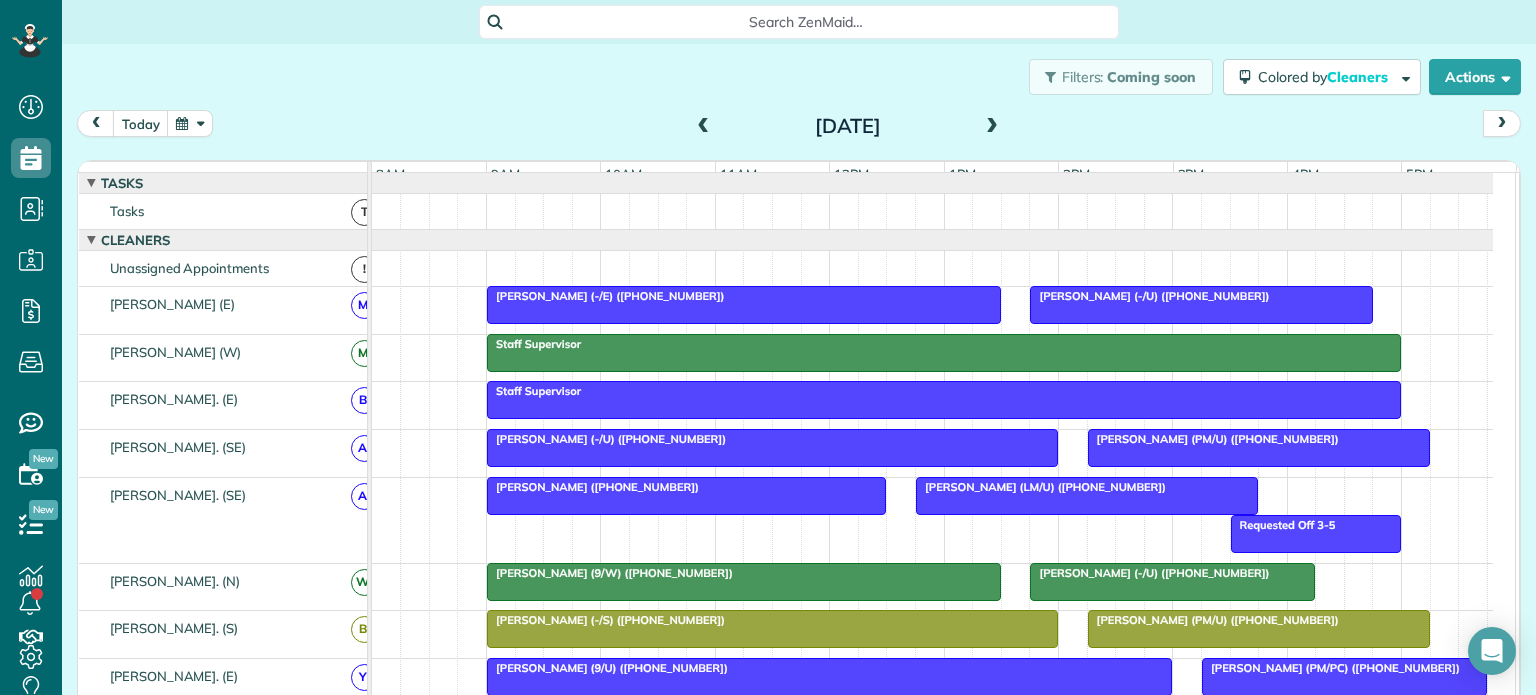 click at bounding box center [992, 127] 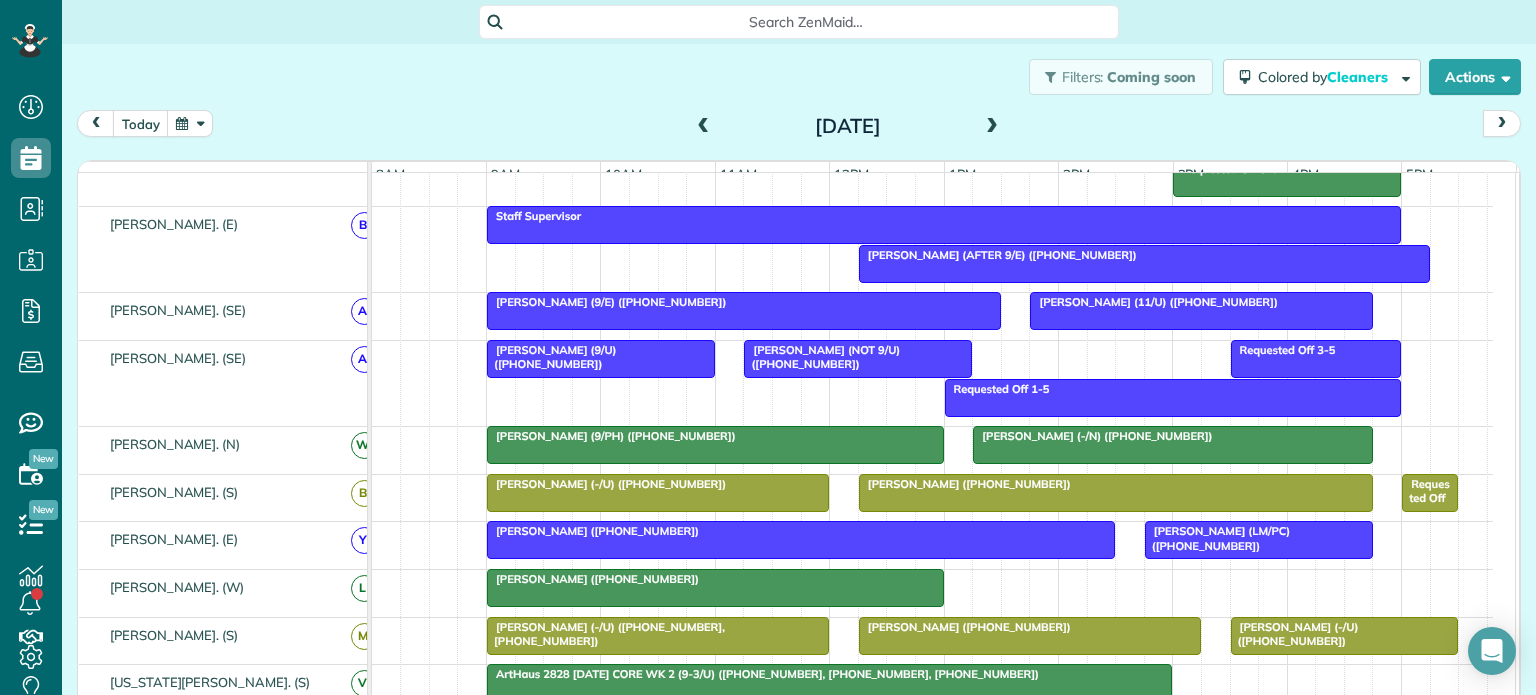 drag, startPoint x: 732, startPoint y: 131, endPoint x: 878, endPoint y: 117, distance: 146.6697 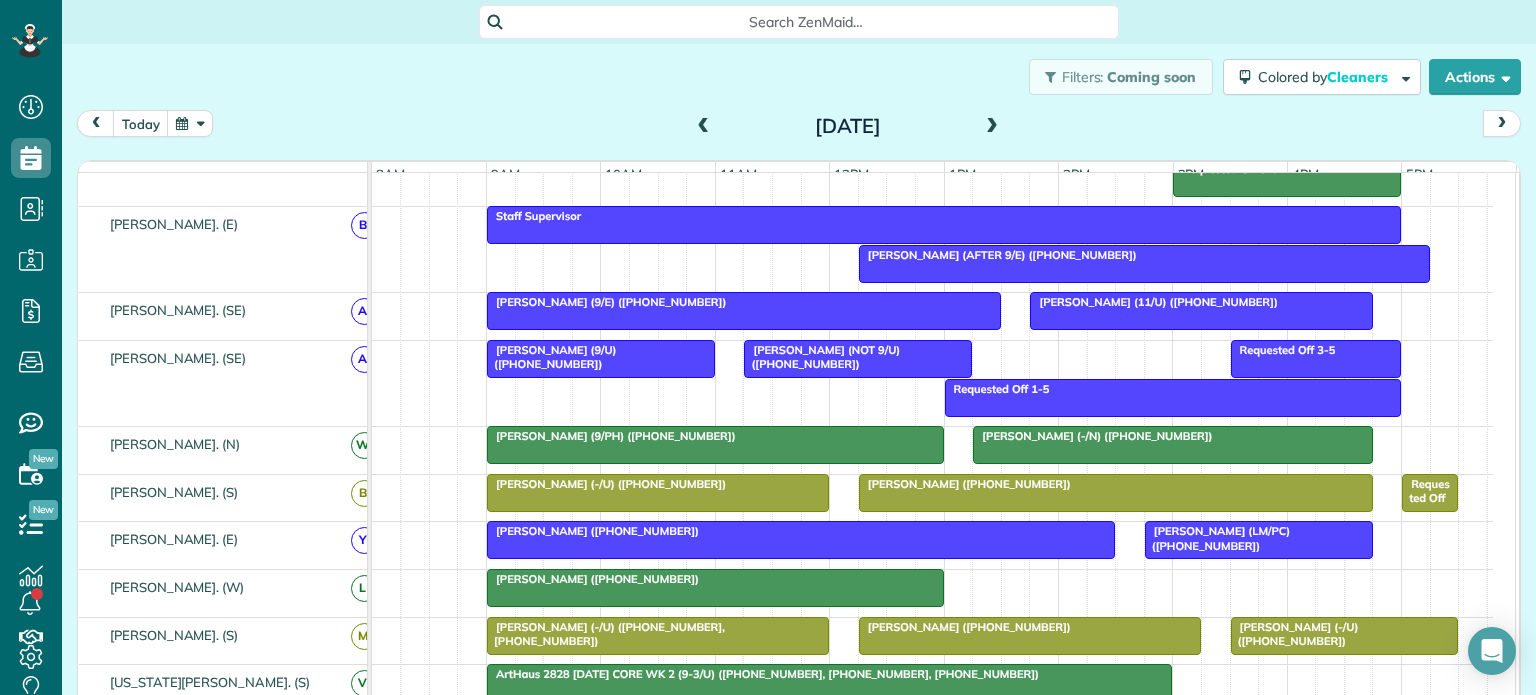 click on "Tuesday Jul 29, 2025" at bounding box center [848, 126] 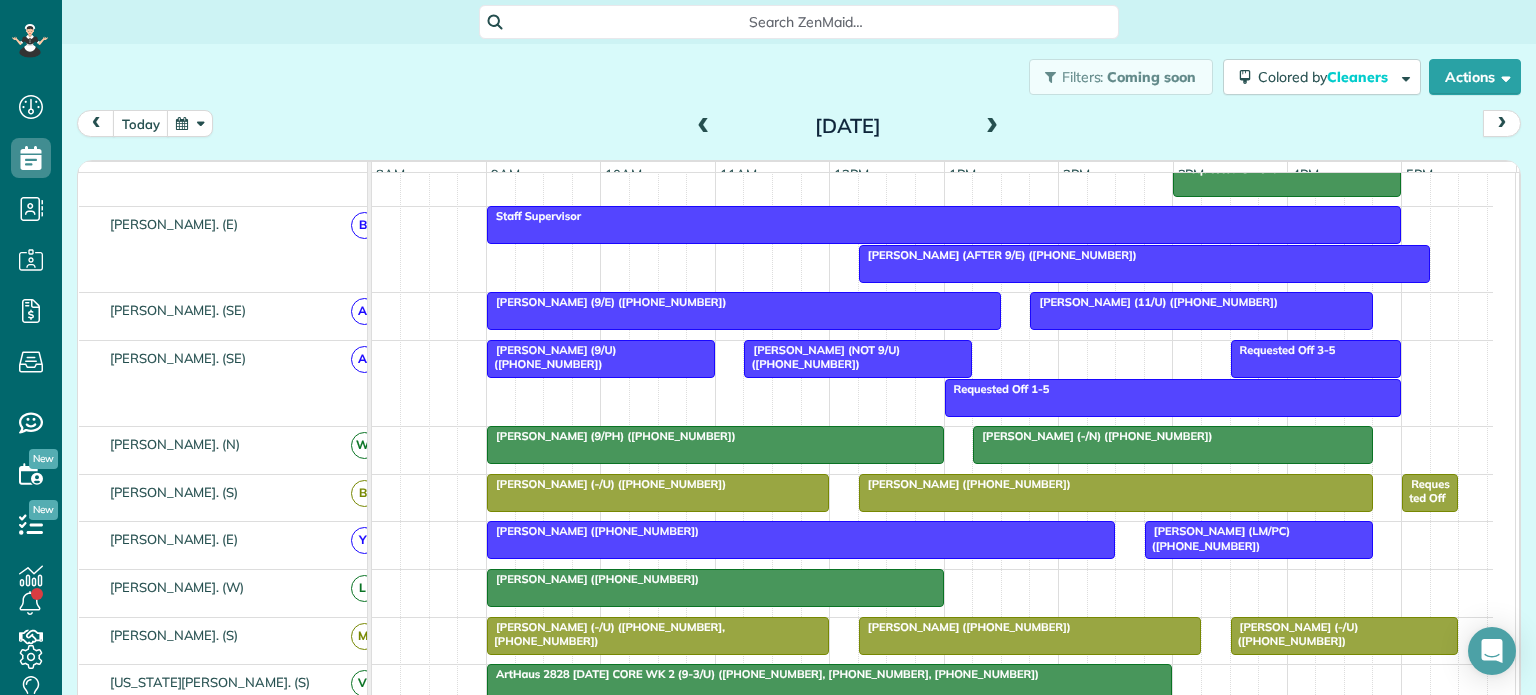 scroll, scrollTop: 324, scrollLeft: 0, axis: vertical 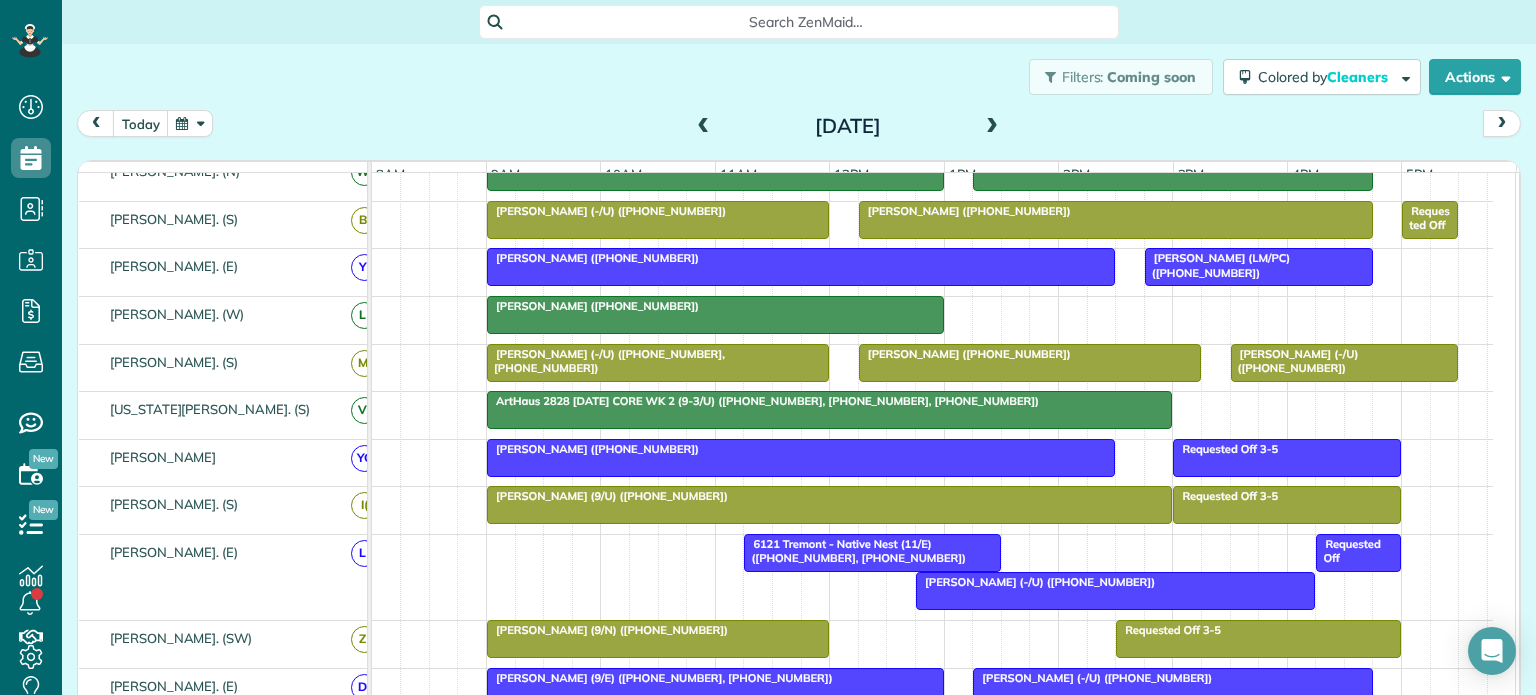 click on "6121 Tremont - Native Nest (11/E) (+19406821867, +14692685812)" at bounding box center (855, 551) 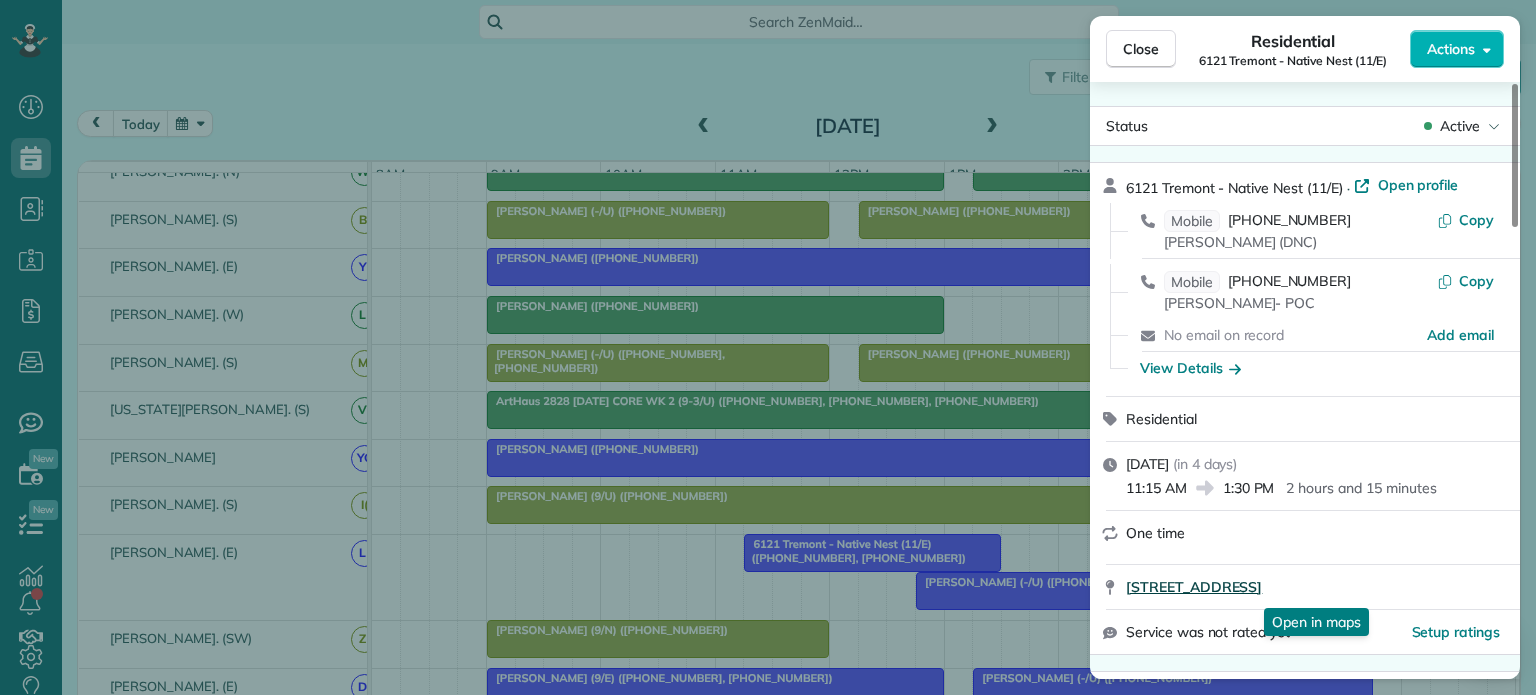 drag, startPoint x: 1138, startPoint y: 595, endPoint x: 1364, endPoint y: 568, distance: 227.60712 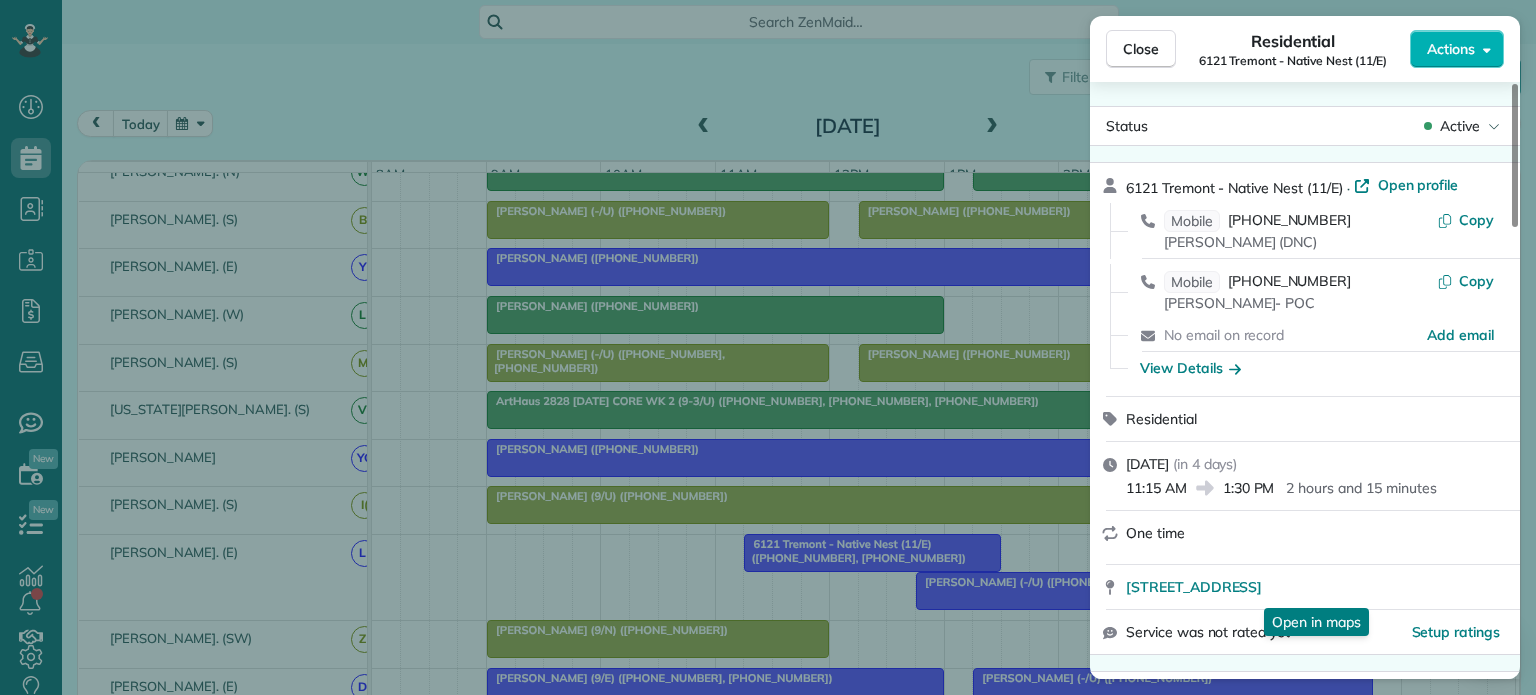 click on "6121 Tremont Street Dallas TX 75214 Open in maps Open in maps" at bounding box center (1305, 587) 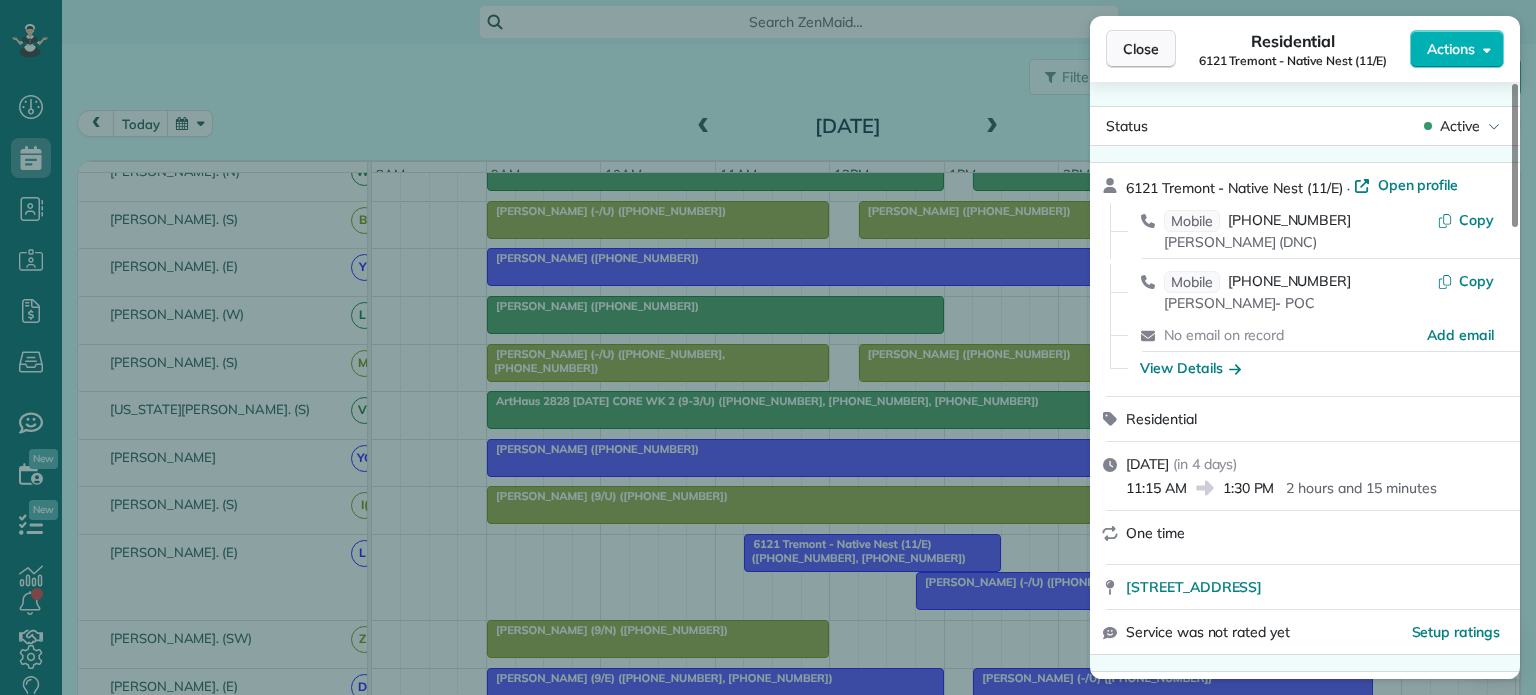 click on "Close" at bounding box center [1141, 49] 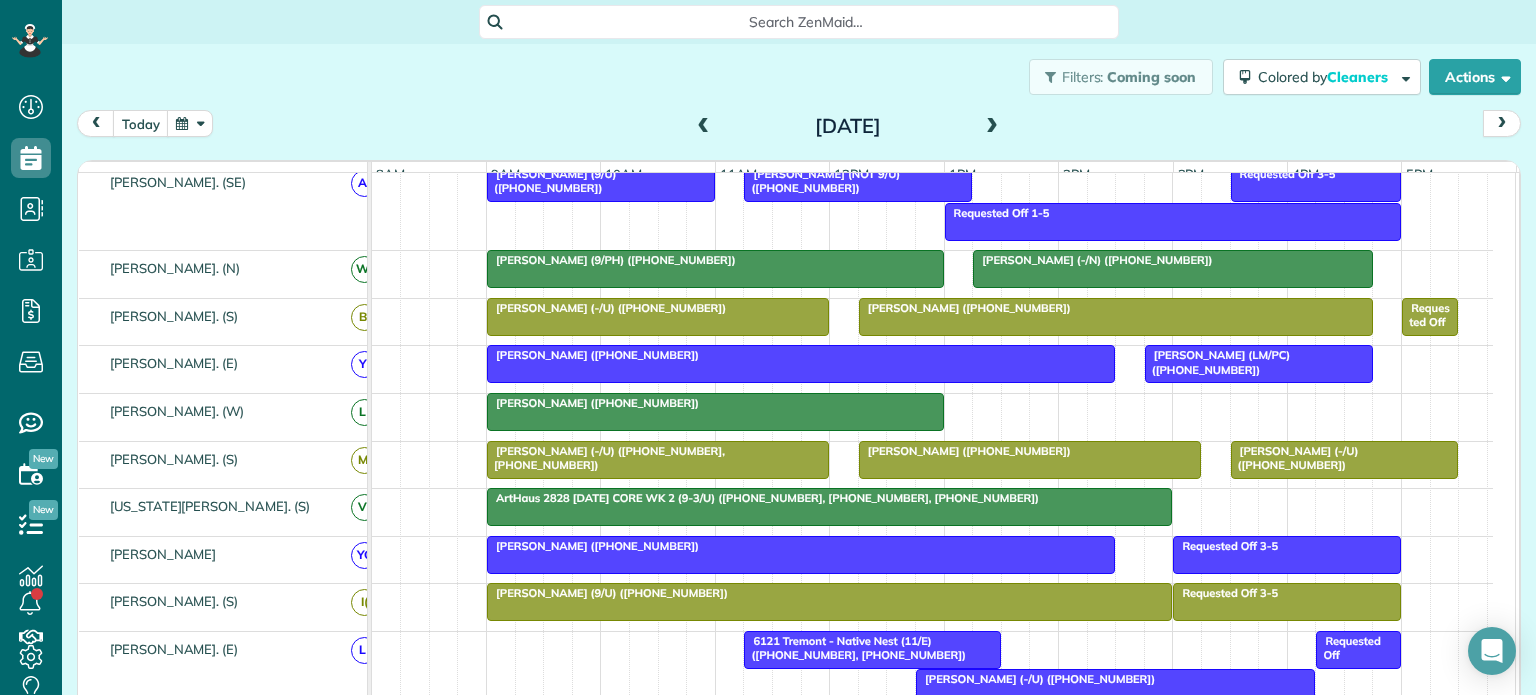 click on "Sheela Ziari (+14158277801)" at bounding box center [715, 403] 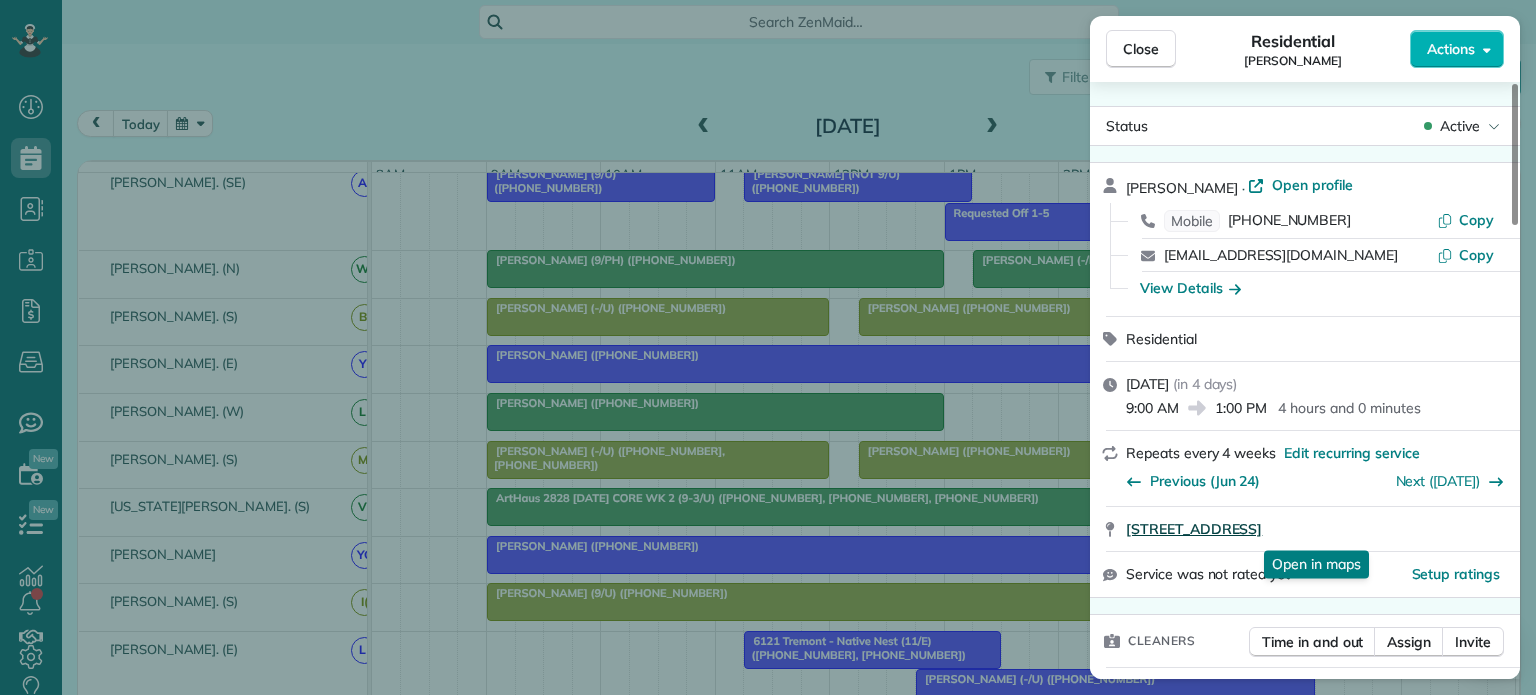drag, startPoint x: 1141, startPoint y: 532, endPoint x: 1398, endPoint y: 534, distance: 257.00778 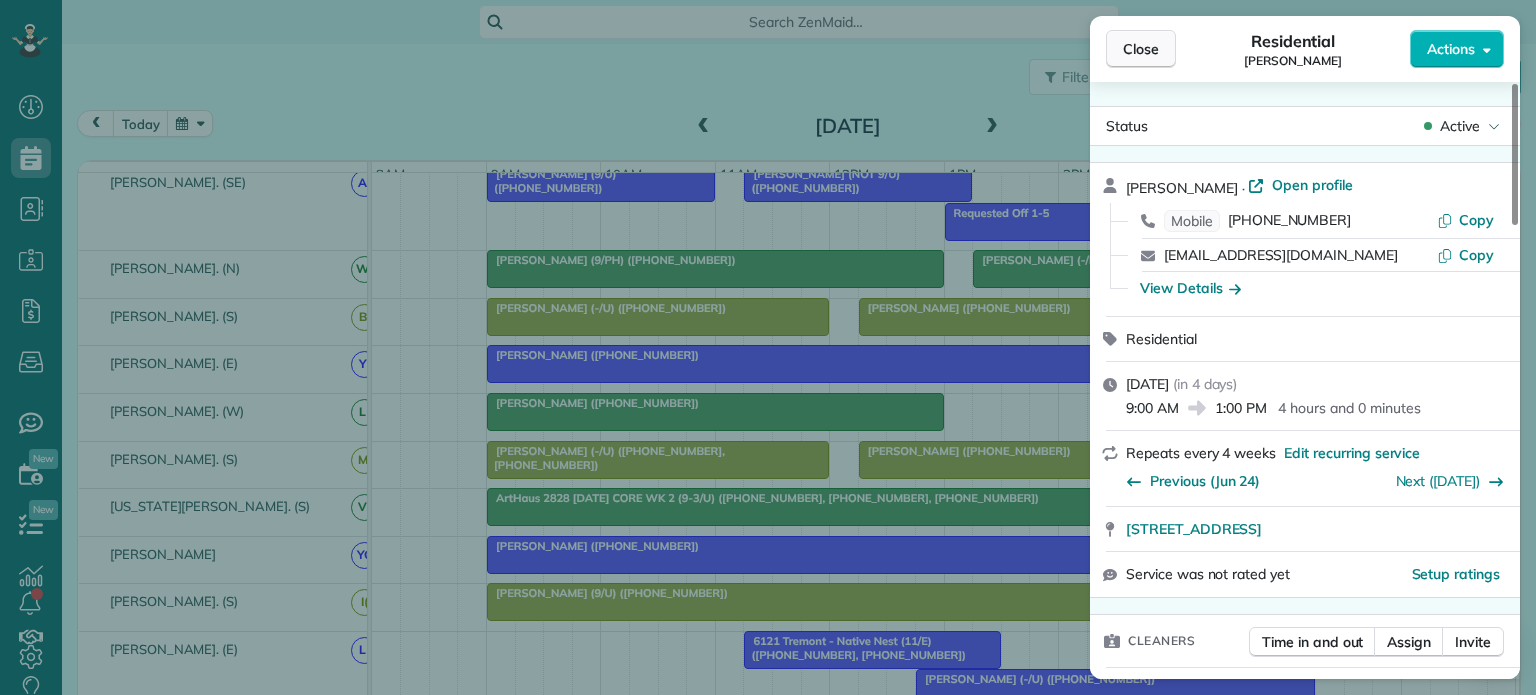 click on "Close" at bounding box center (1141, 49) 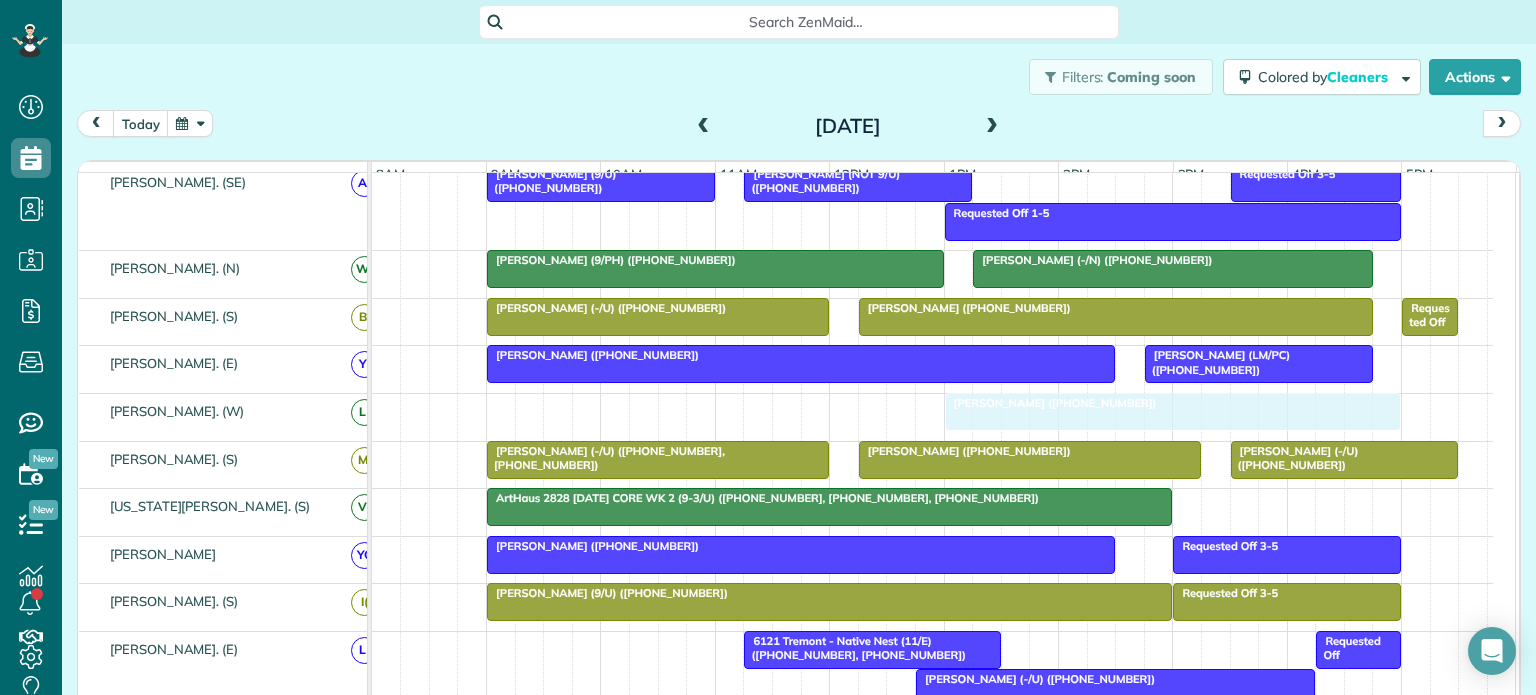 drag, startPoint x: 772, startPoint y: 422, endPoint x: 1243, endPoint y: 428, distance: 471.0382 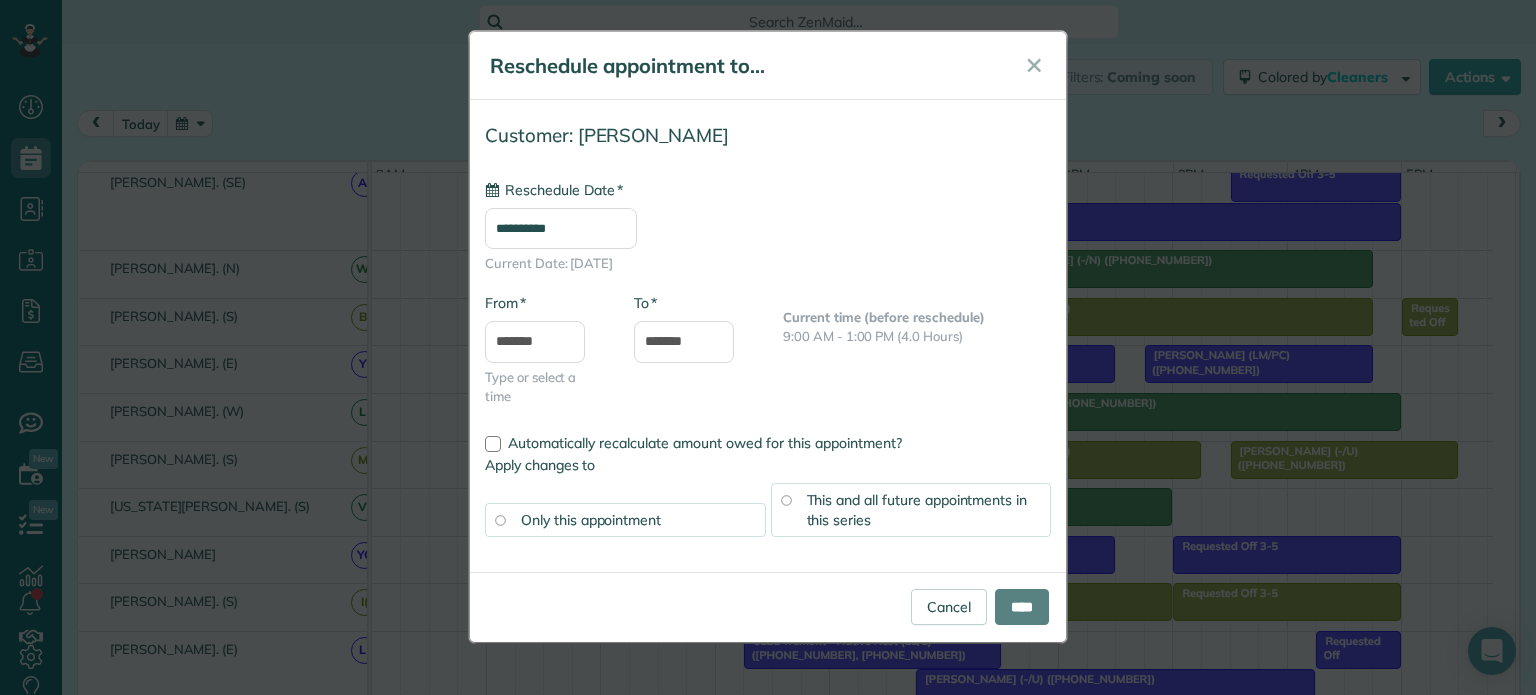 type on "**********" 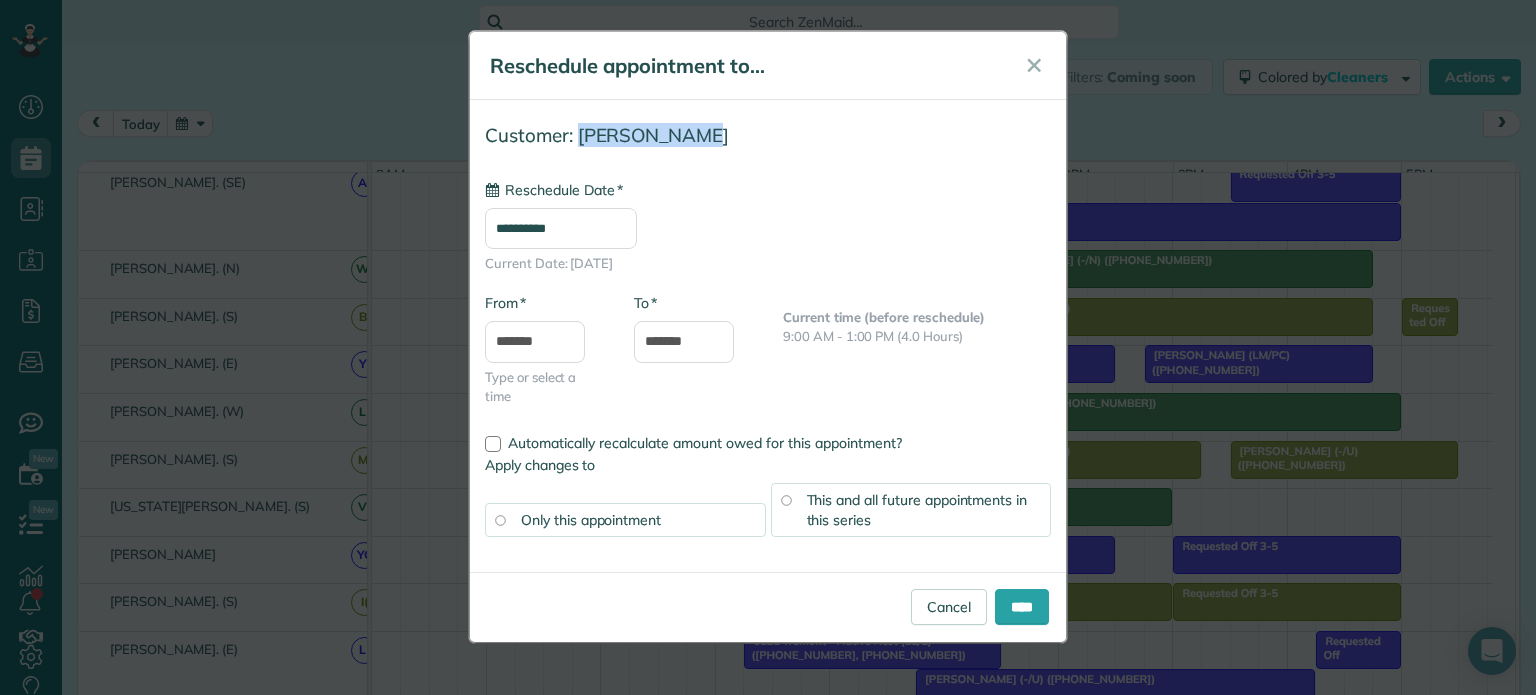 drag, startPoint x: 710, startPoint y: 132, endPoint x: 576, endPoint y: 124, distance: 134.23859 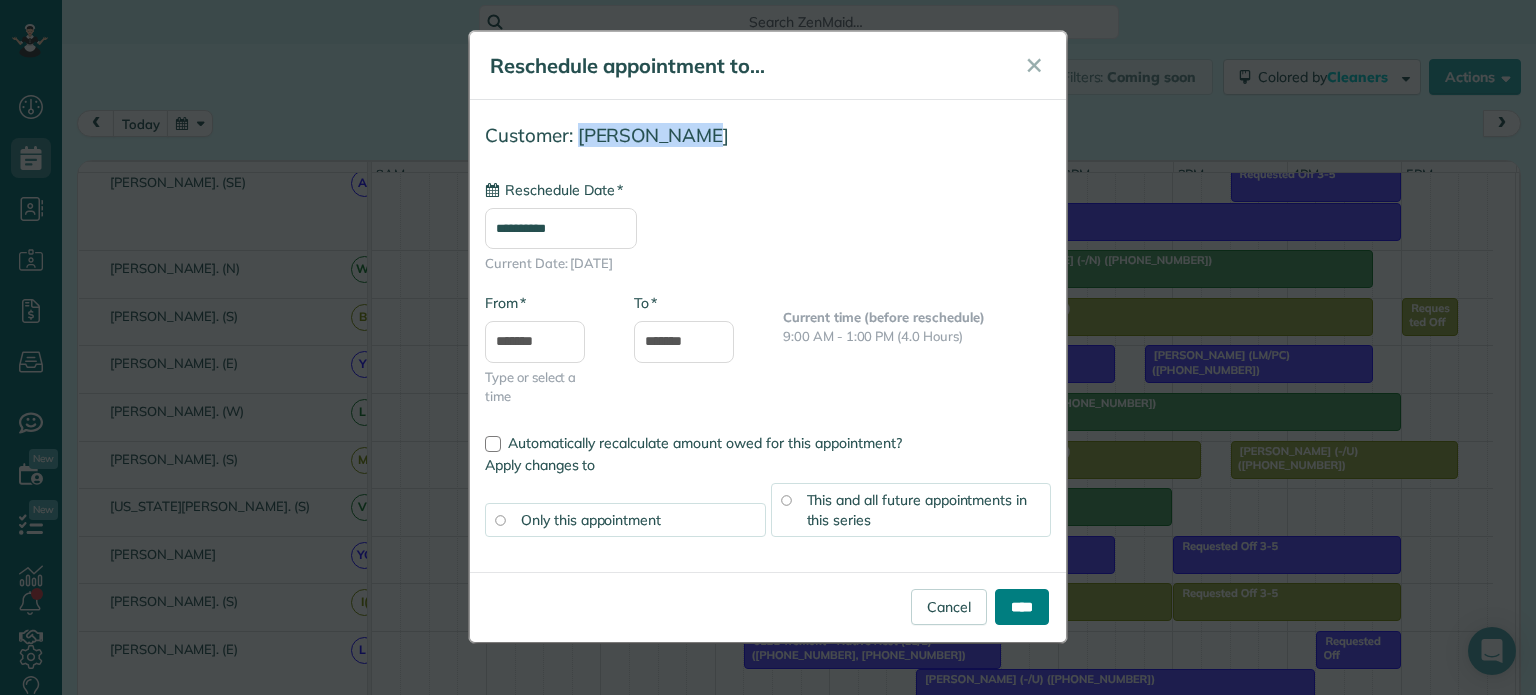 click on "****" at bounding box center [1022, 607] 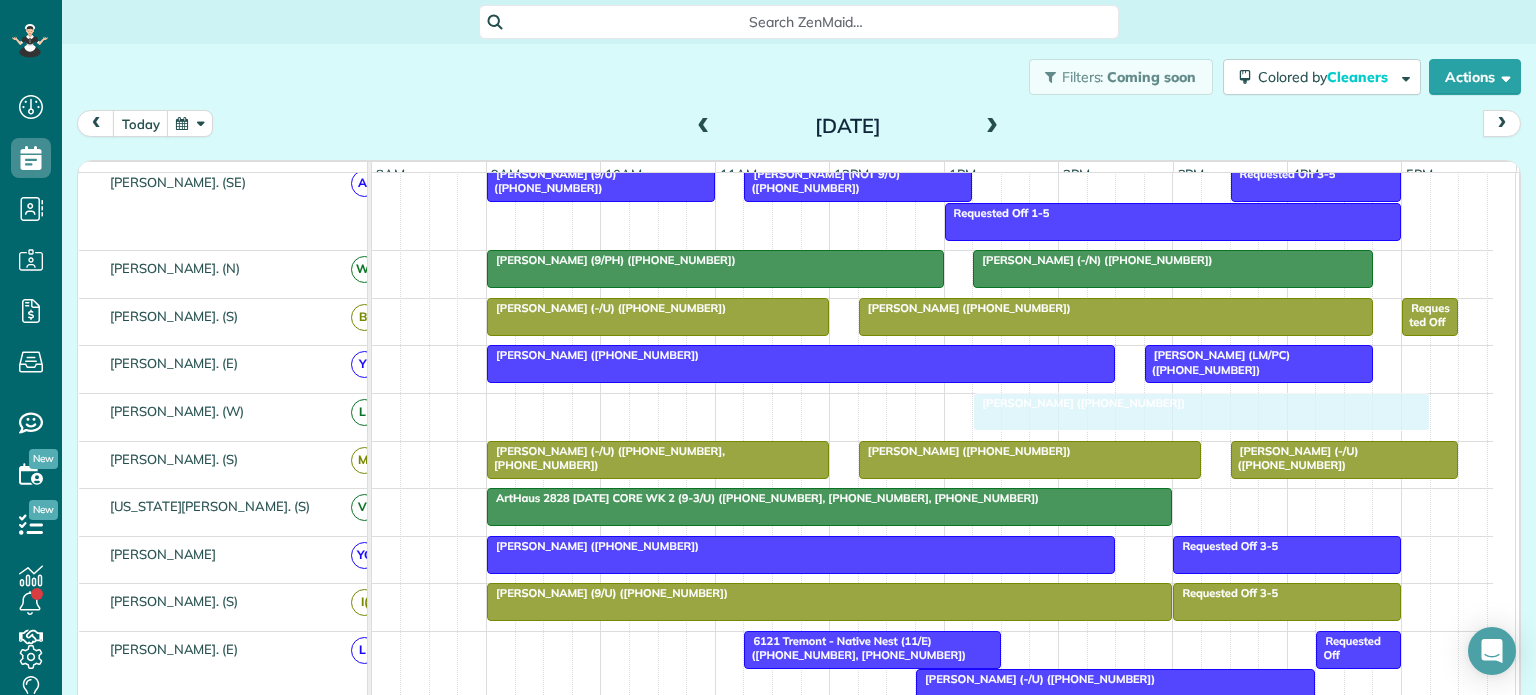 drag, startPoint x: 1122, startPoint y: 426, endPoint x: 1148, endPoint y: 433, distance: 26.925823 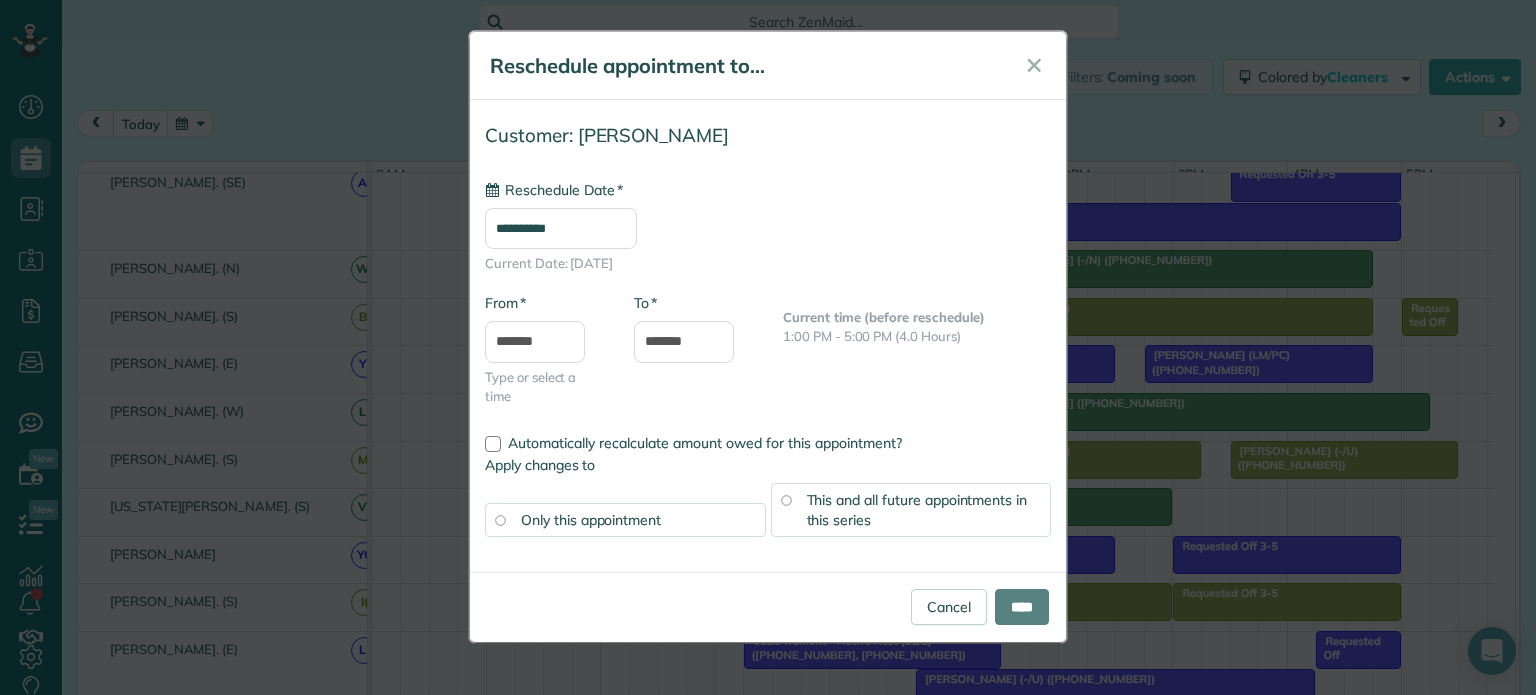 type on "**********" 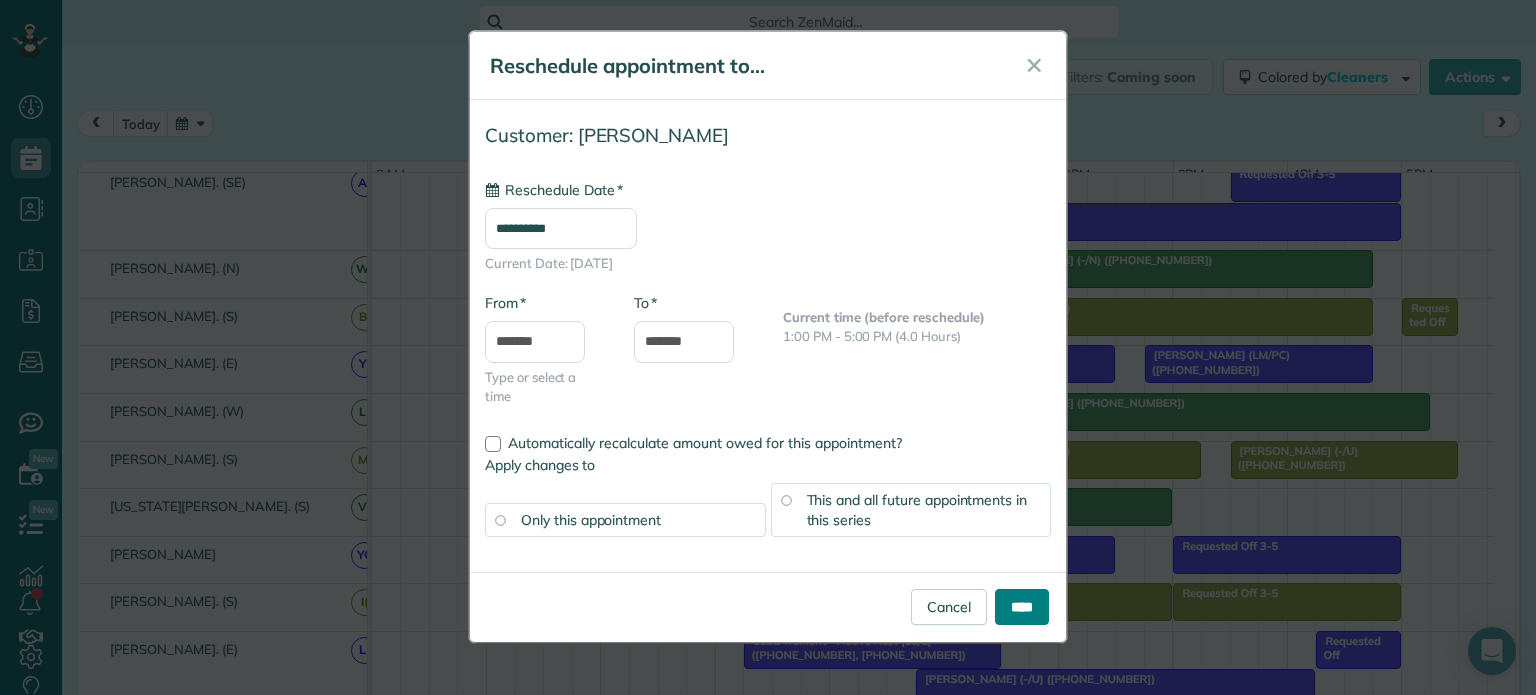 click on "****" at bounding box center (1022, 607) 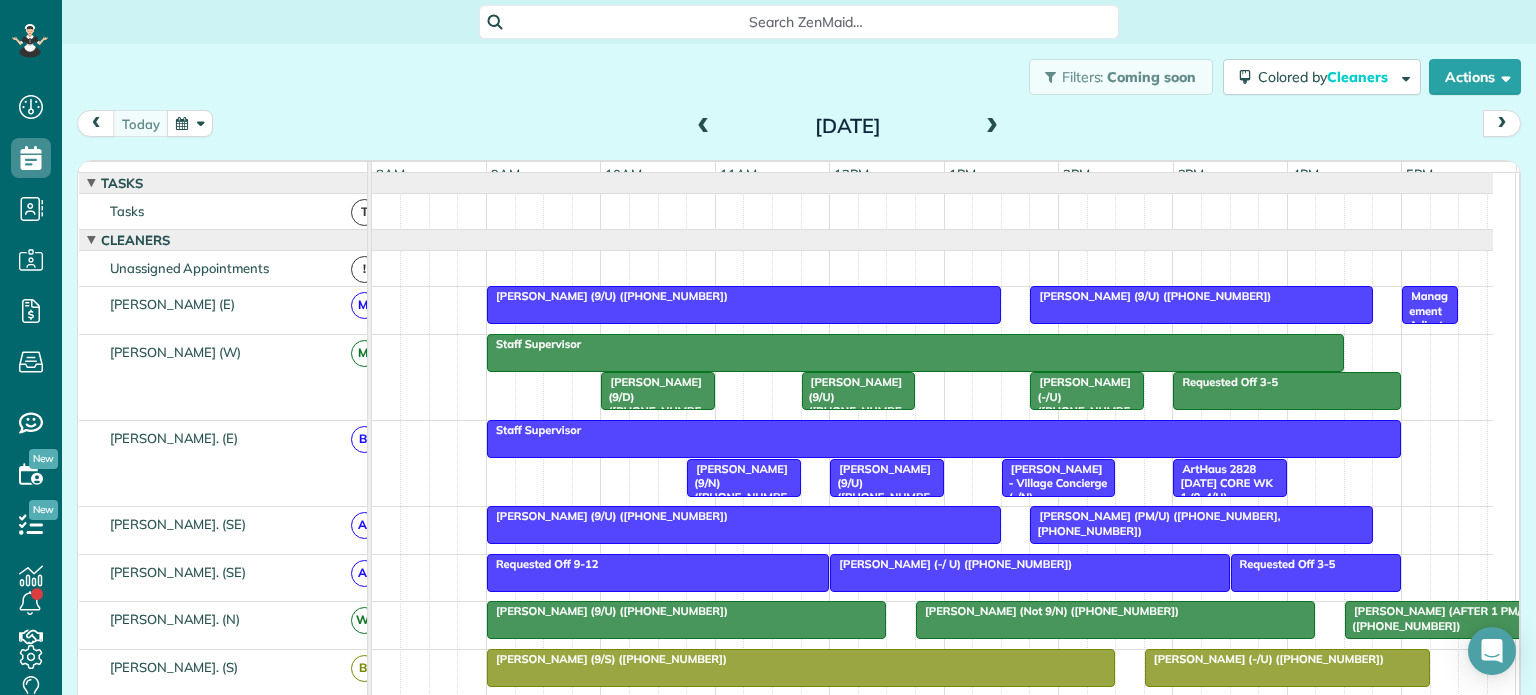 scroll, scrollTop: 695, scrollLeft: 61, axis: both 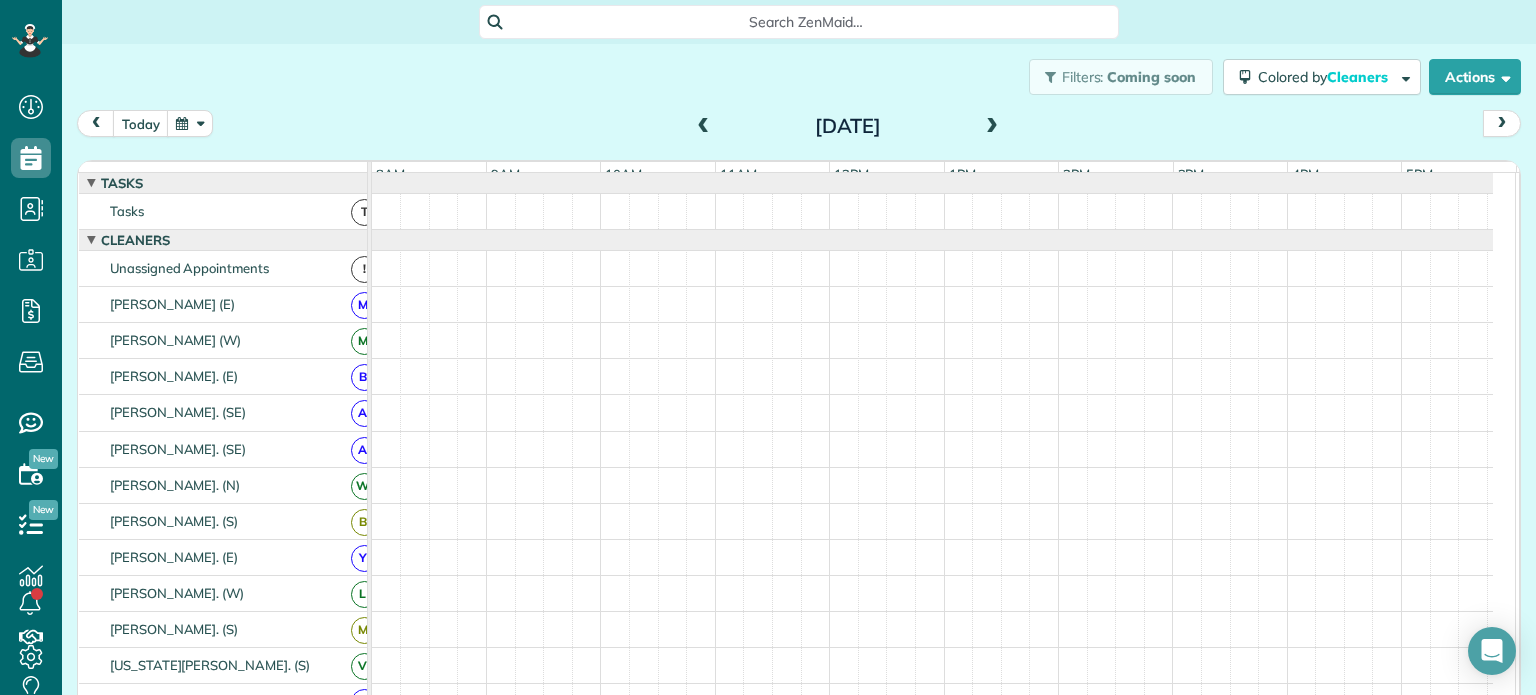 click at bounding box center (992, 127) 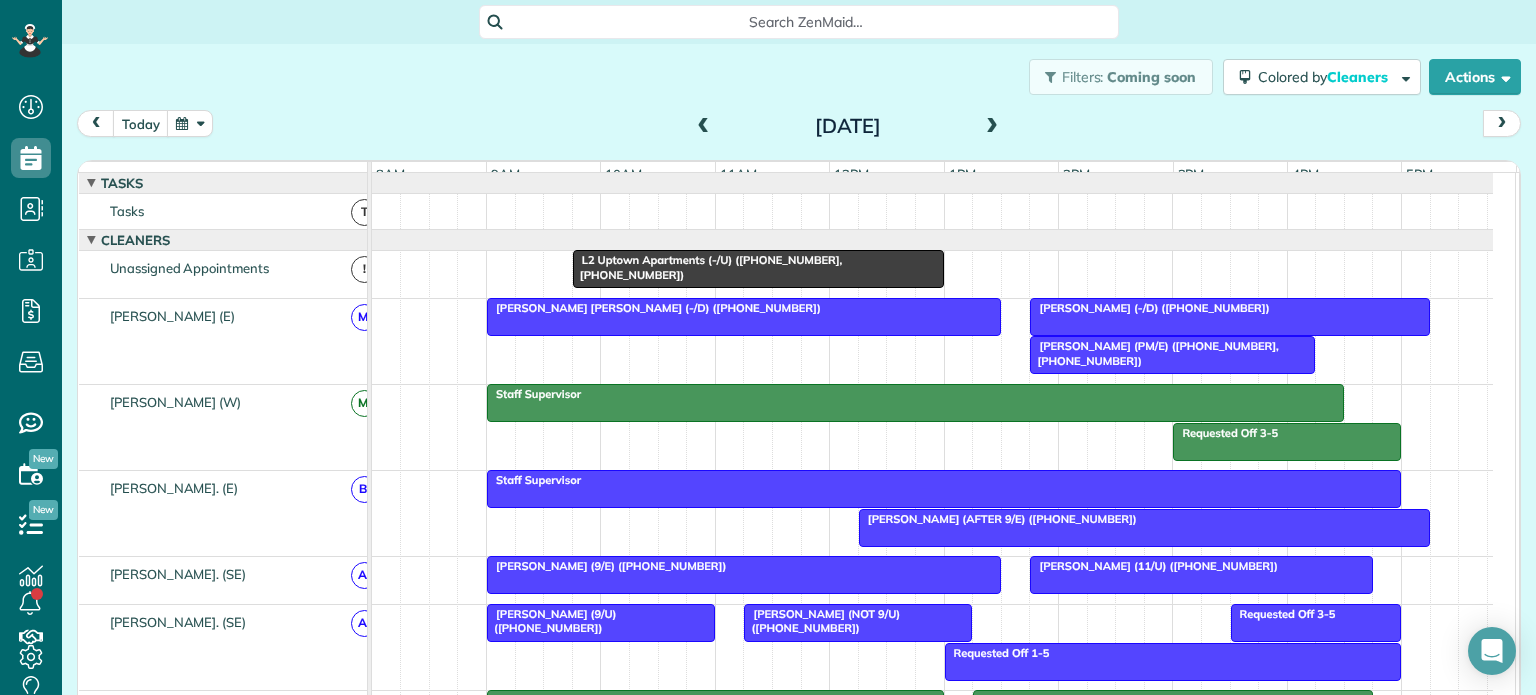 scroll, scrollTop: 45, scrollLeft: 0, axis: vertical 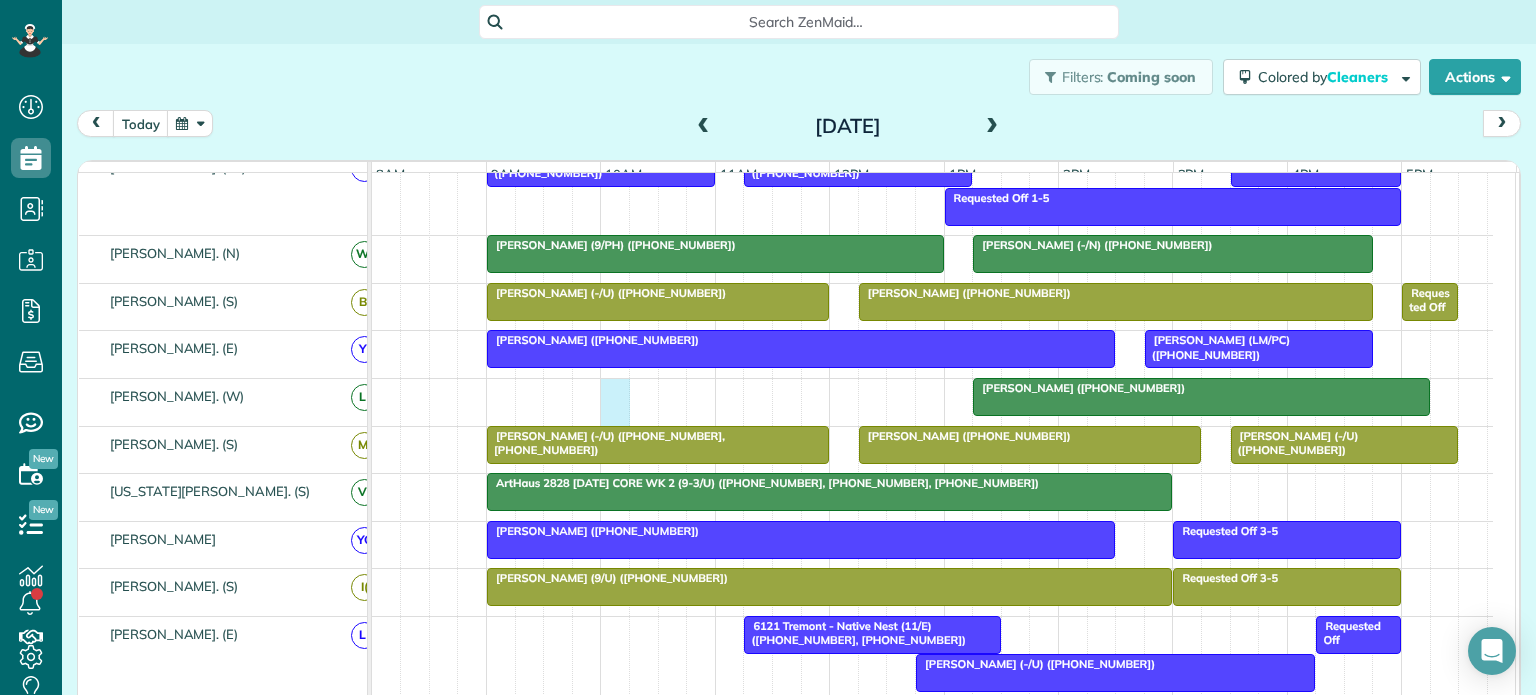 click on "Sheela Ziari (+14158277801)" at bounding box center (932, 402) 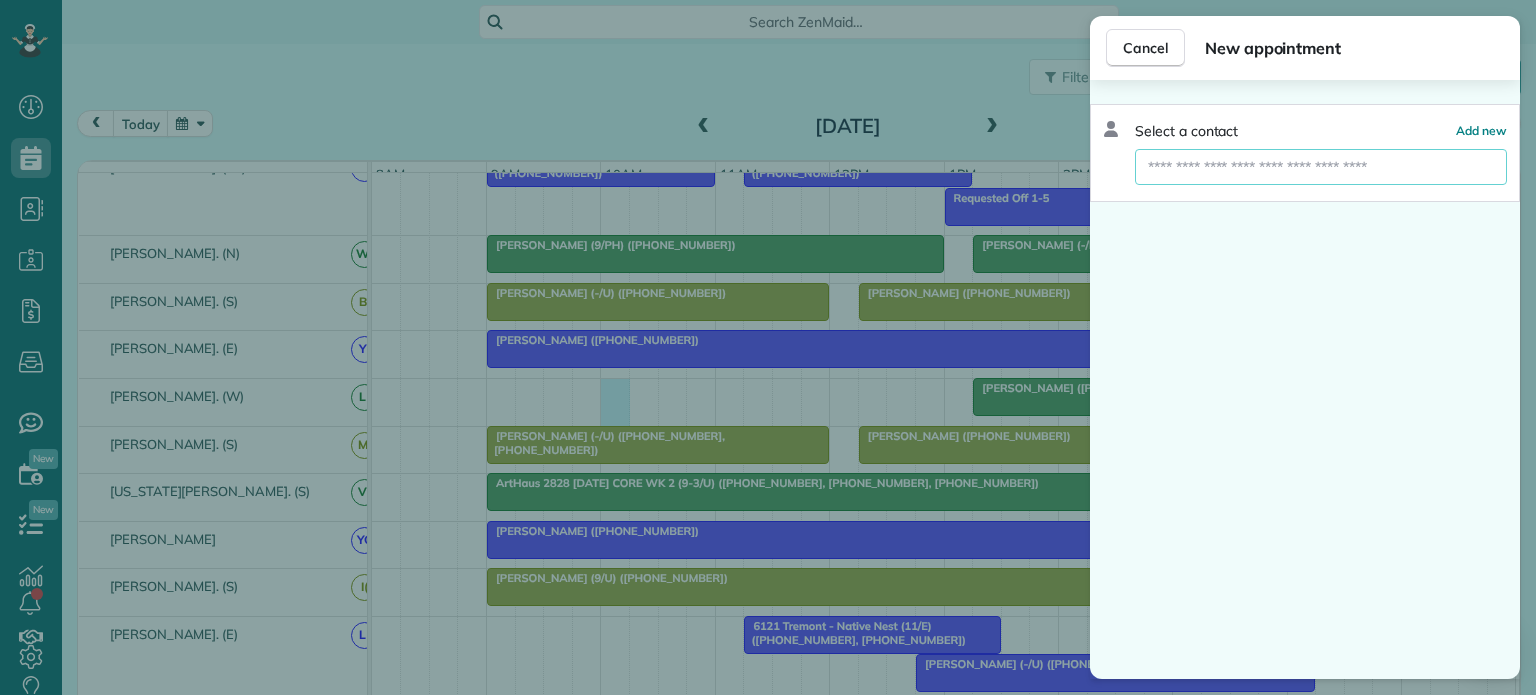 click at bounding box center (1321, 167) 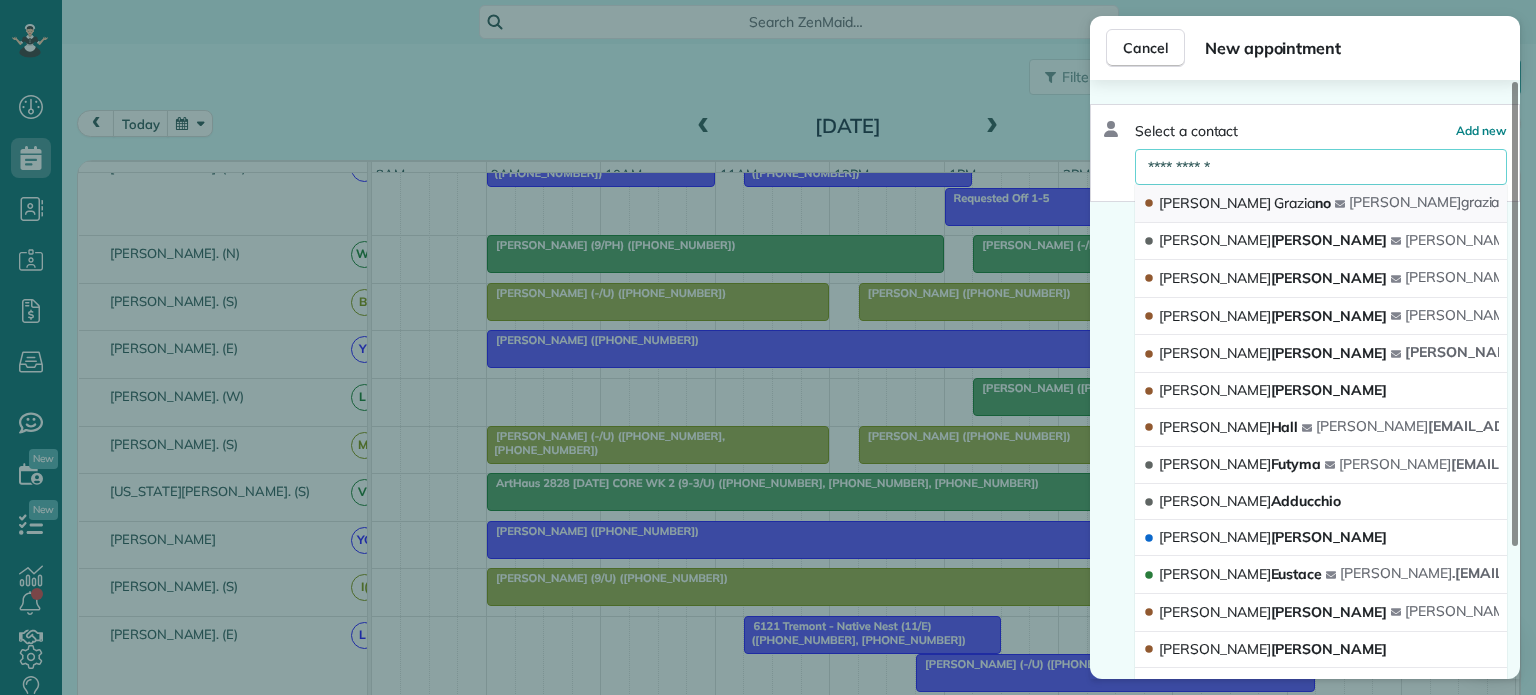 type on "**********" 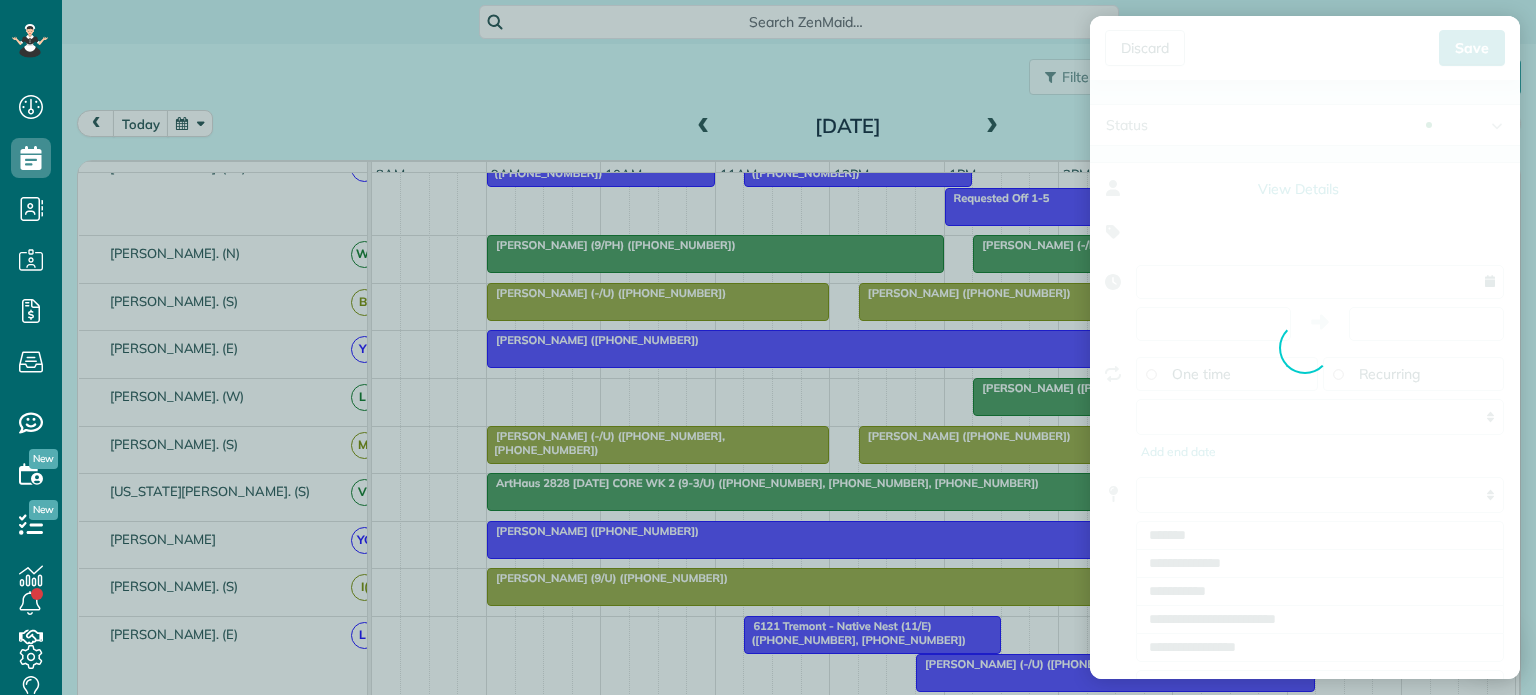 type on "**********" 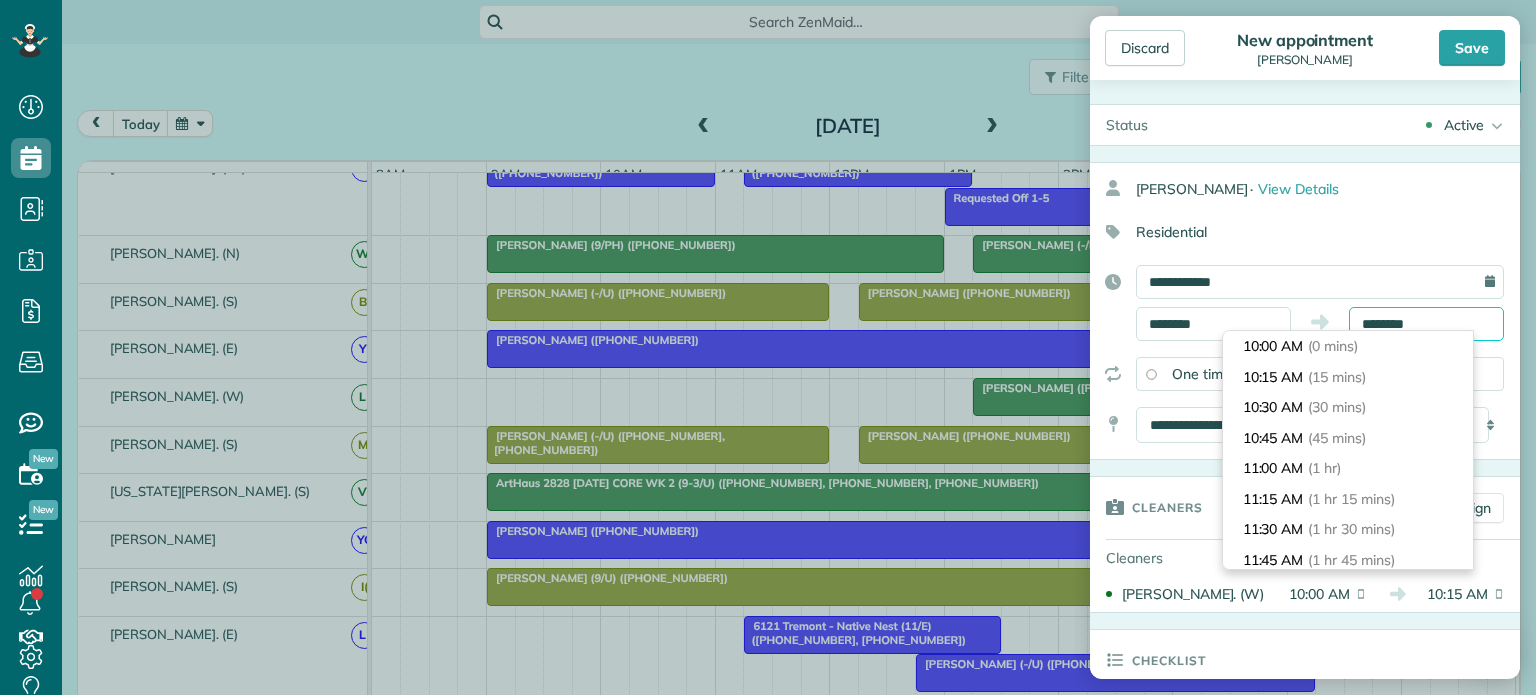 click on "Dashboard
Scheduling
Calendar View
List View
Dispatch View - Weekly scheduling (Beta)" at bounding box center [768, 347] 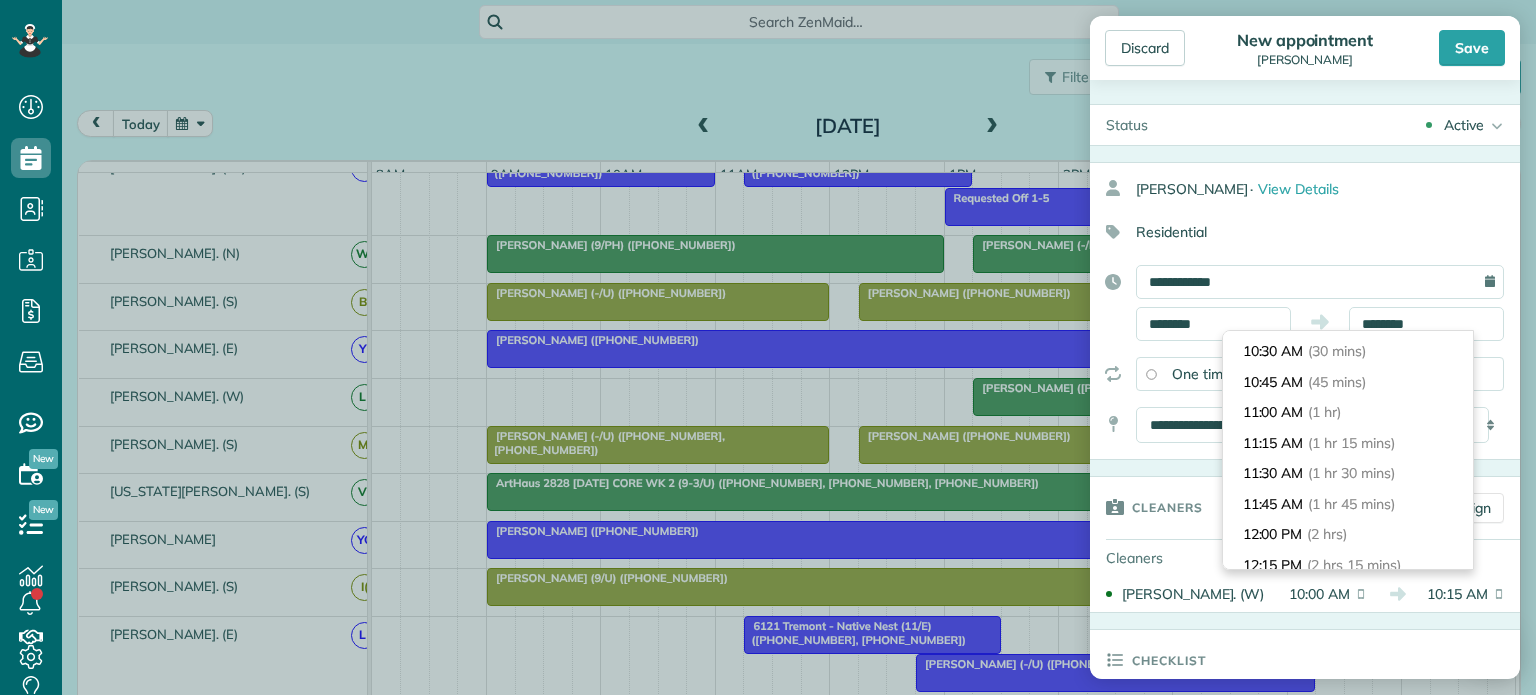 scroll, scrollTop: 126, scrollLeft: 0, axis: vertical 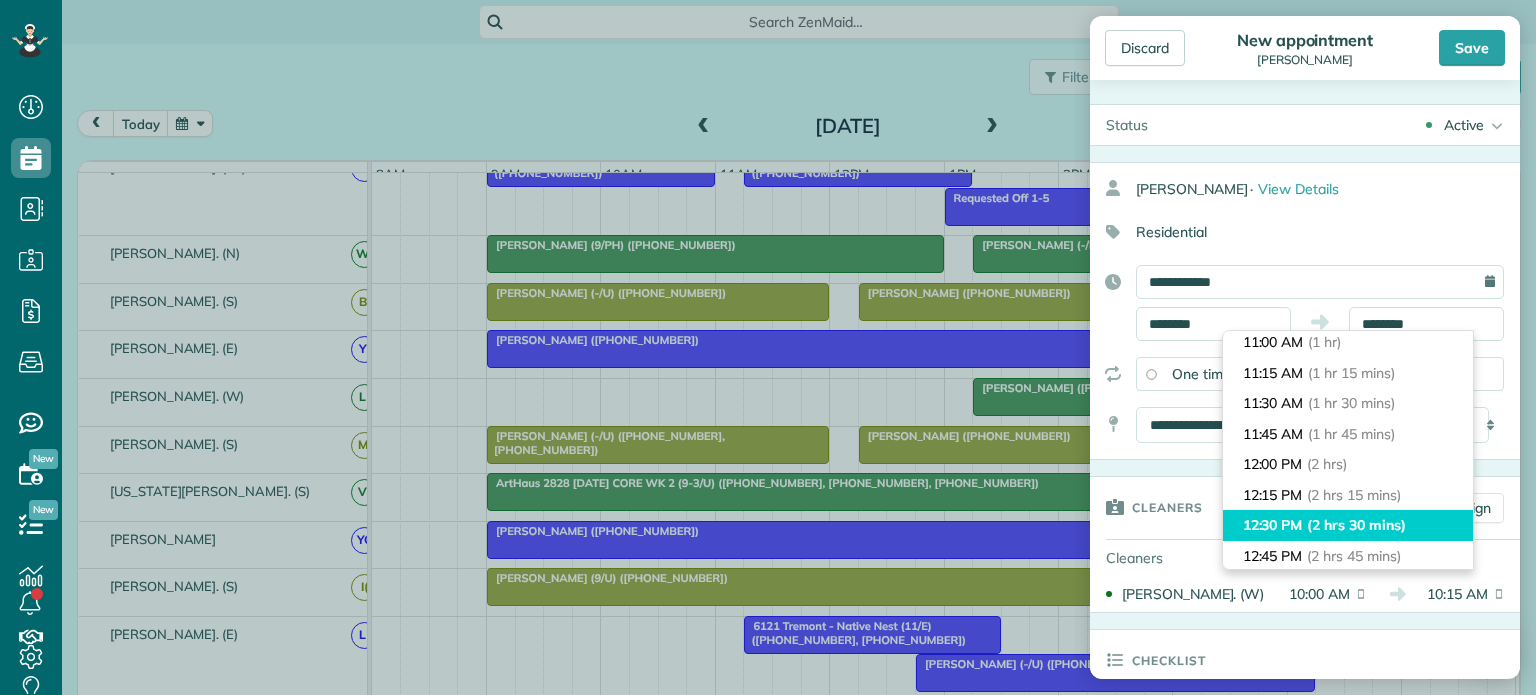 type on "********" 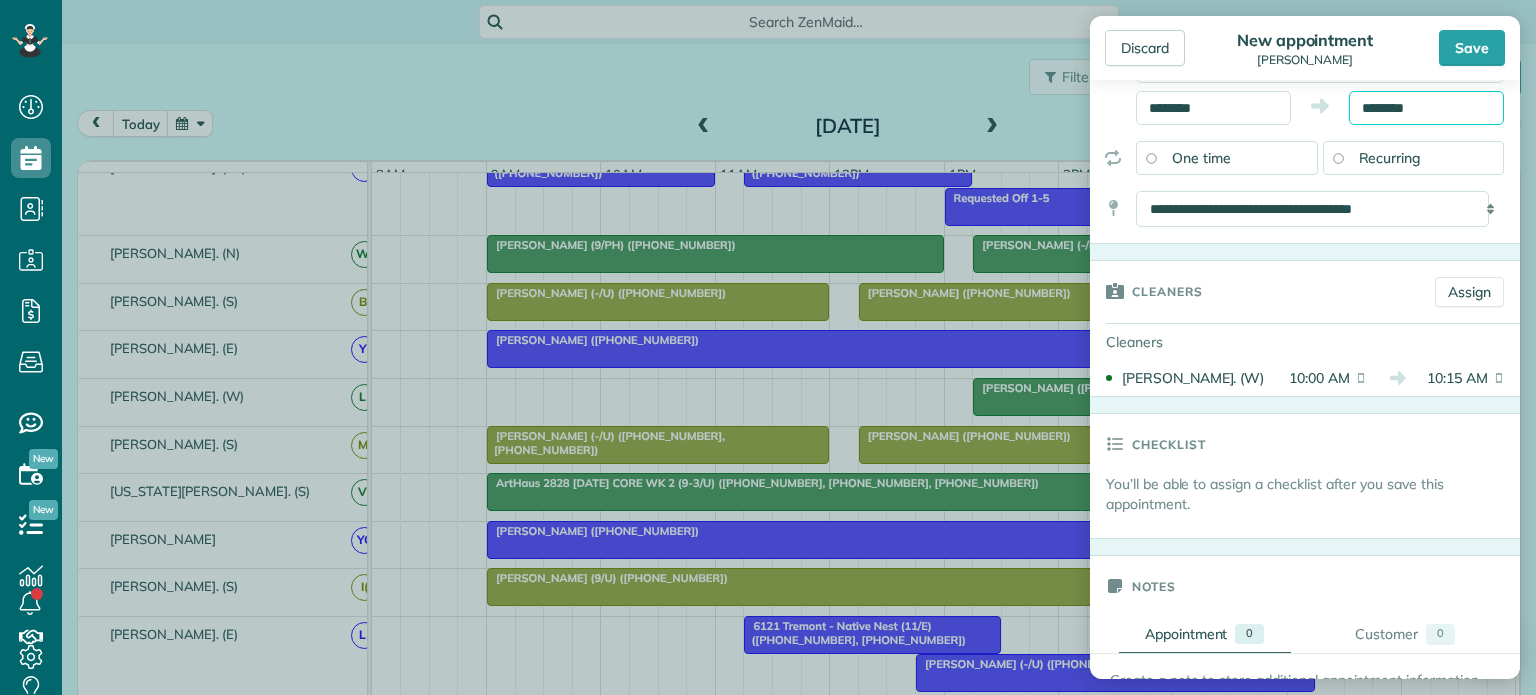 scroll, scrollTop: 226, scrollLeft: 0, axis: vertical 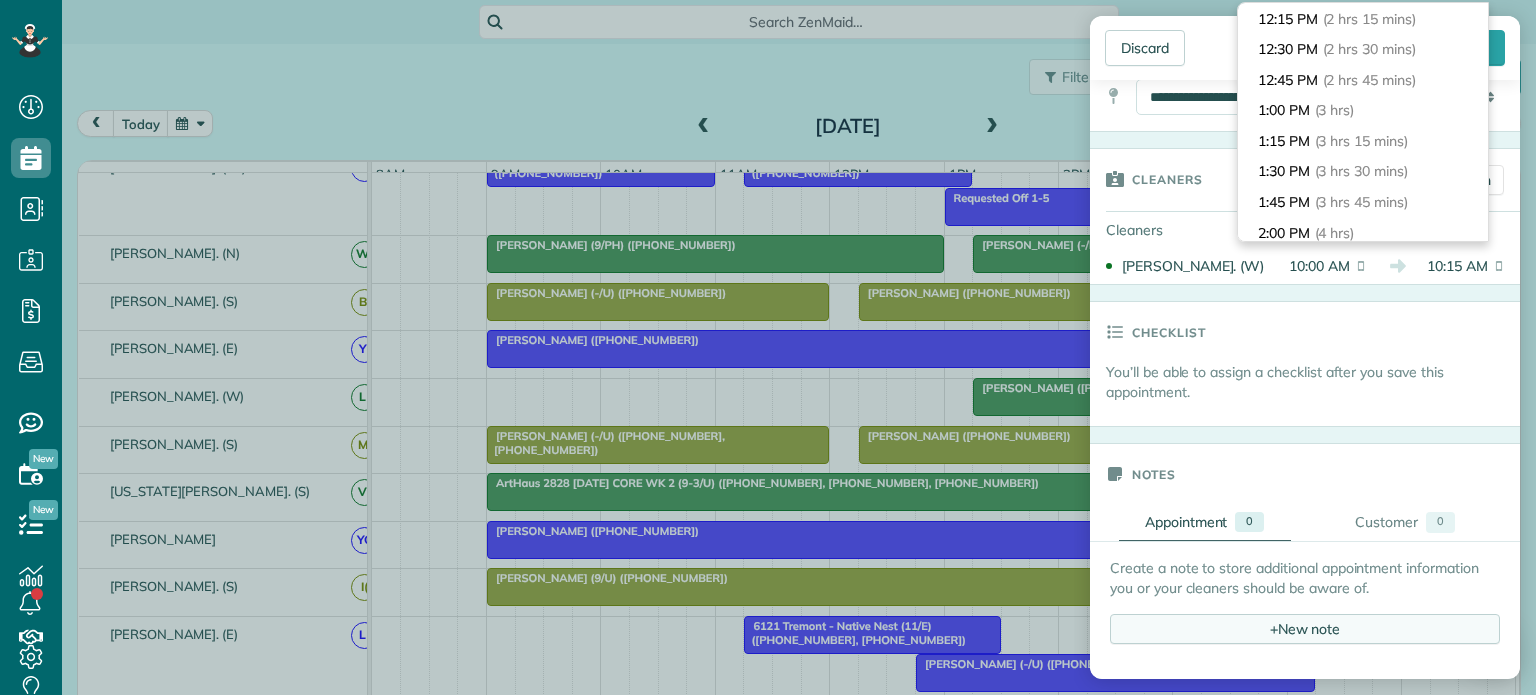 click on "+ New note" at bounding box center (1305, 629) 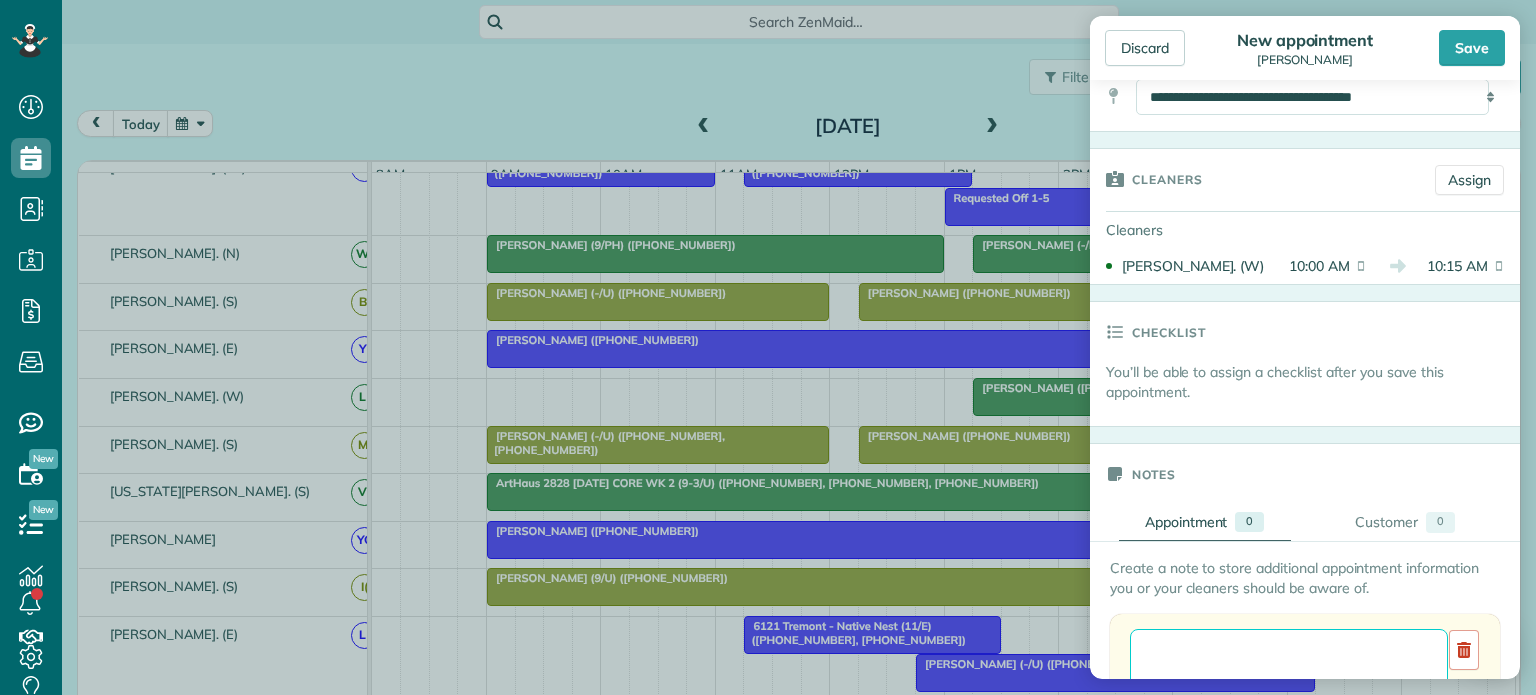 click at bounding box center (1289, 670) 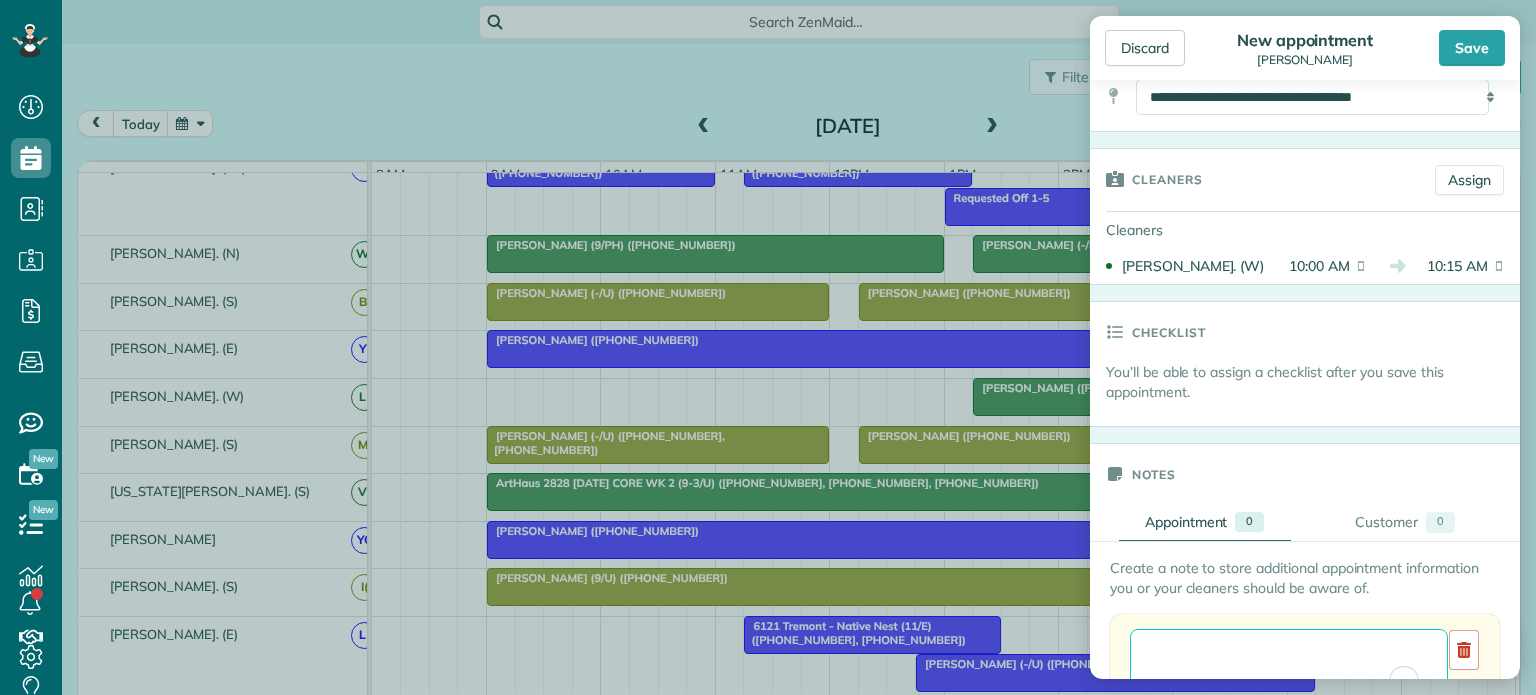 paste on "**********" 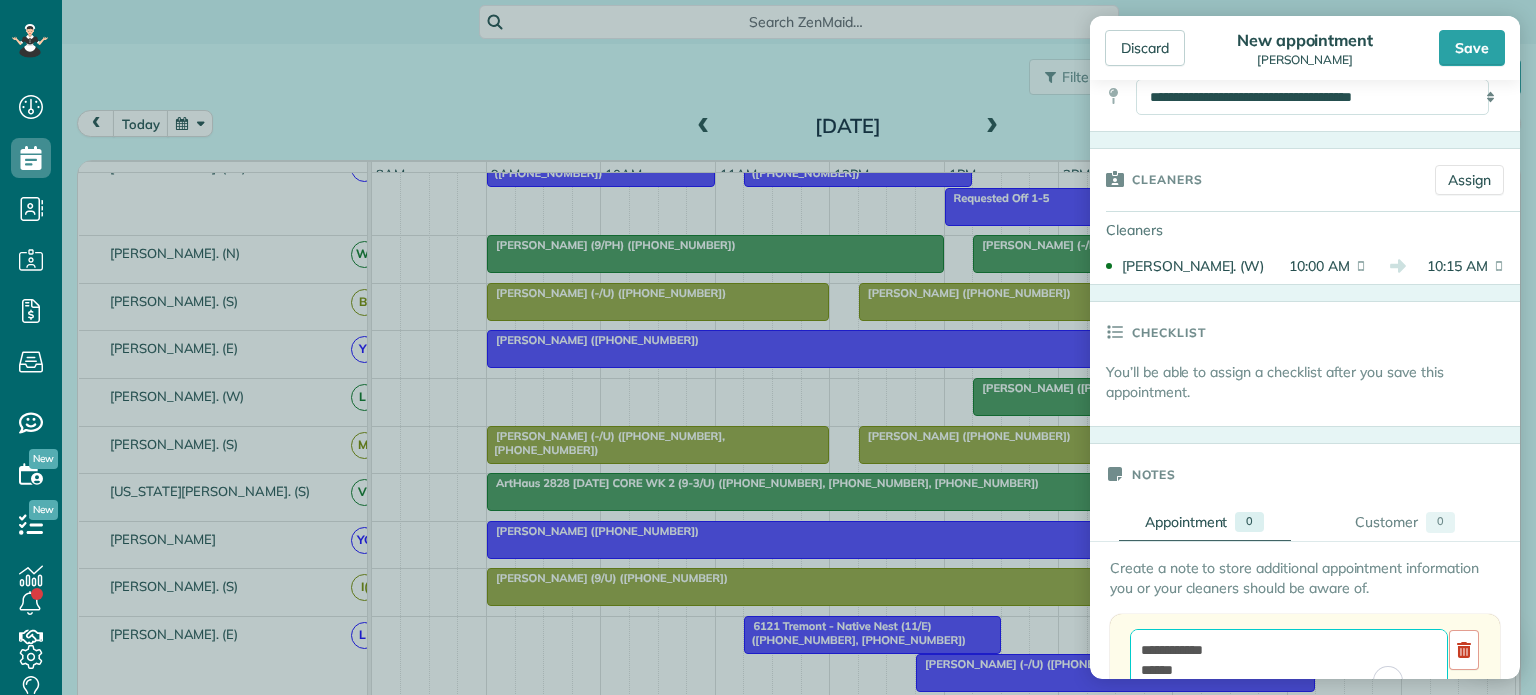 scroll, scrollTop: 48, scrollLeft: 0, axis: vertical 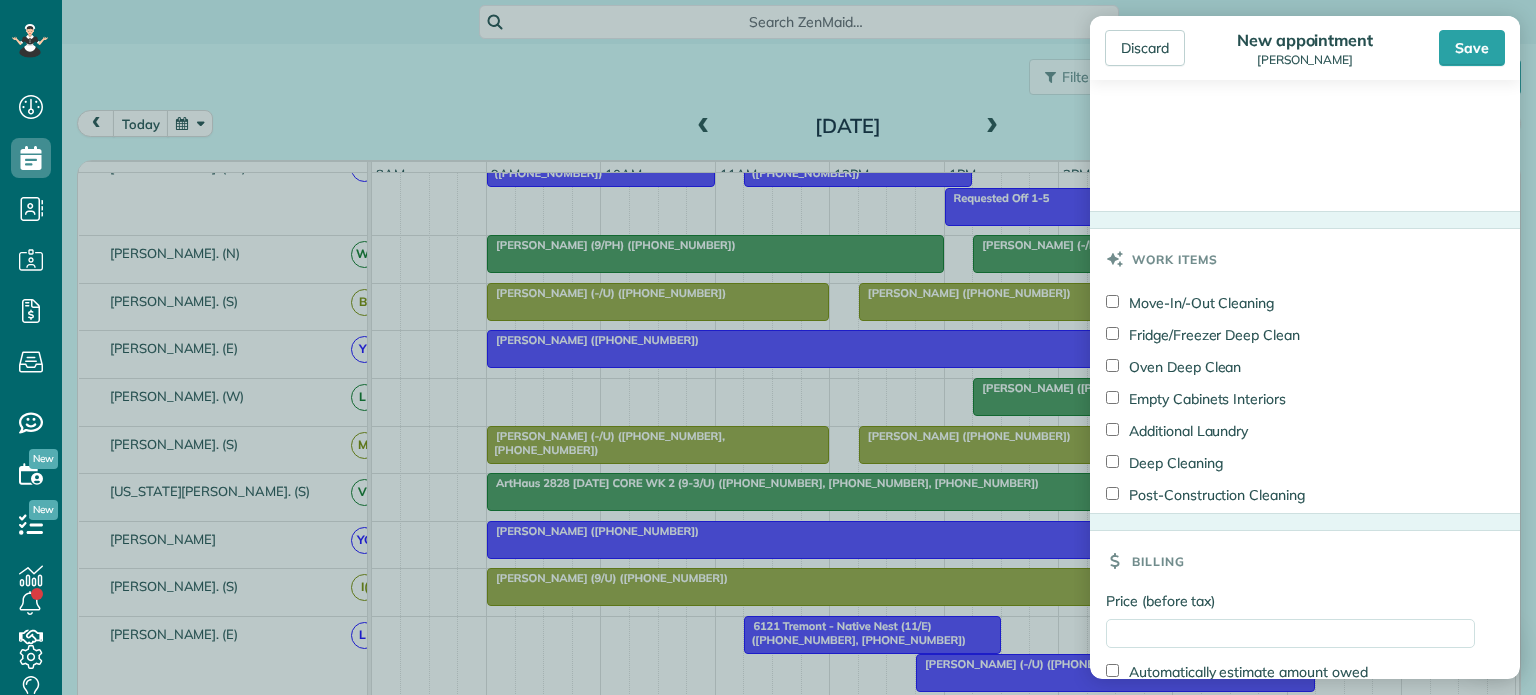 type on "**********" 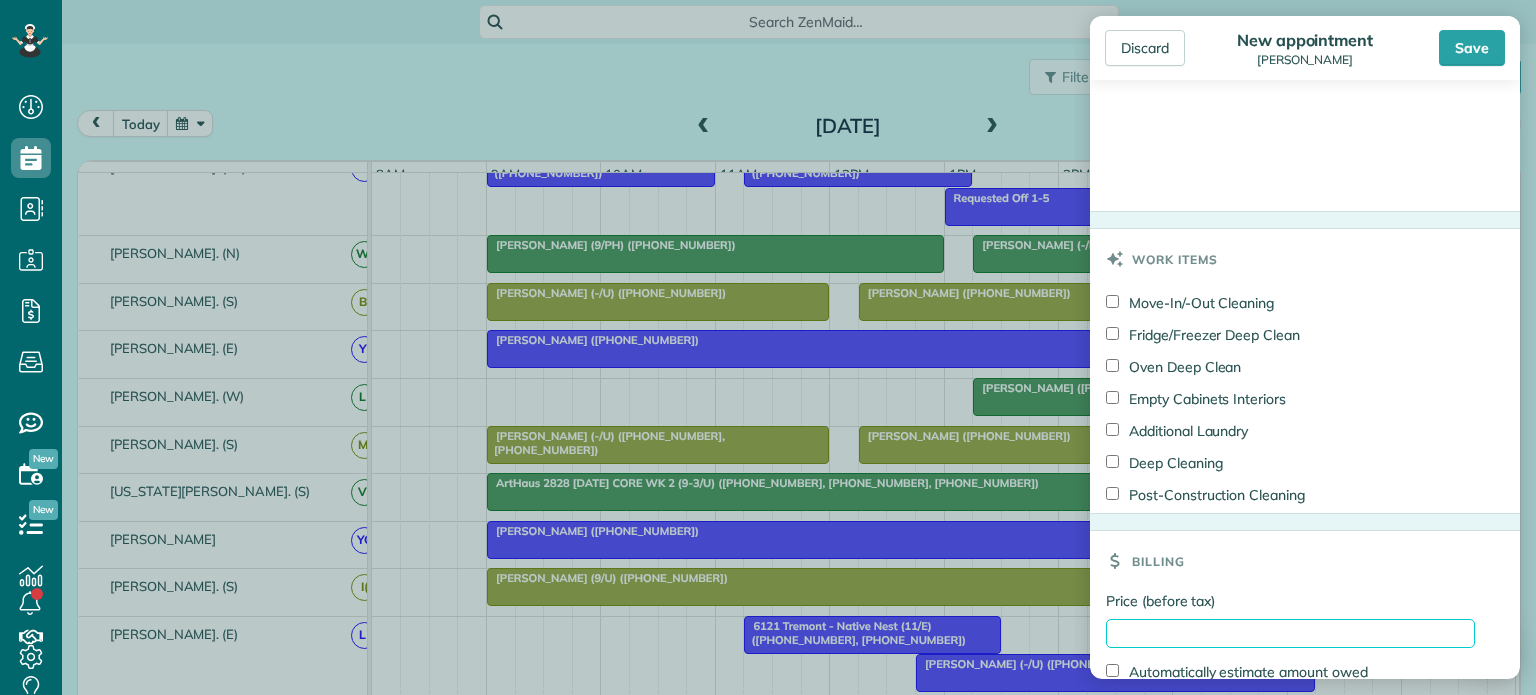 click on "Price (before tax)" at bounding box center [1290, 633] 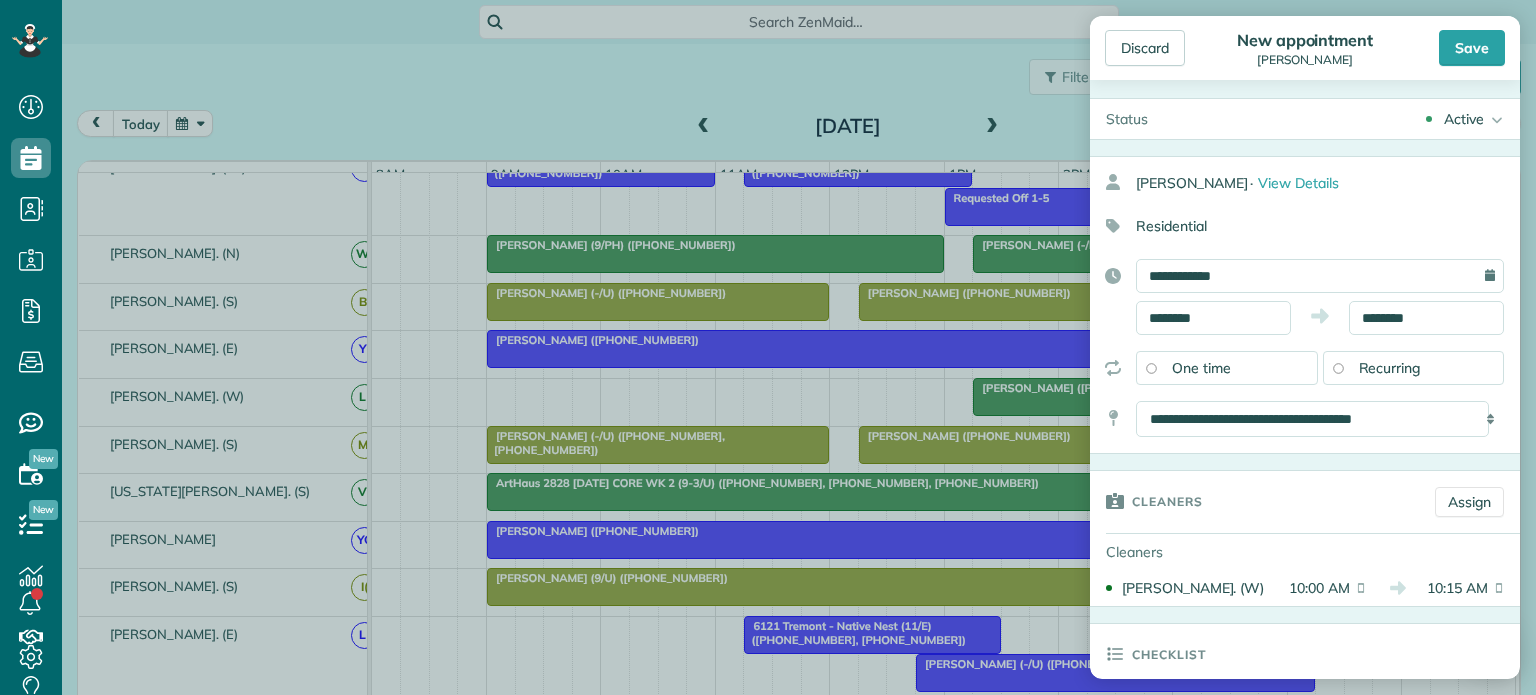 scroll, scrollTop: 0, scrollLeft: 0, axis: both 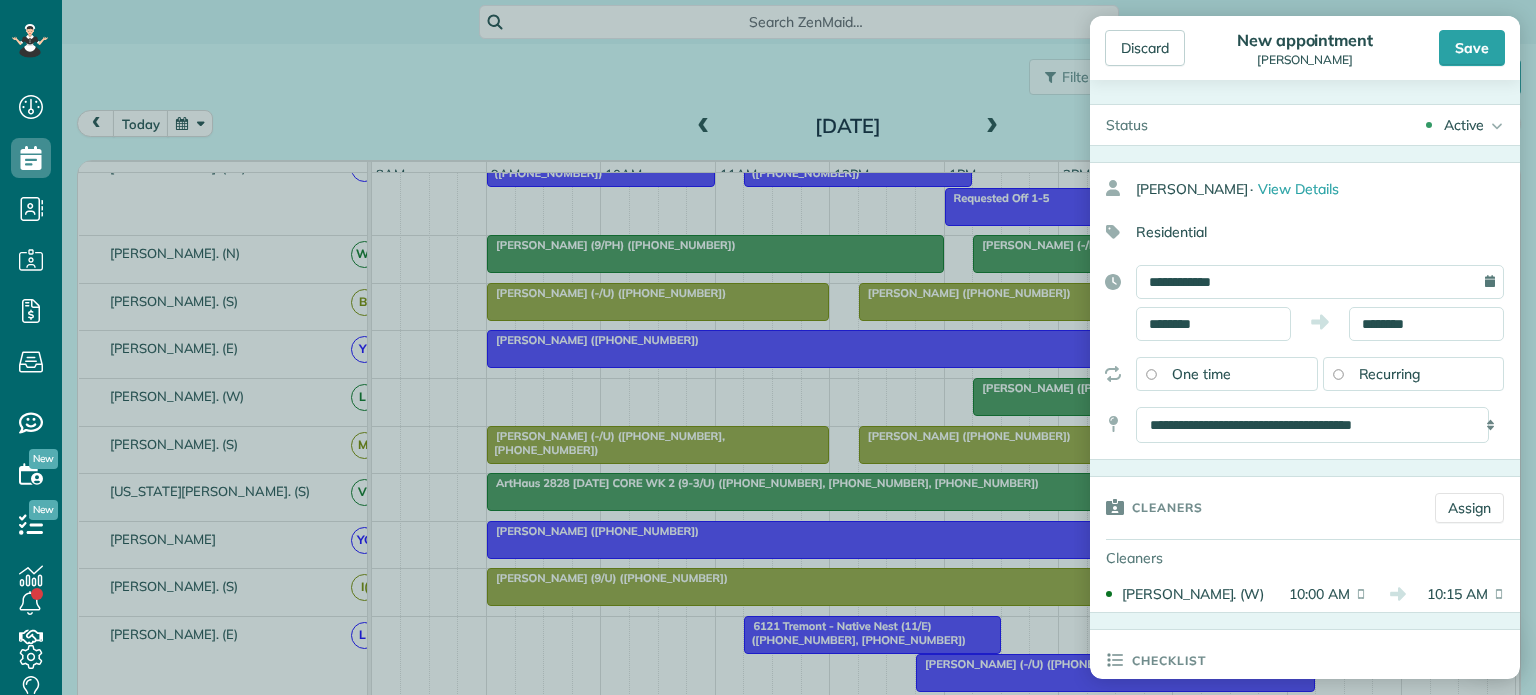 type on "*****" 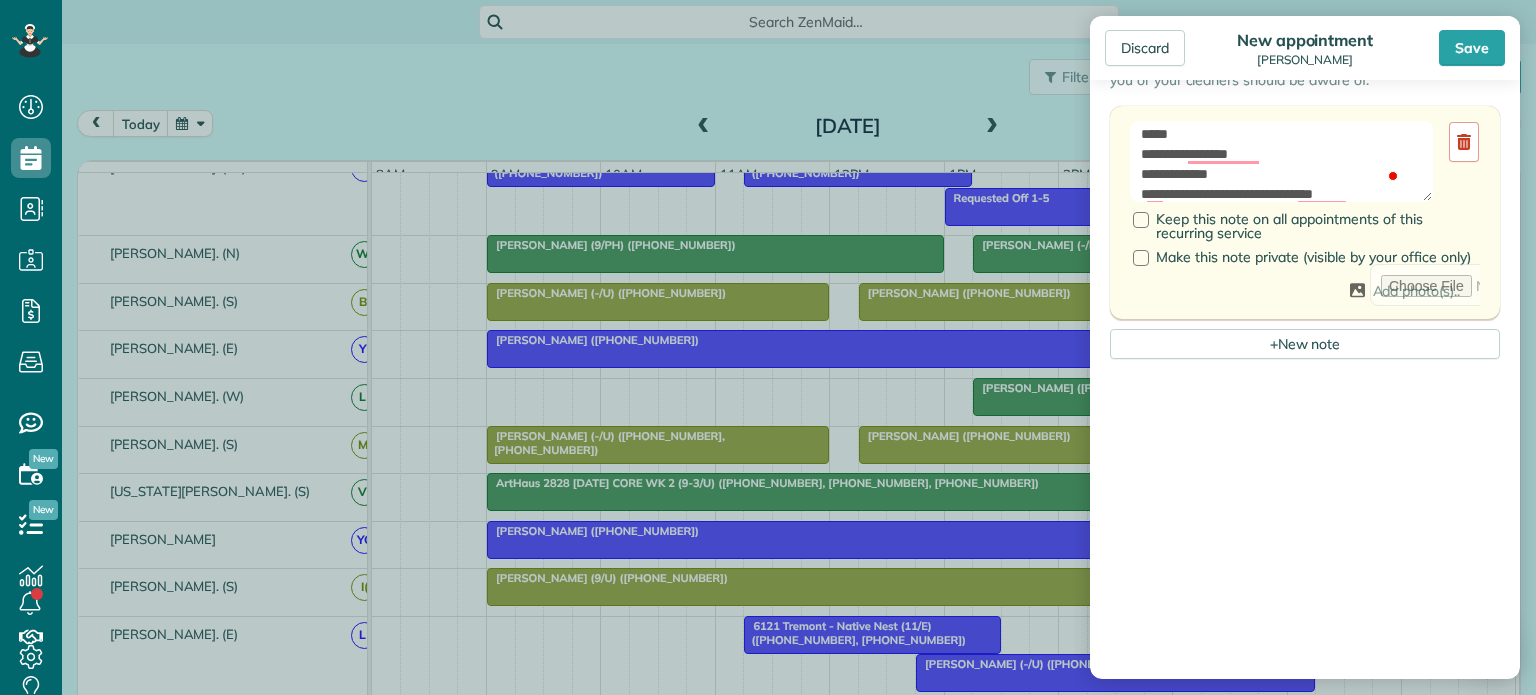 scroll, scrollTop: 876, scrollLeft: 0, axis: vertical 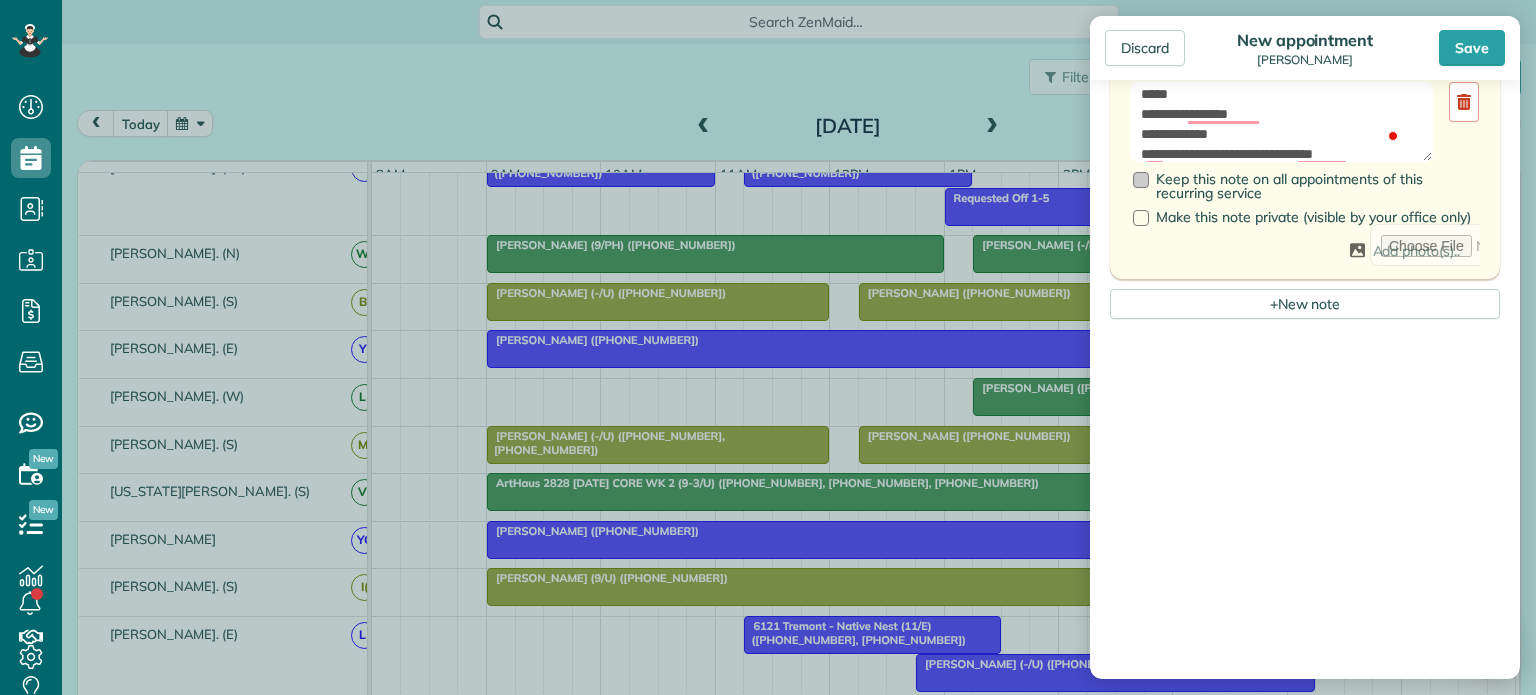 click on "Keep this note on all appointments of this recurring service" at bounding box center [1306, 186] 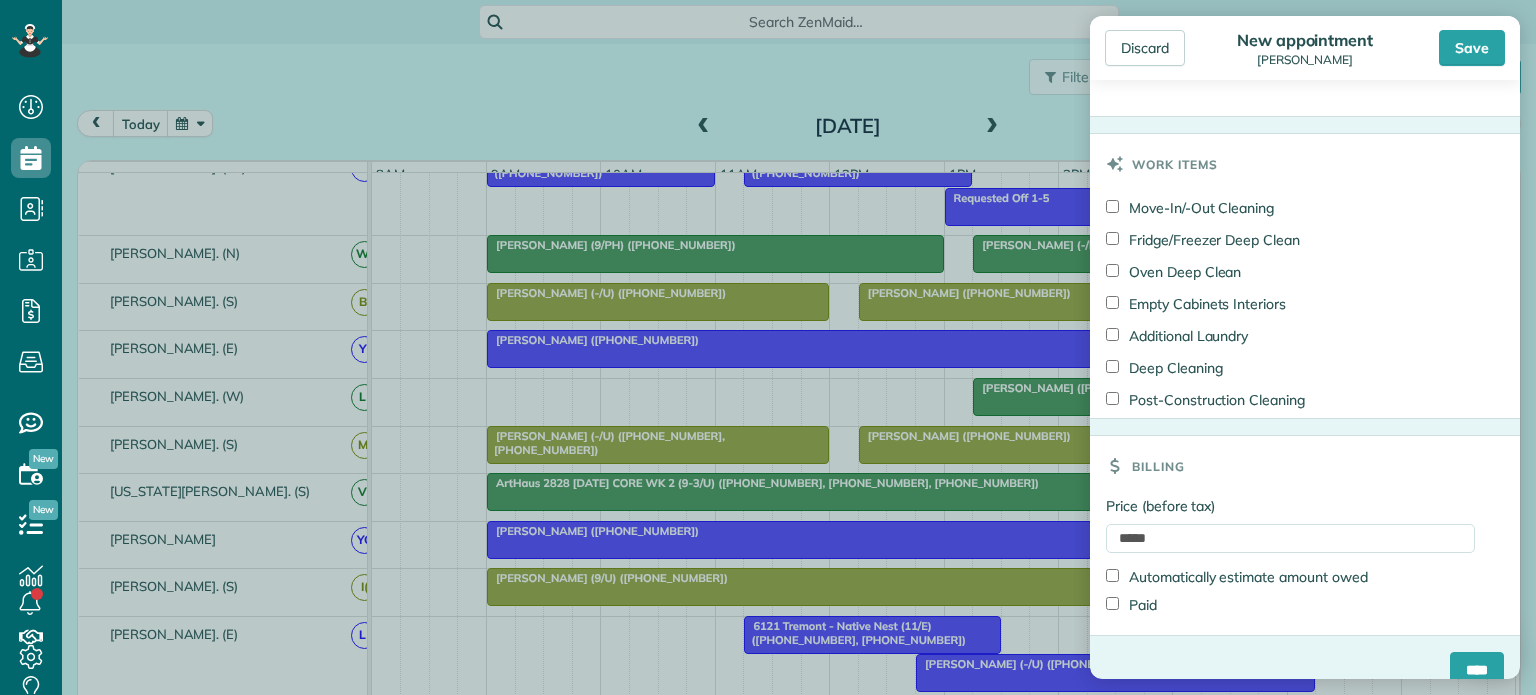 scroll, scrollTop: 1495, scrollLeft: 0, axis: vertical 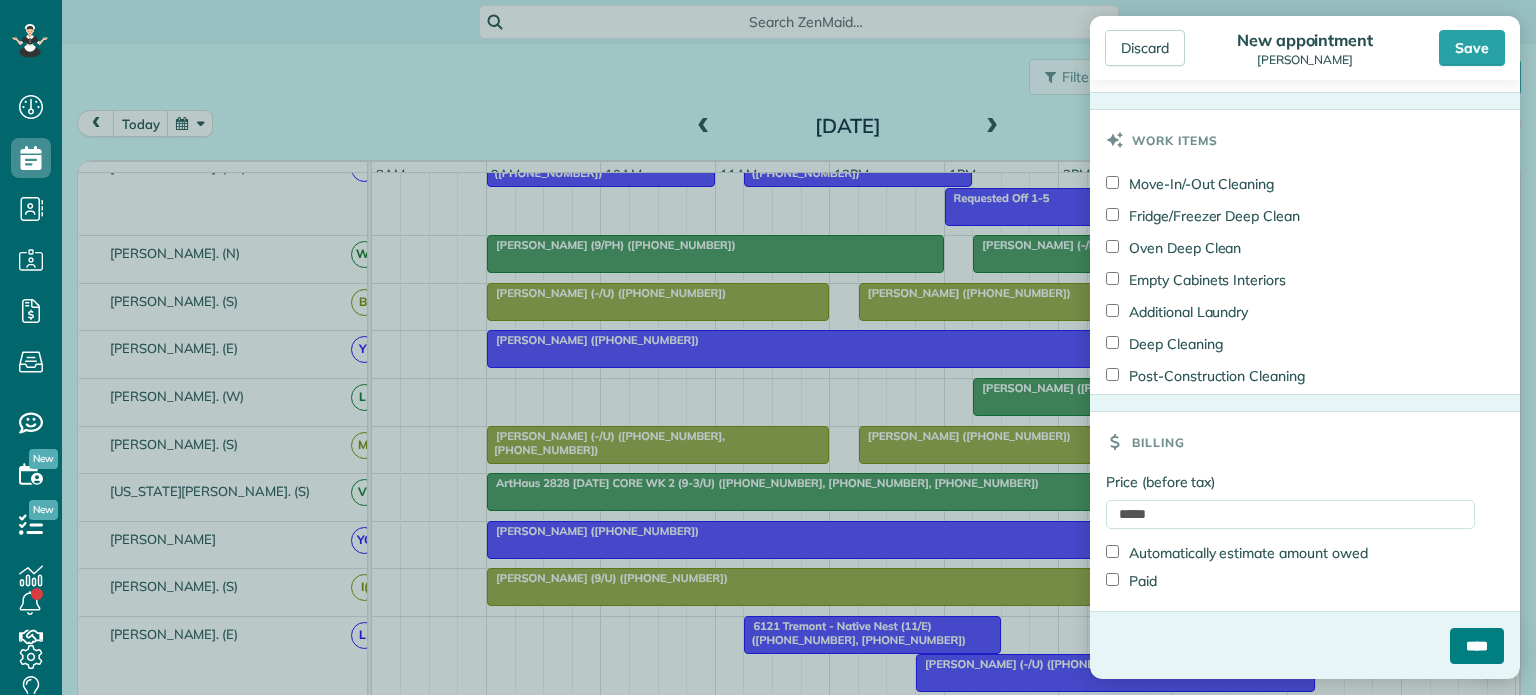 click on "****" at bounding box center [1477, 646] 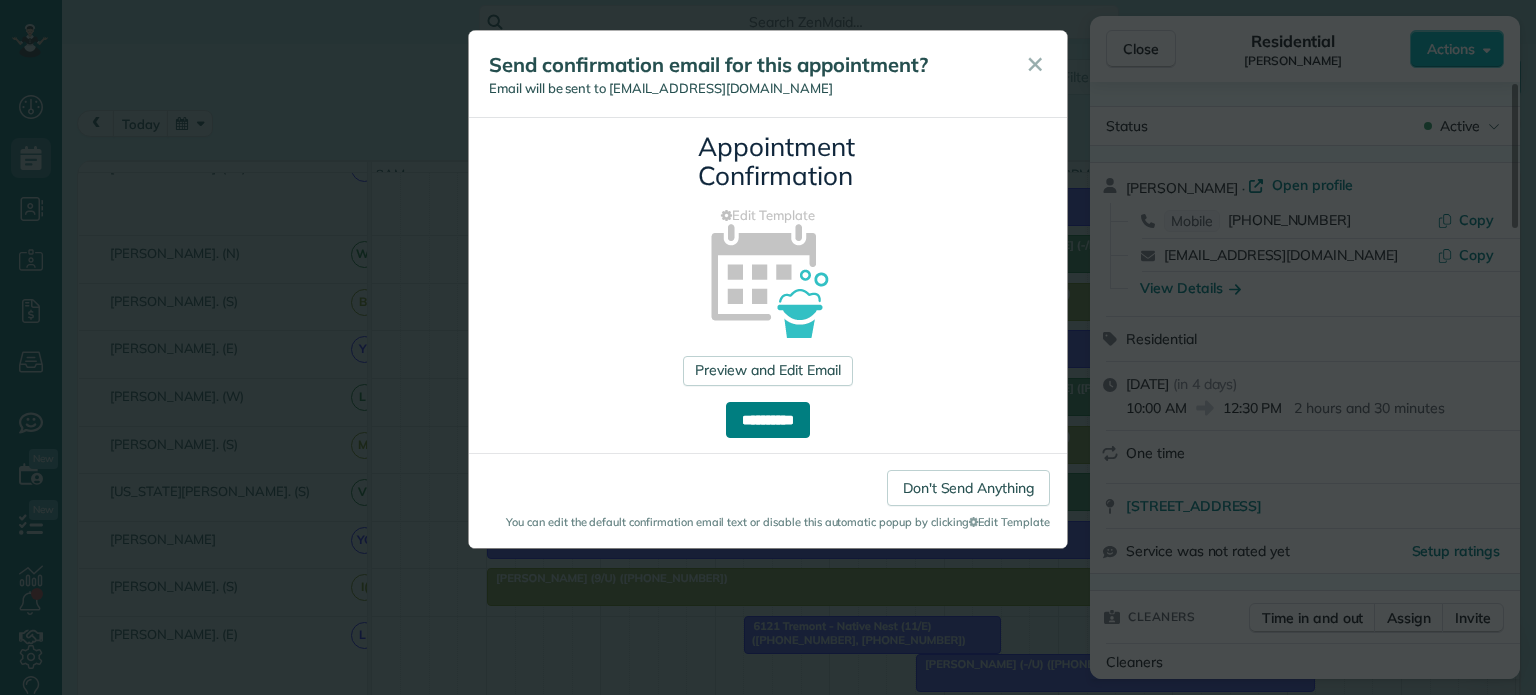 click on "**********" at bounding box center [768, 420] 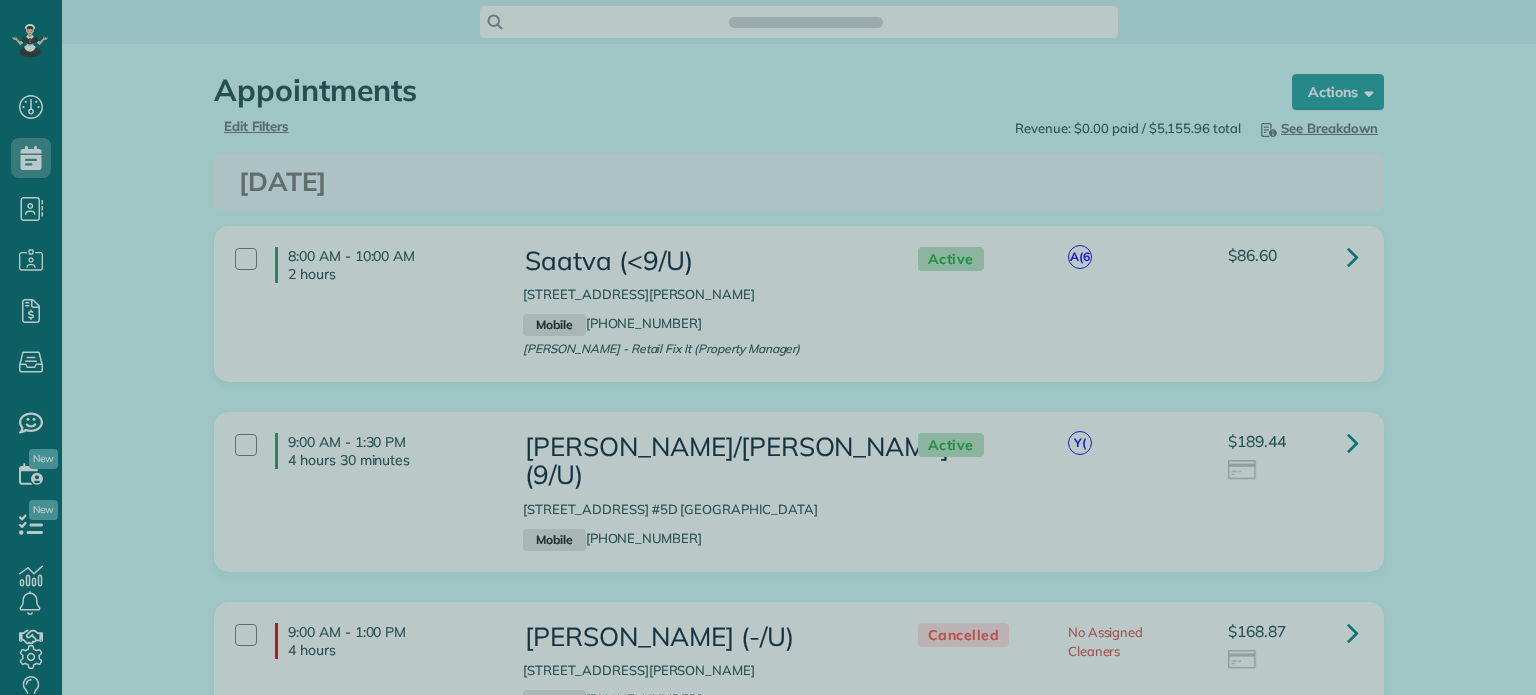 scroll, scrollTop: 0, scrollLeft: 0, axis: both 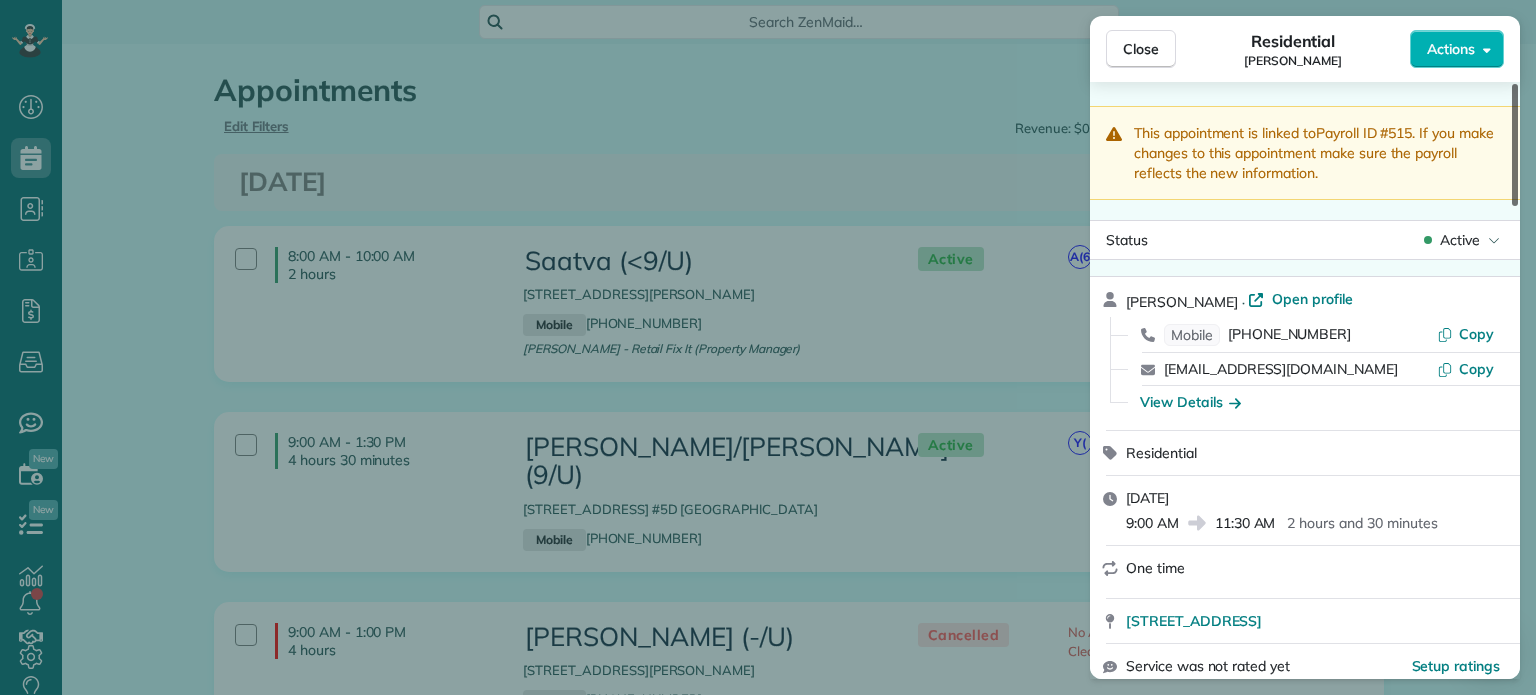 drag, startPoint x: 1513, startPoint y: 139, endPoint x: 1526, endPoint y: 119, distance: 23.853722 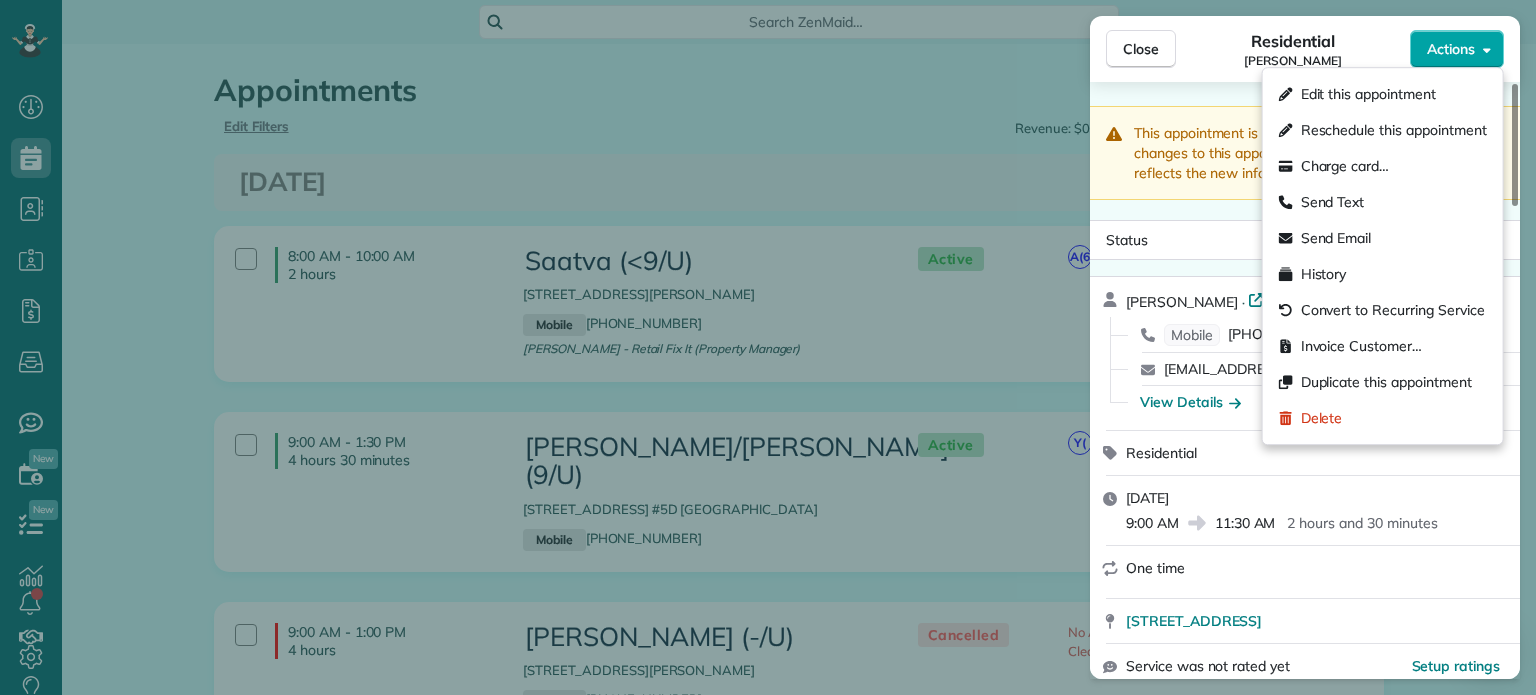 click on "Actions" at bounding box center (1451, 49) 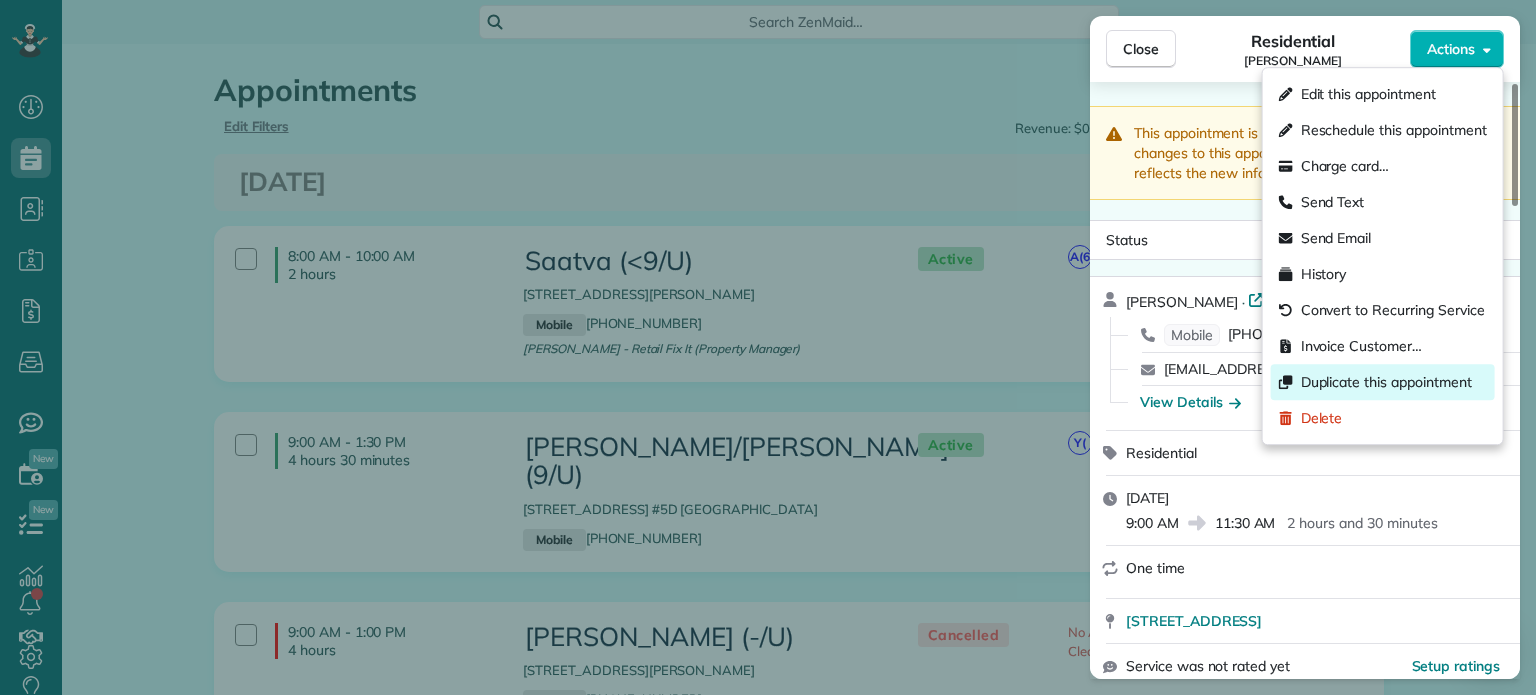 click on "Duplicate this appointment" at bounding box center [1383, 382] 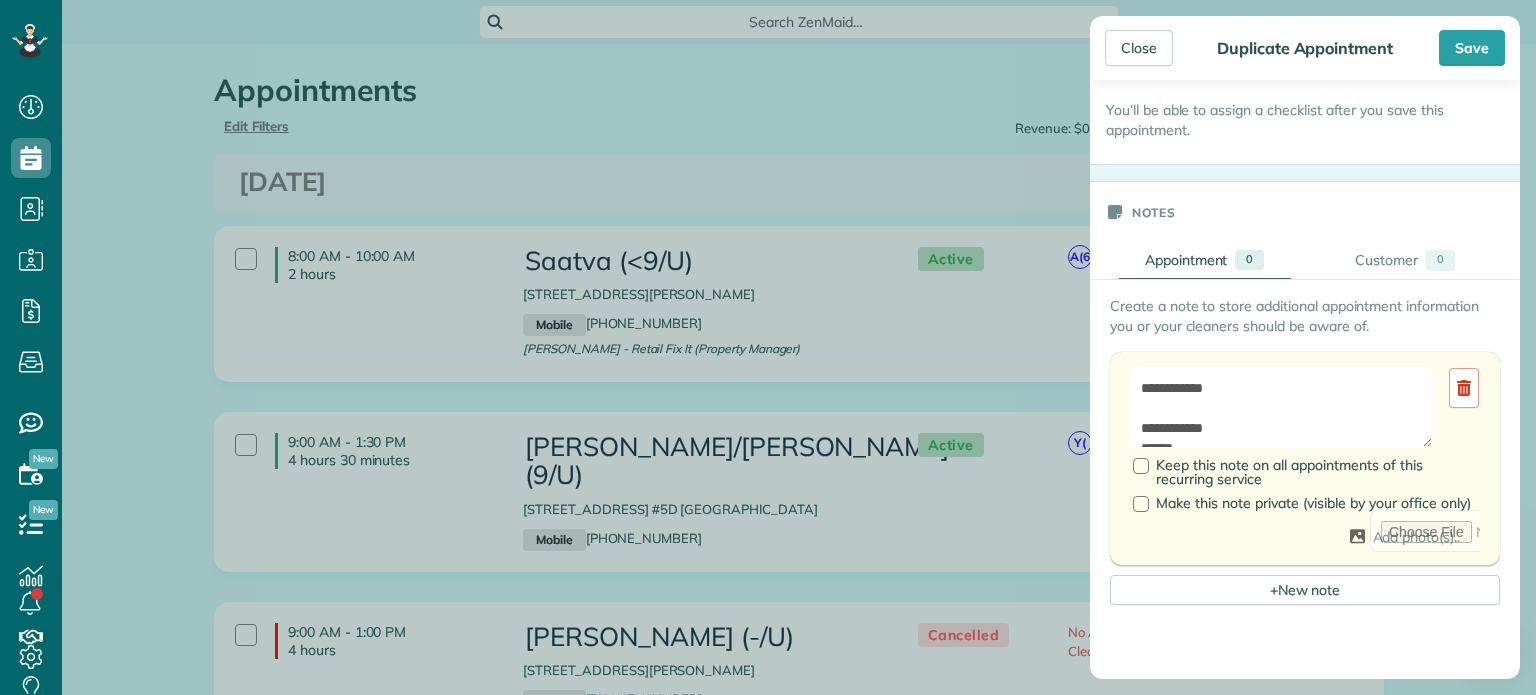 scroll, scrollTop: 604, scrollLeft: 0, axis: vertical 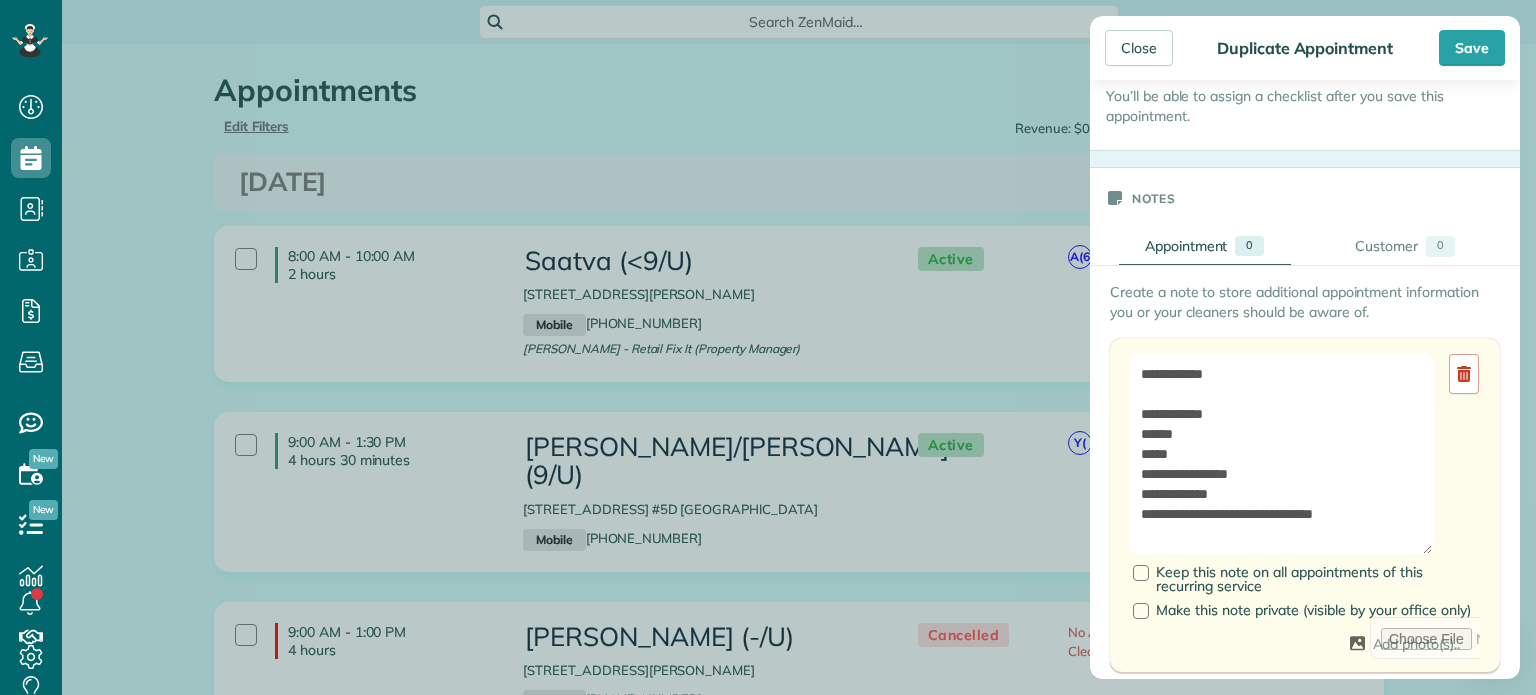 drag, startPoint x: 1427, startPoint y: 424, endPoint x: 1451, endPoint y: 543, distance: 121.39605 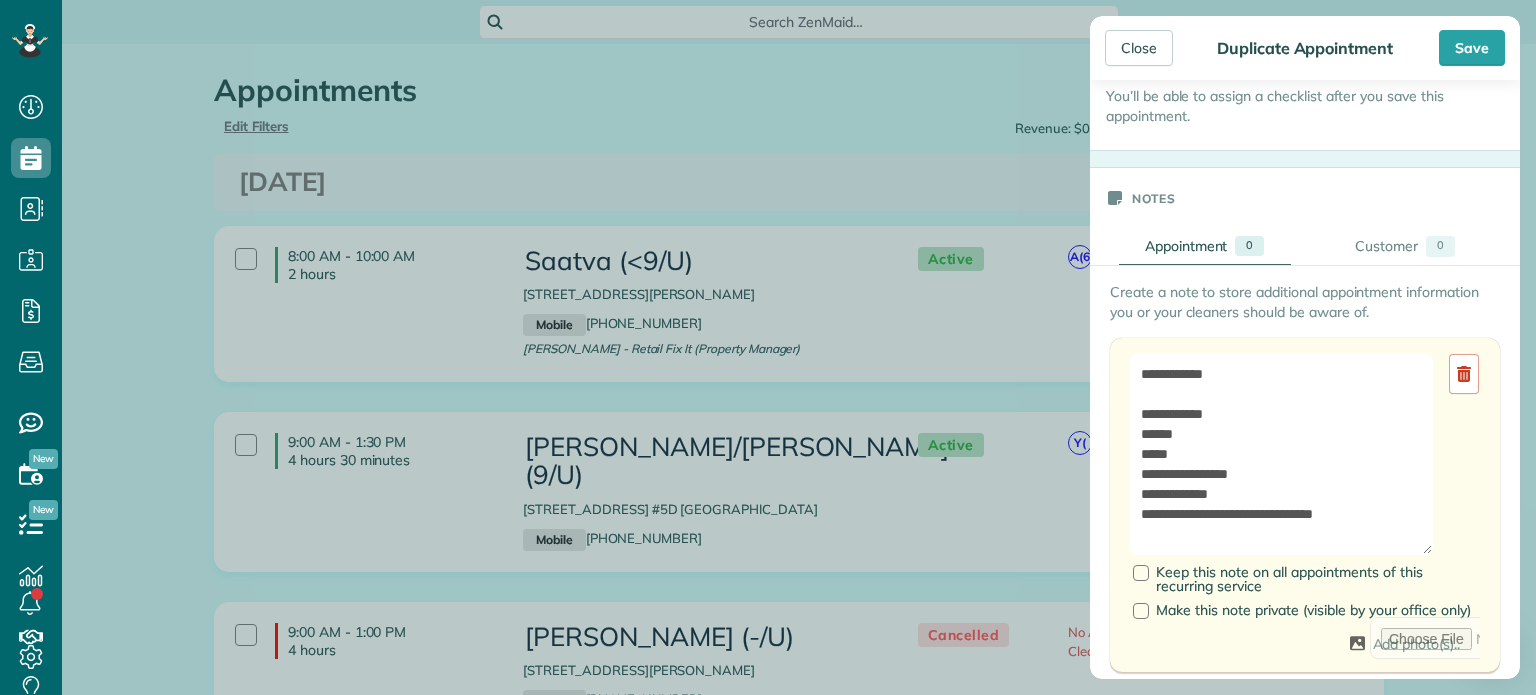 click on "**********" at bounding box center [1305, 454] 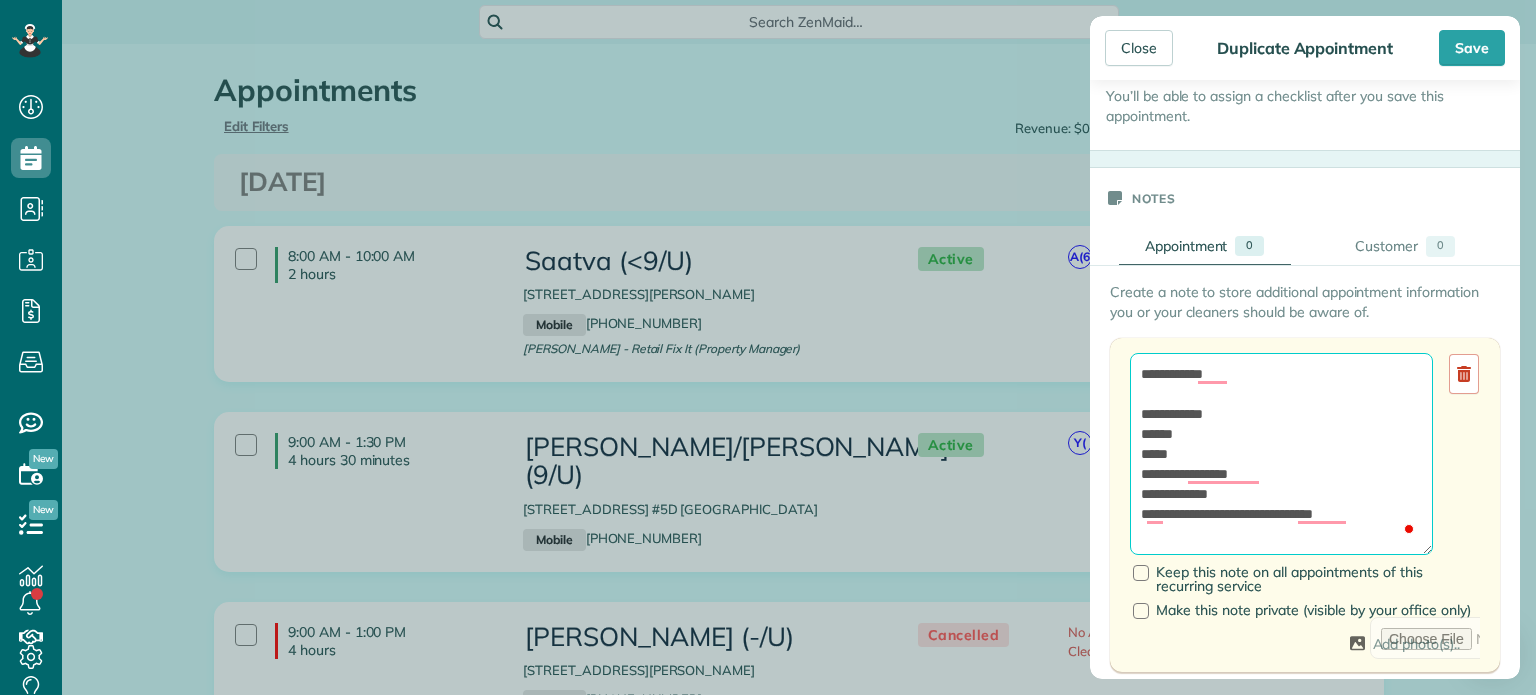 drag, startPoint x: 1389, startPoint y: 510, endPoint x: 1144, endPoint y: 403, distance: 267.34622 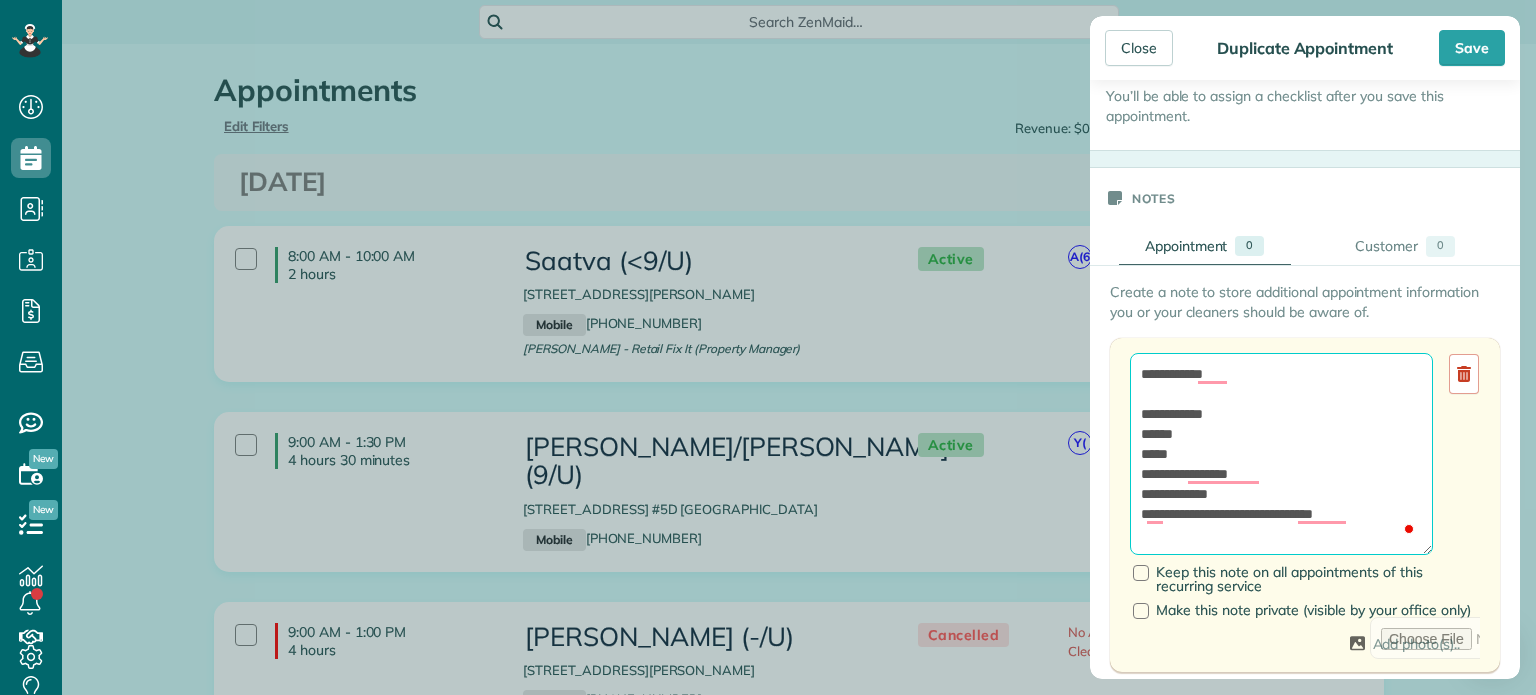 click on "**********" at bounding box center (1281, 454) 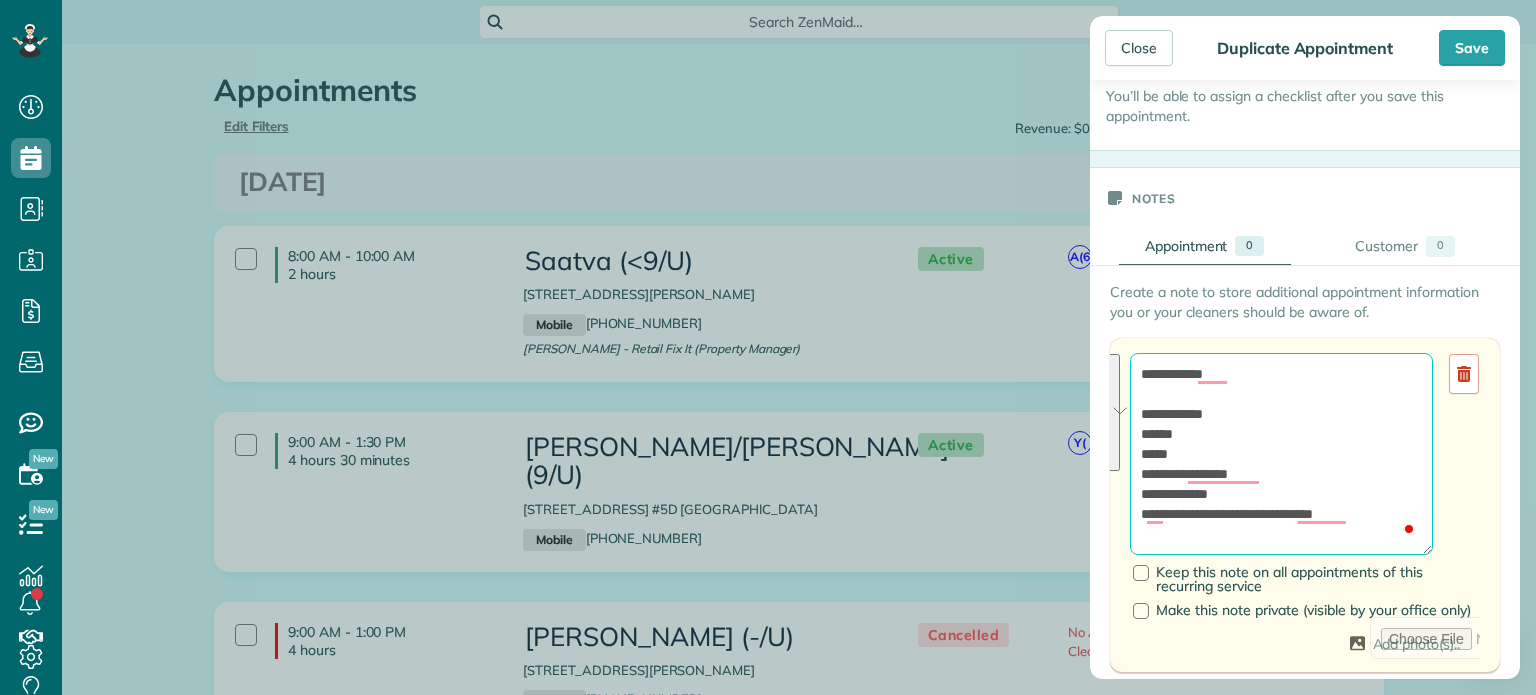 drag, startPoint x: 1392, startPoint y: 517, endPoint x: 1138, endPoint y: 405, distance: 277.59683 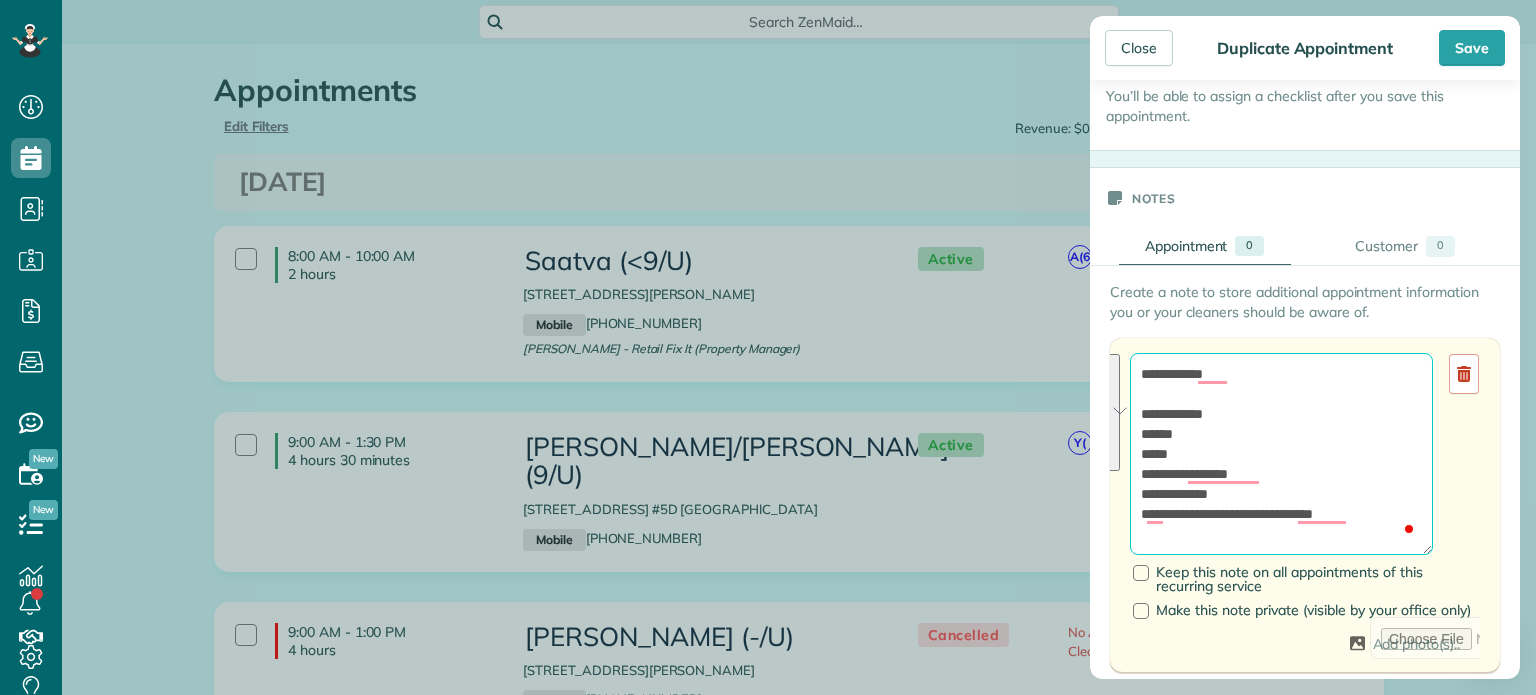 click on "**********" at bounding box center (1305, 505) 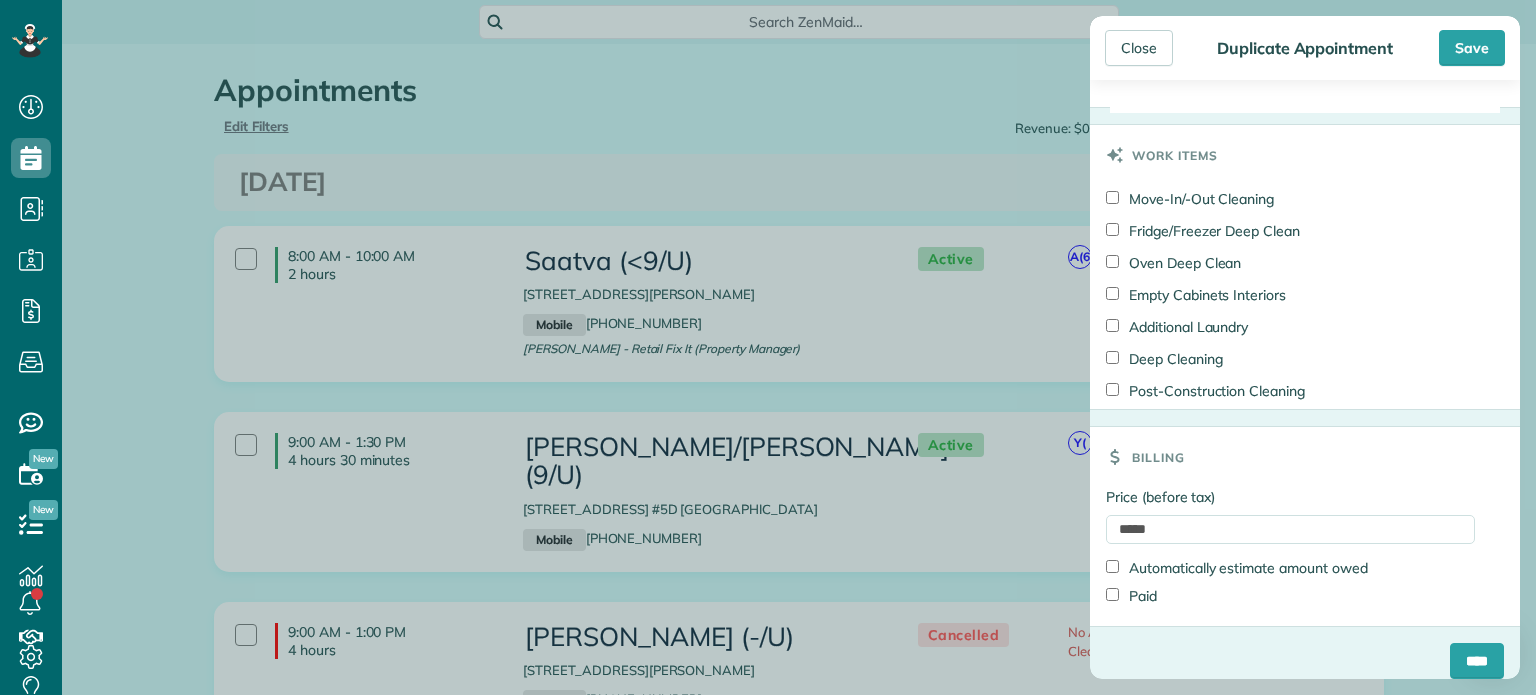 scroll, scrollTop: 1483, scrollLeft: 0, axis: vertical 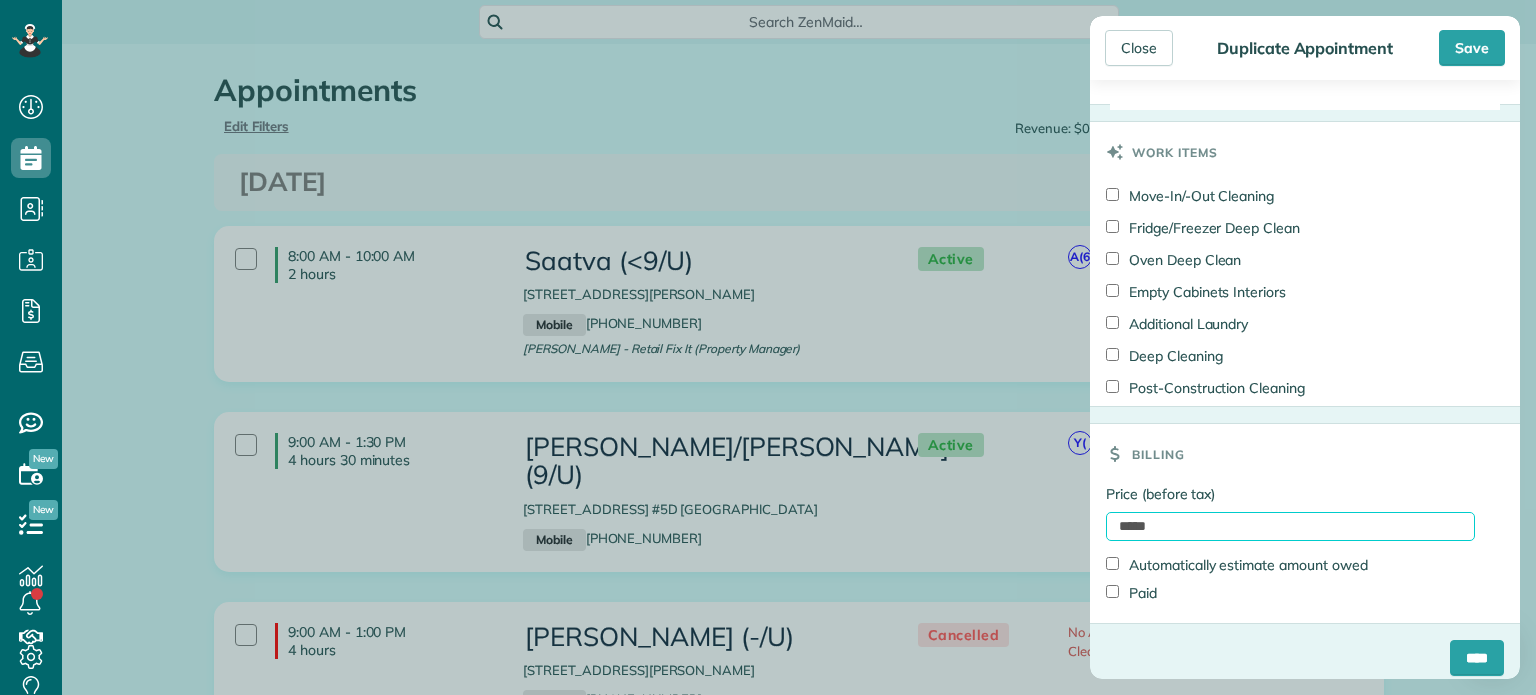 click on "*****" at bounding box center [1290, 526] 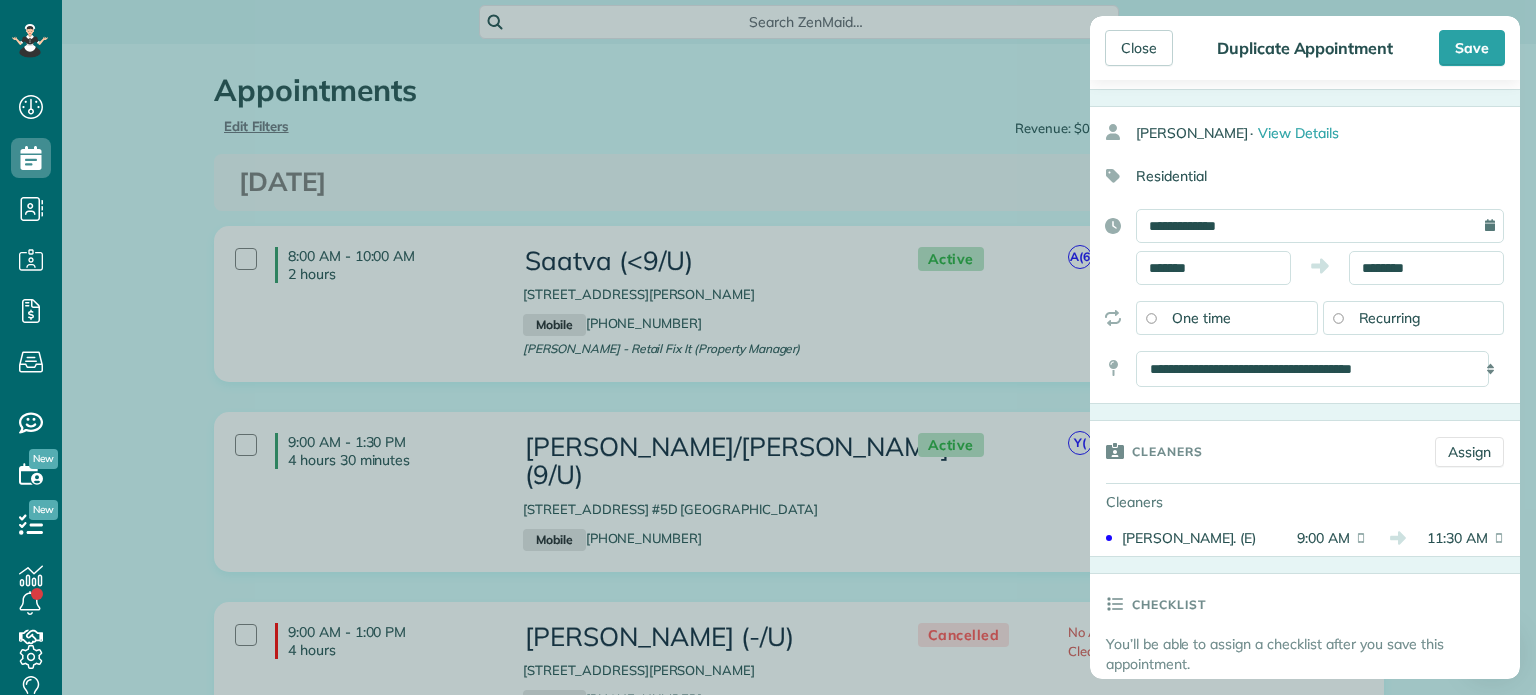 scroll, scrollTop: 0, scrollLeft: 0, axis: both 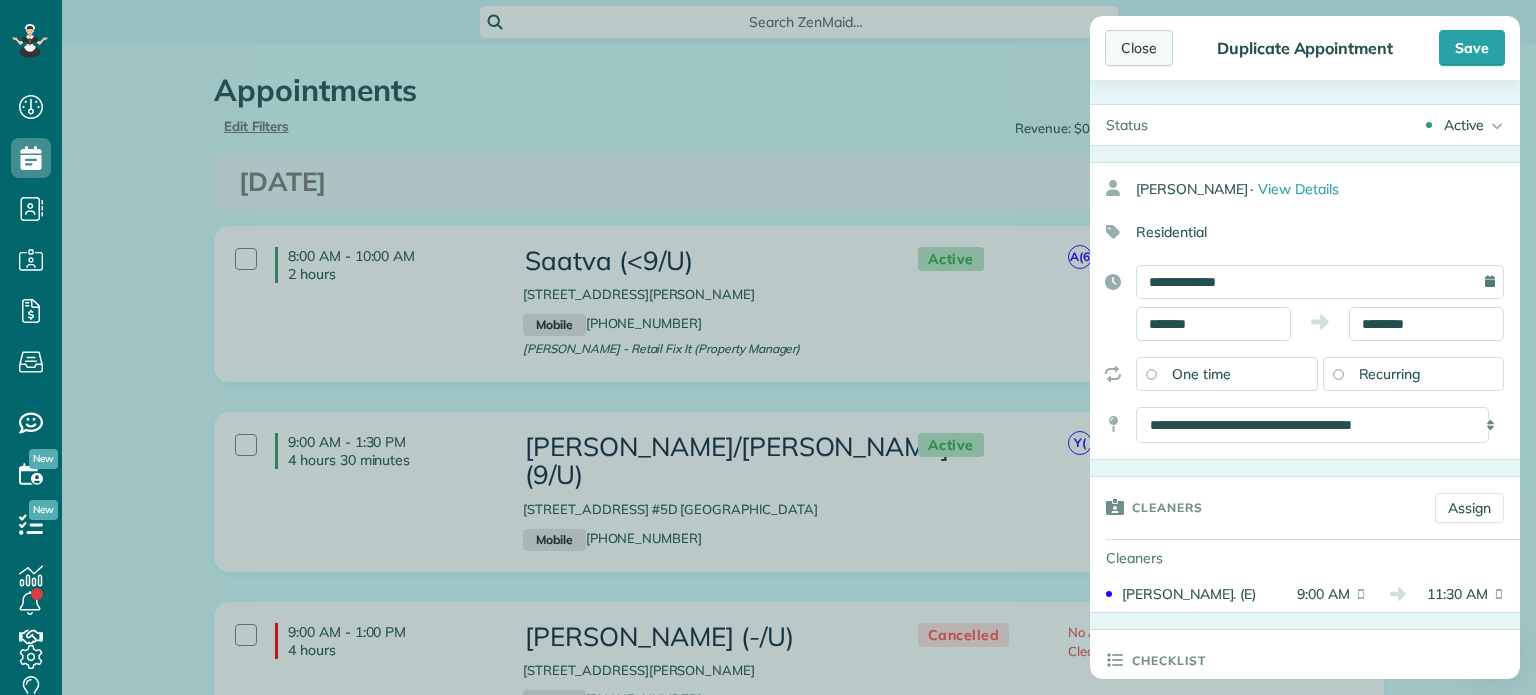 click on "Close" at bounding box center [1139, 48] 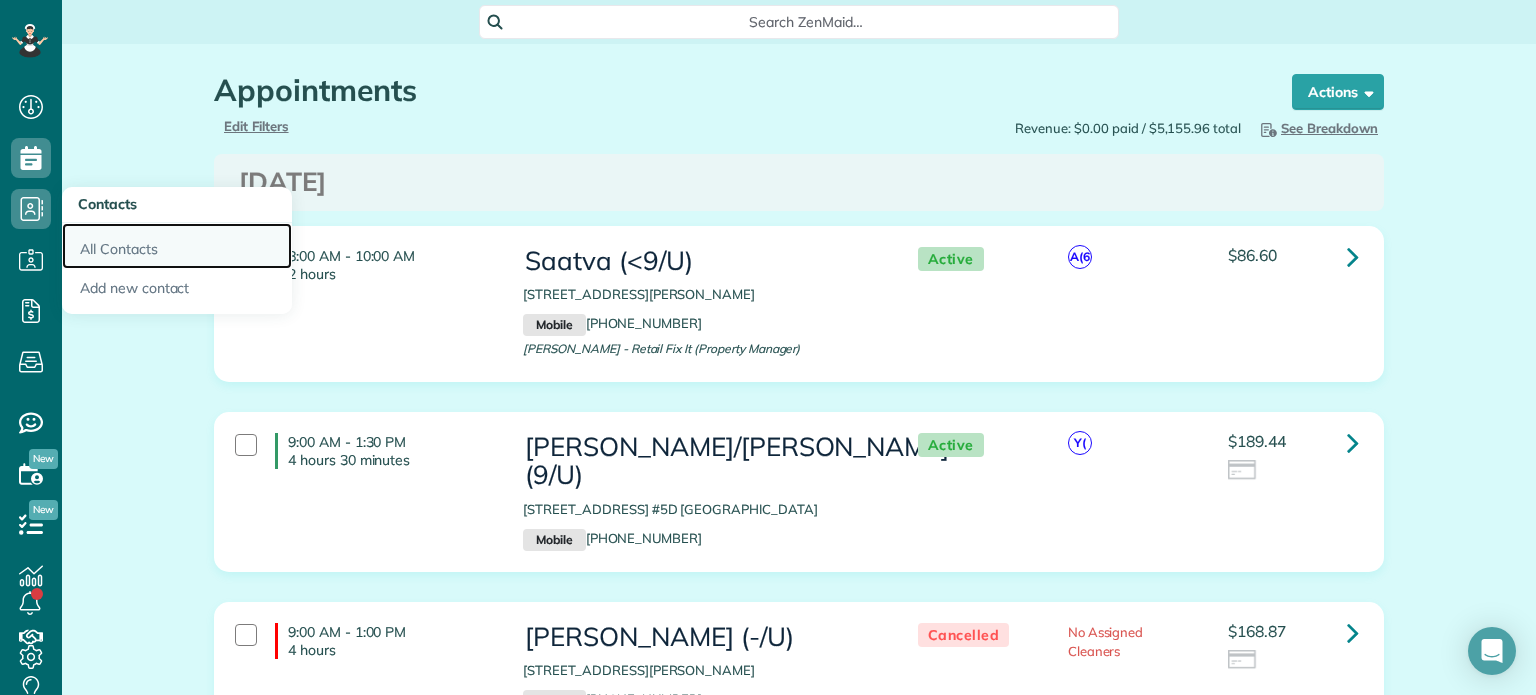 click on "All Contacts" at bounding box center [177, 246] 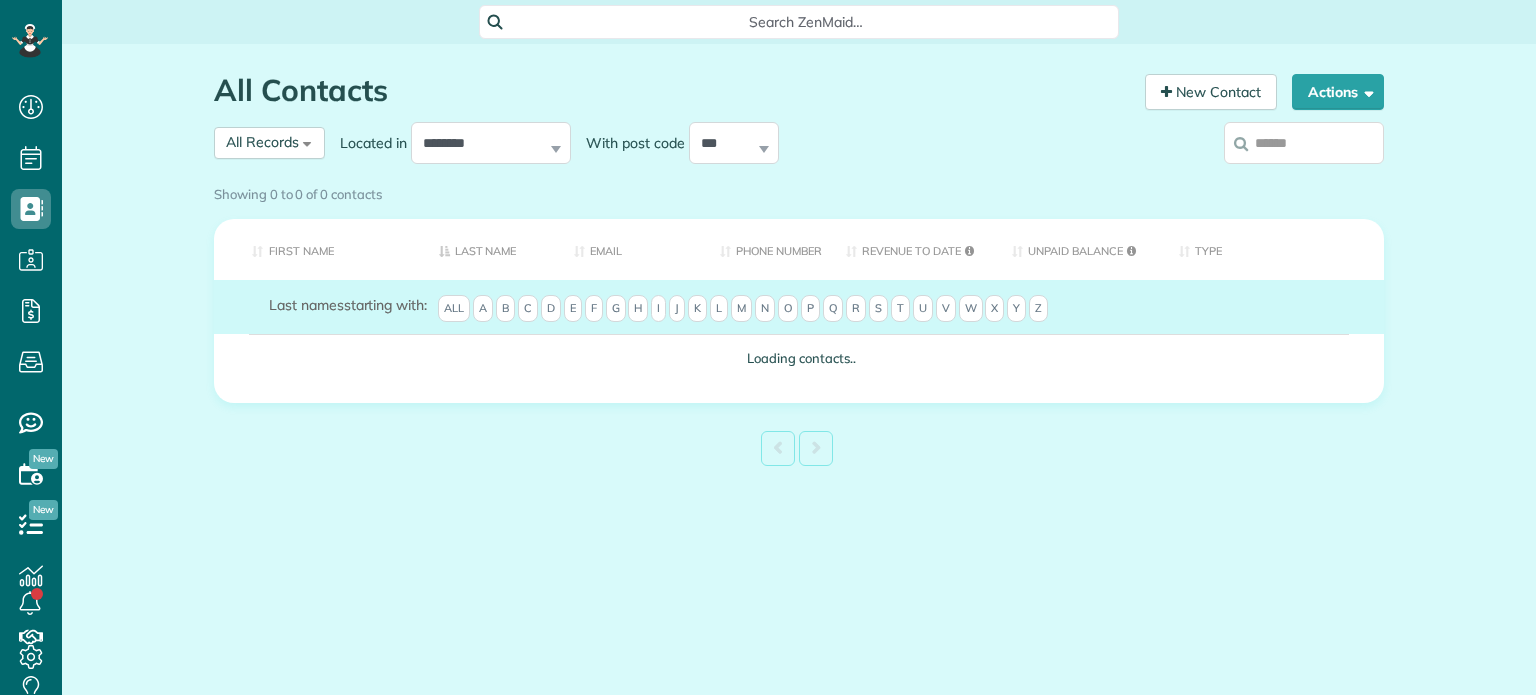 scroll, scrollTop: 0, scrollLeft: 0, axis: both 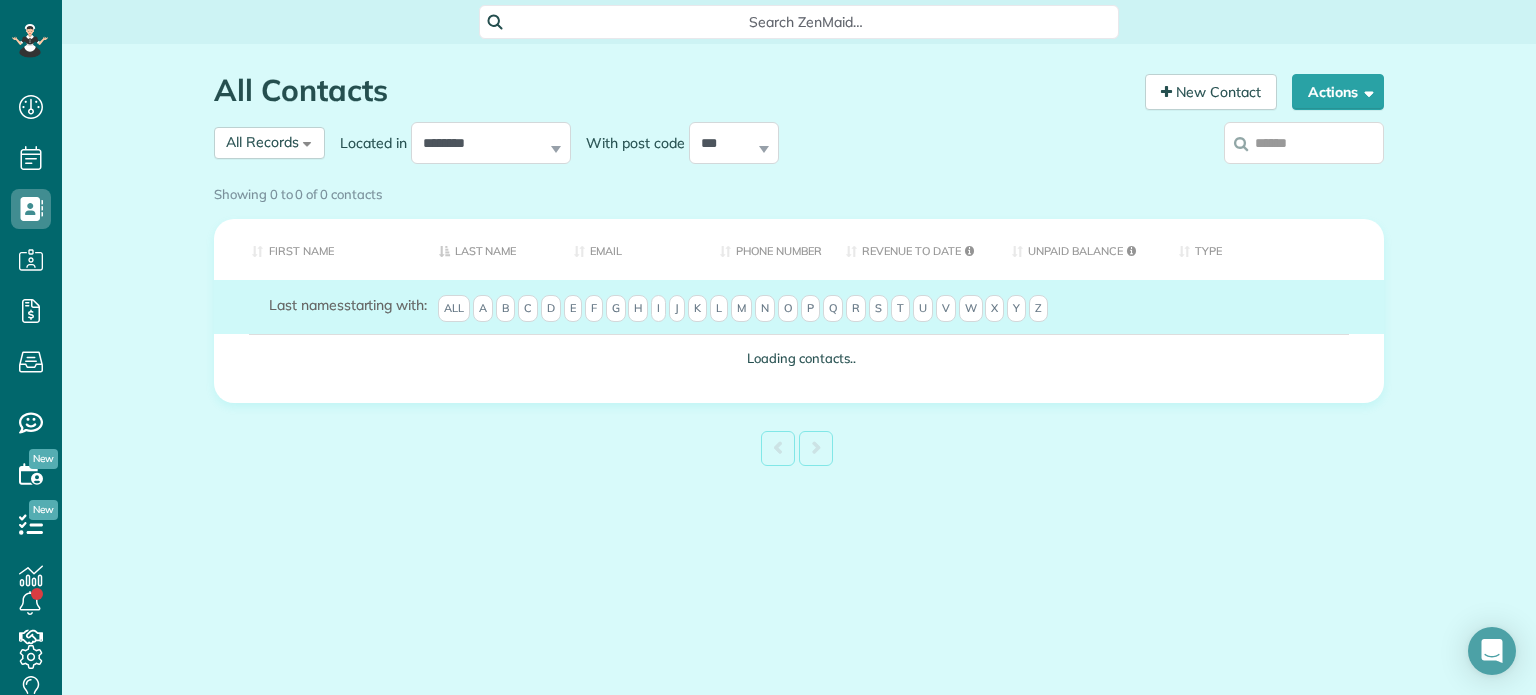 click at bounding box center [1304, 143] 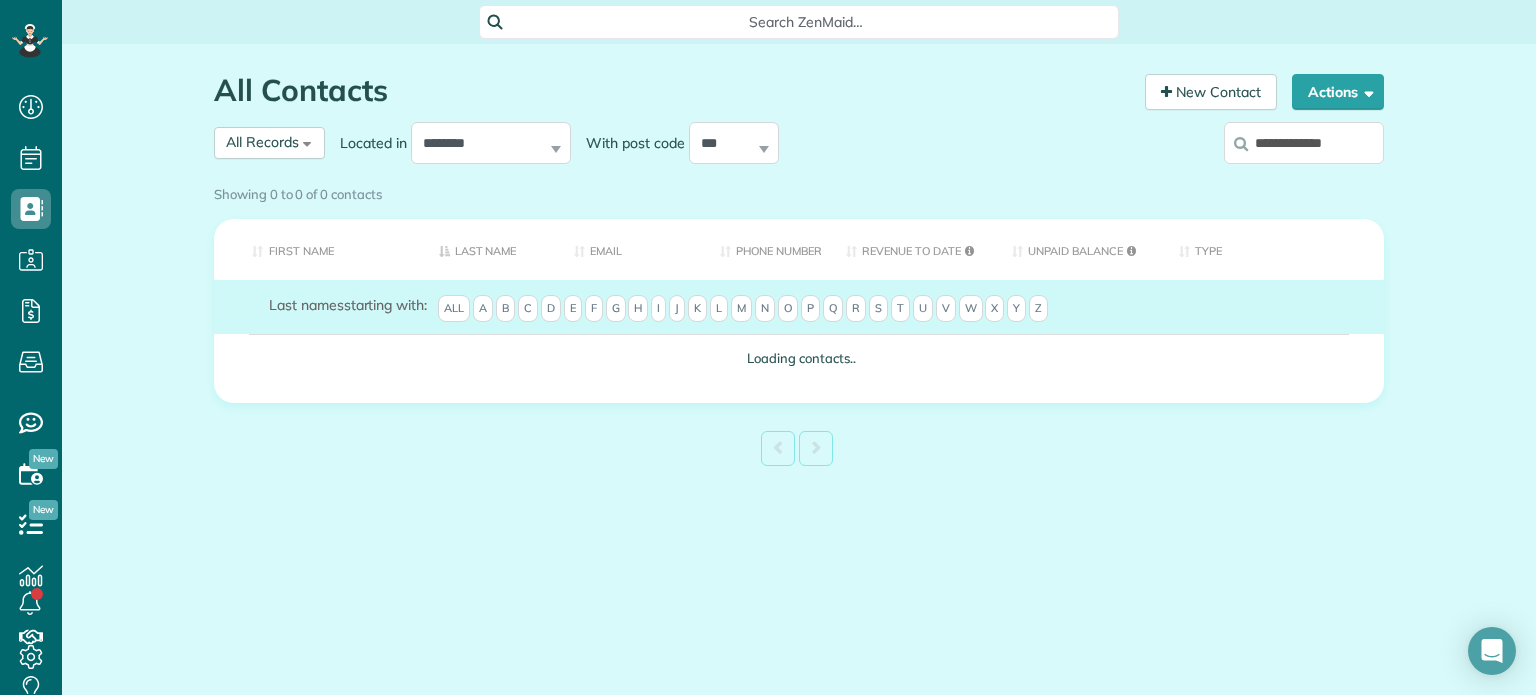 type on "**********" 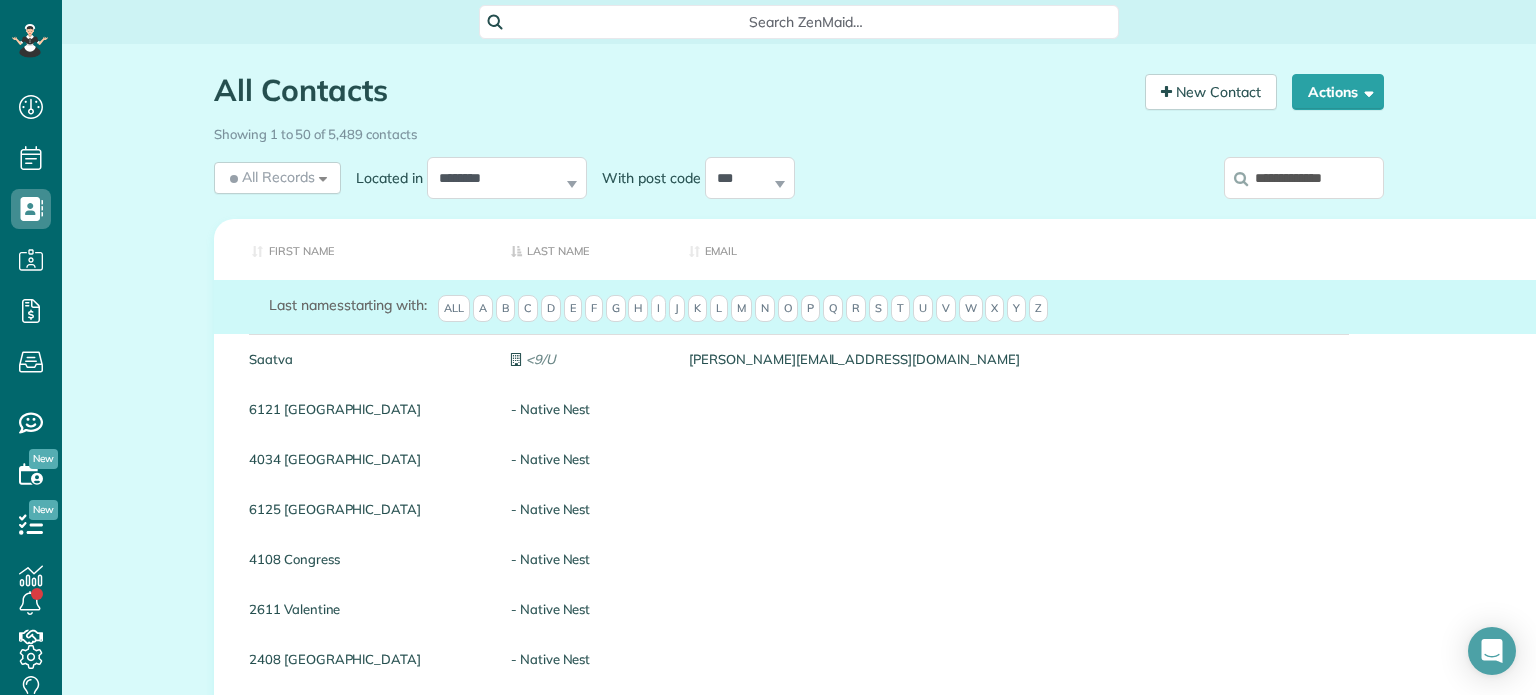 click on "**********" at bounding box center (1304, 178) 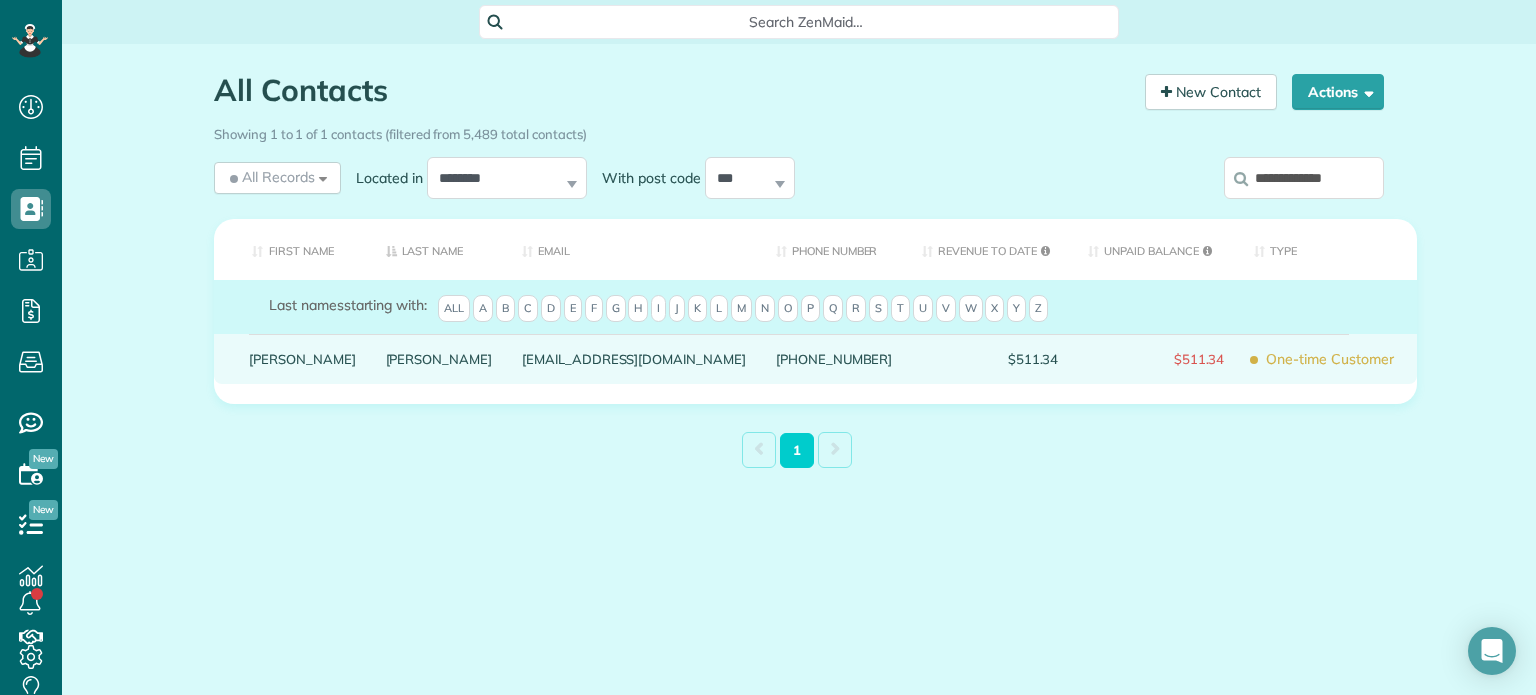 click on "[EMAIL_ADDRESS][DOMAIN_NAME]" at bounding box center (634, 359) 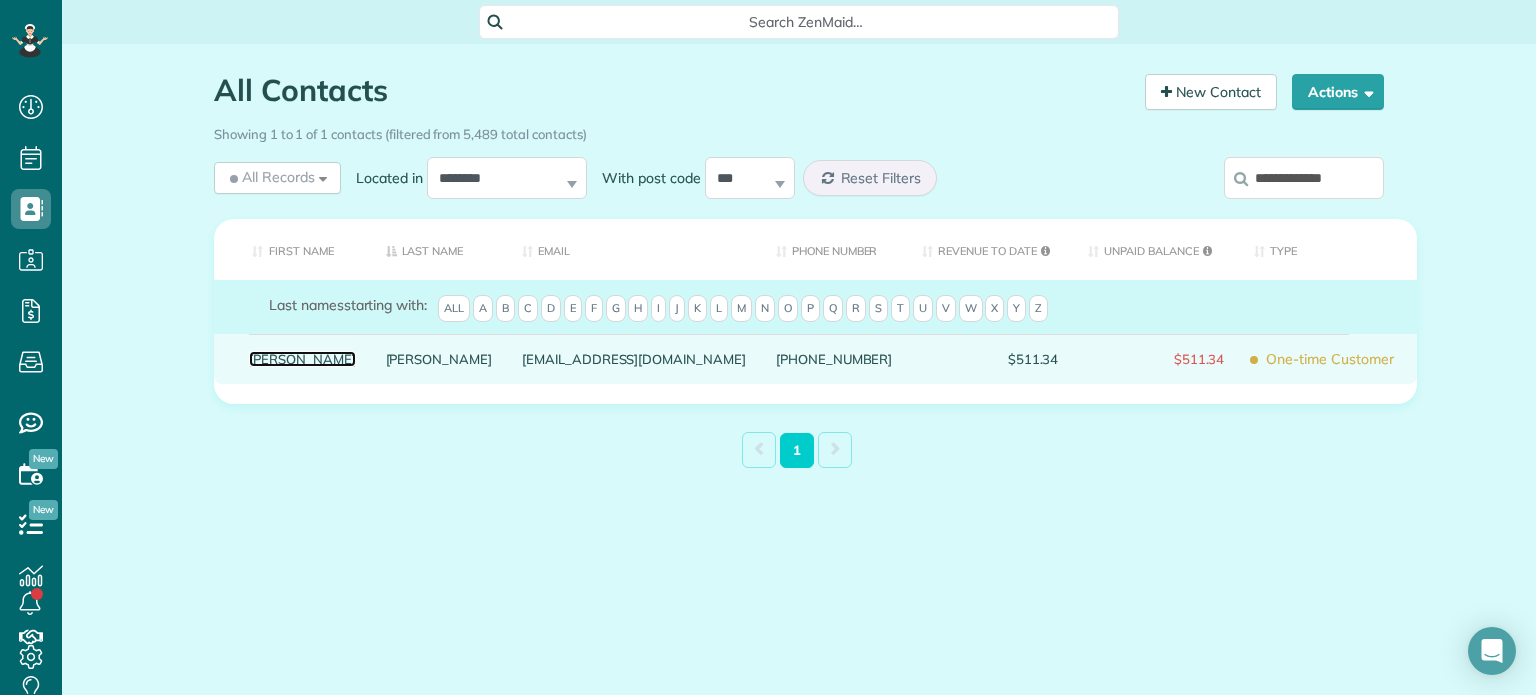 click on "[PERSON_NAME]" at bounding box center (302, 359) 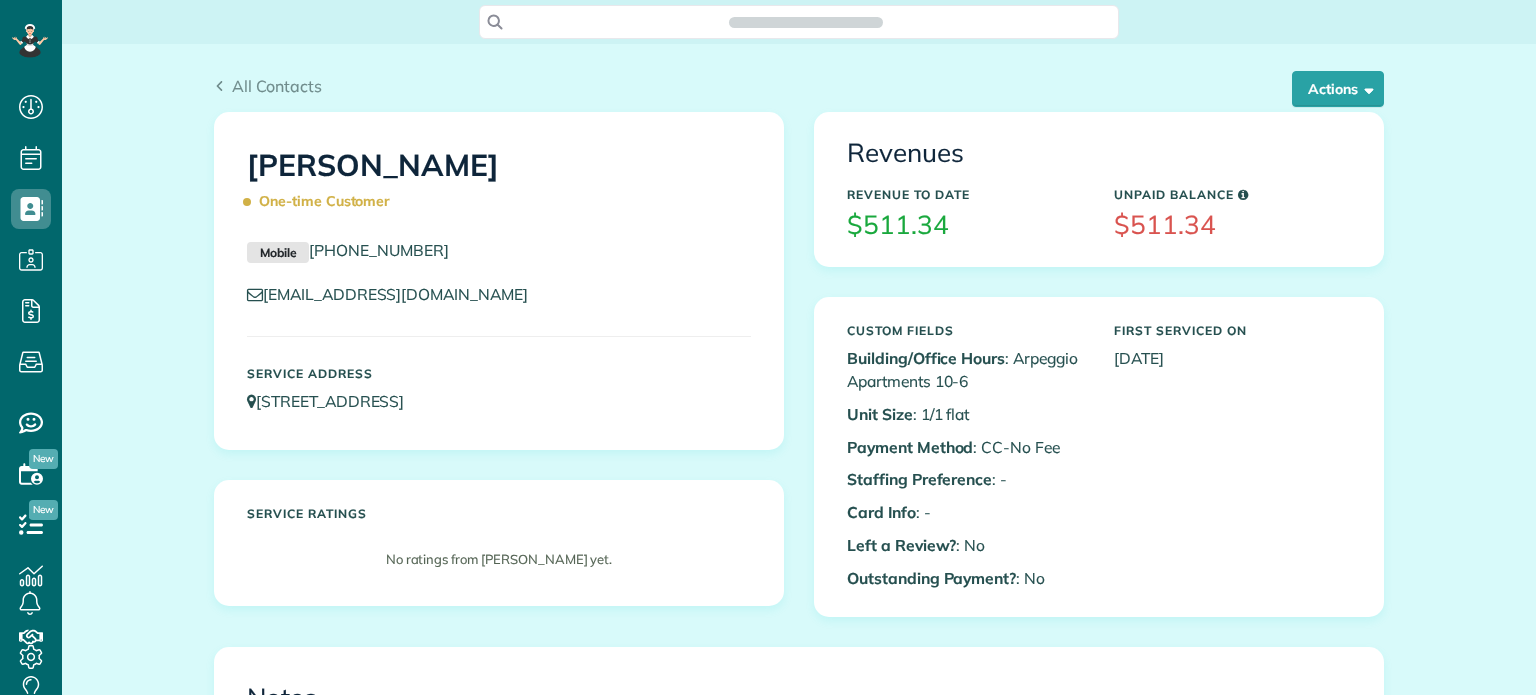 scroll, scrollTop: 0, scrollLeft: 0, axis: both 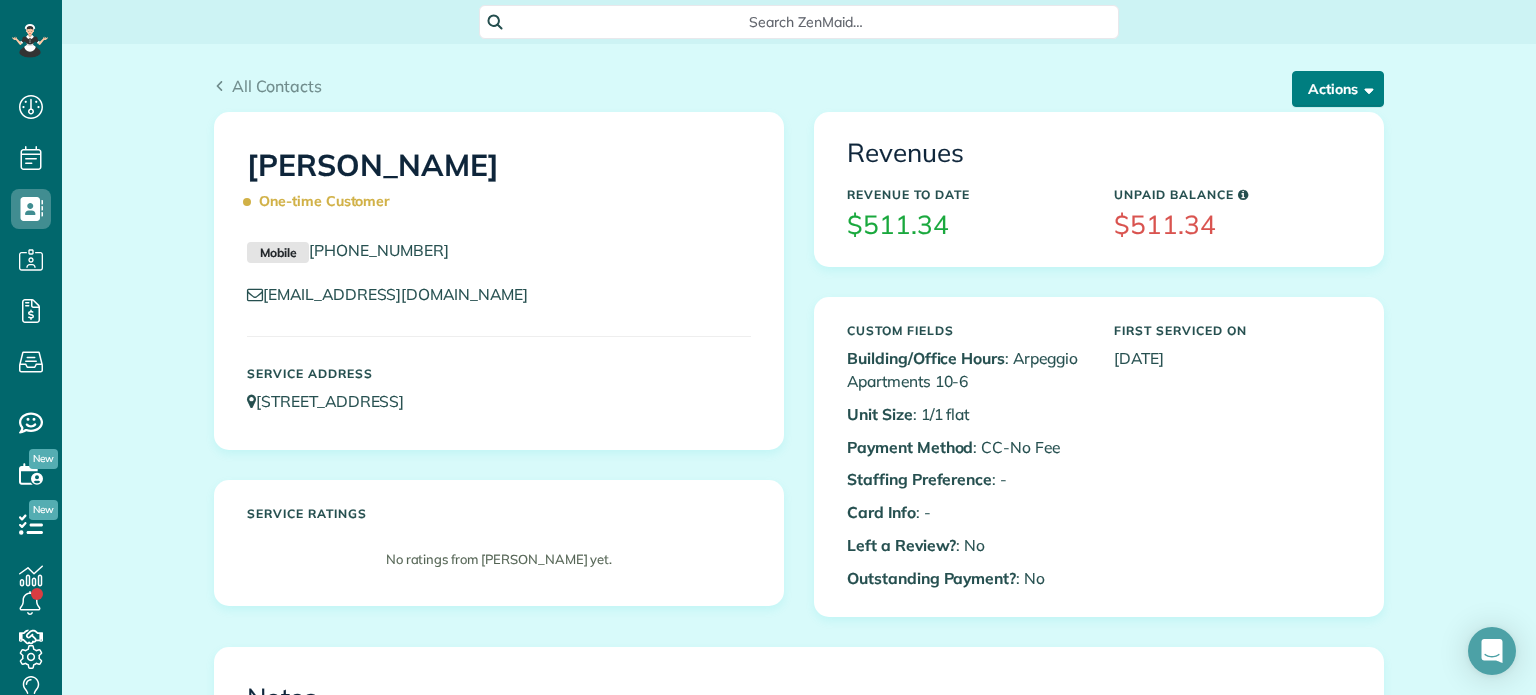 click at bounding box center [1365, 88] 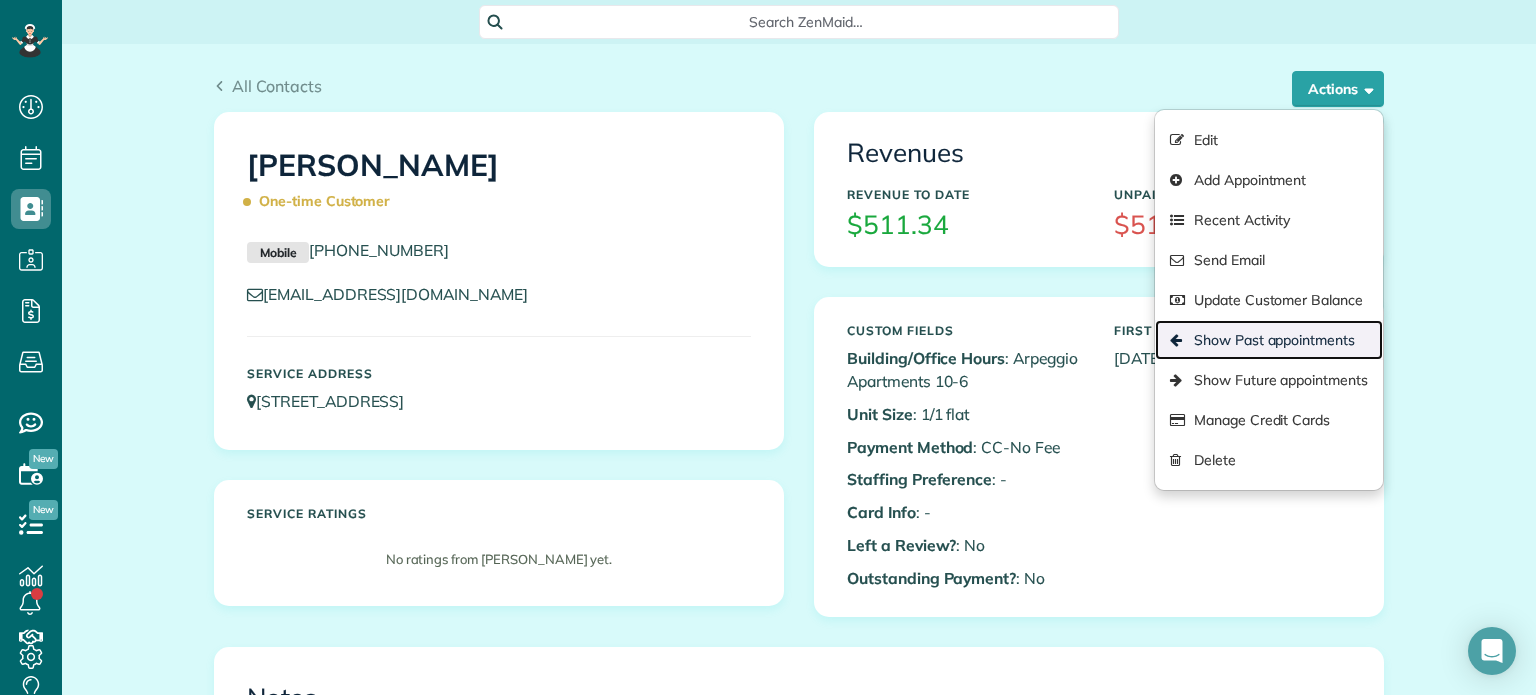 click on "Show Past appointments" at bounding box center [1269, 340] 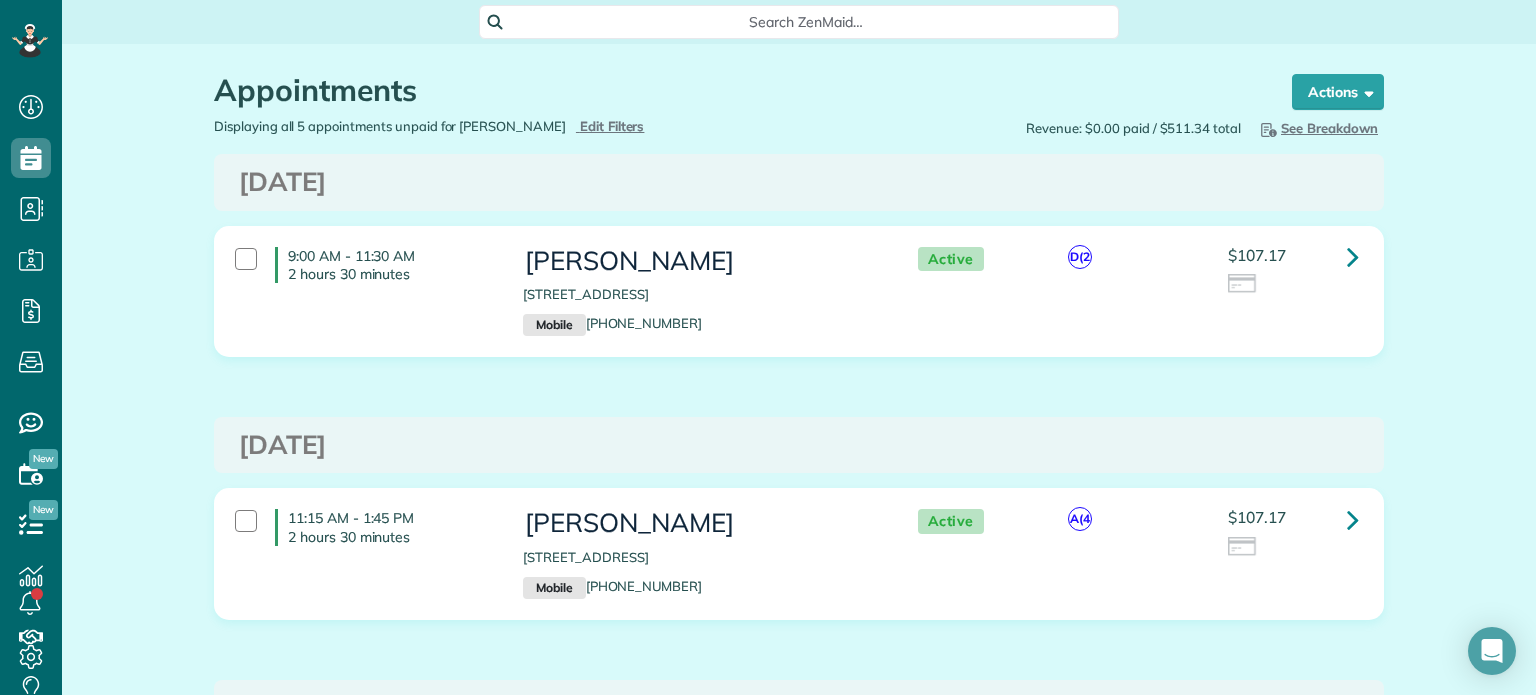 scroll, scrollTop: 0, scrollLeft: 0, axis: both 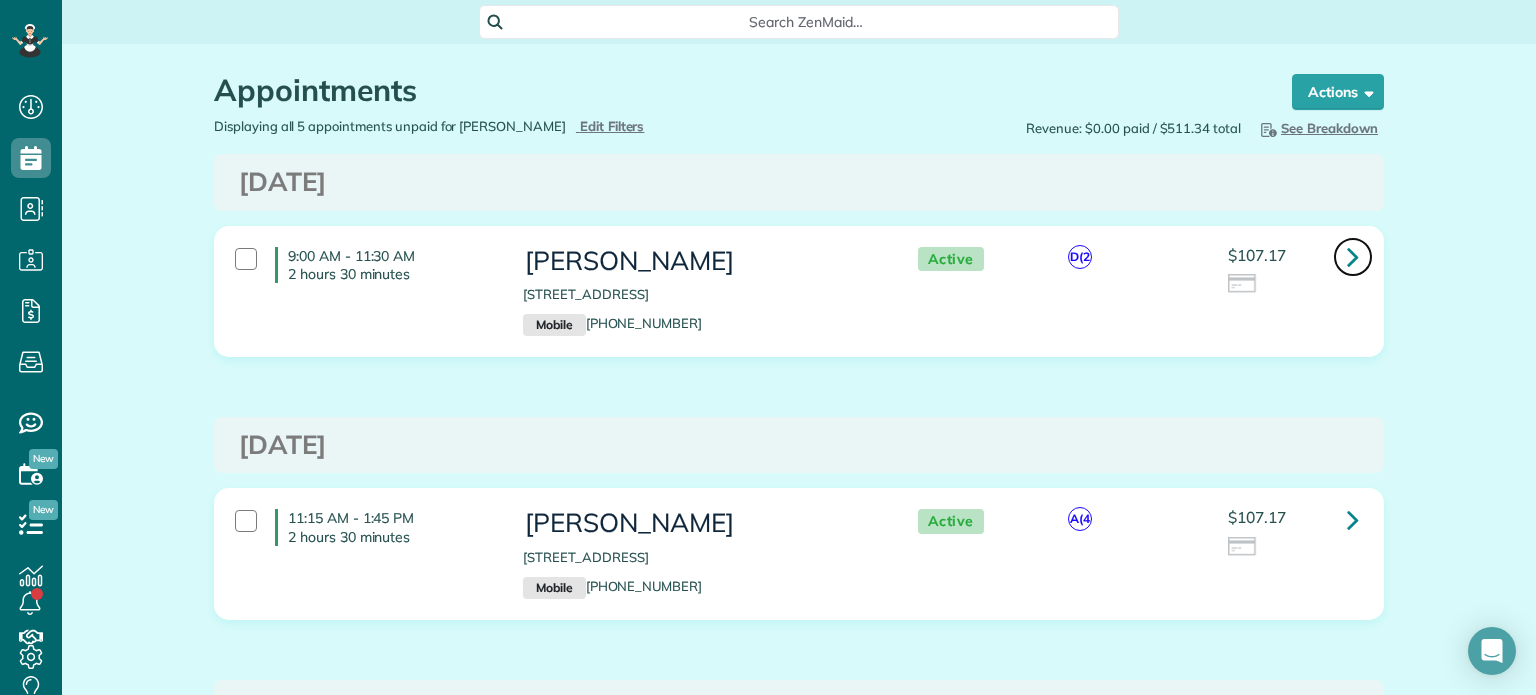 click at bounding box center [1353, 256] 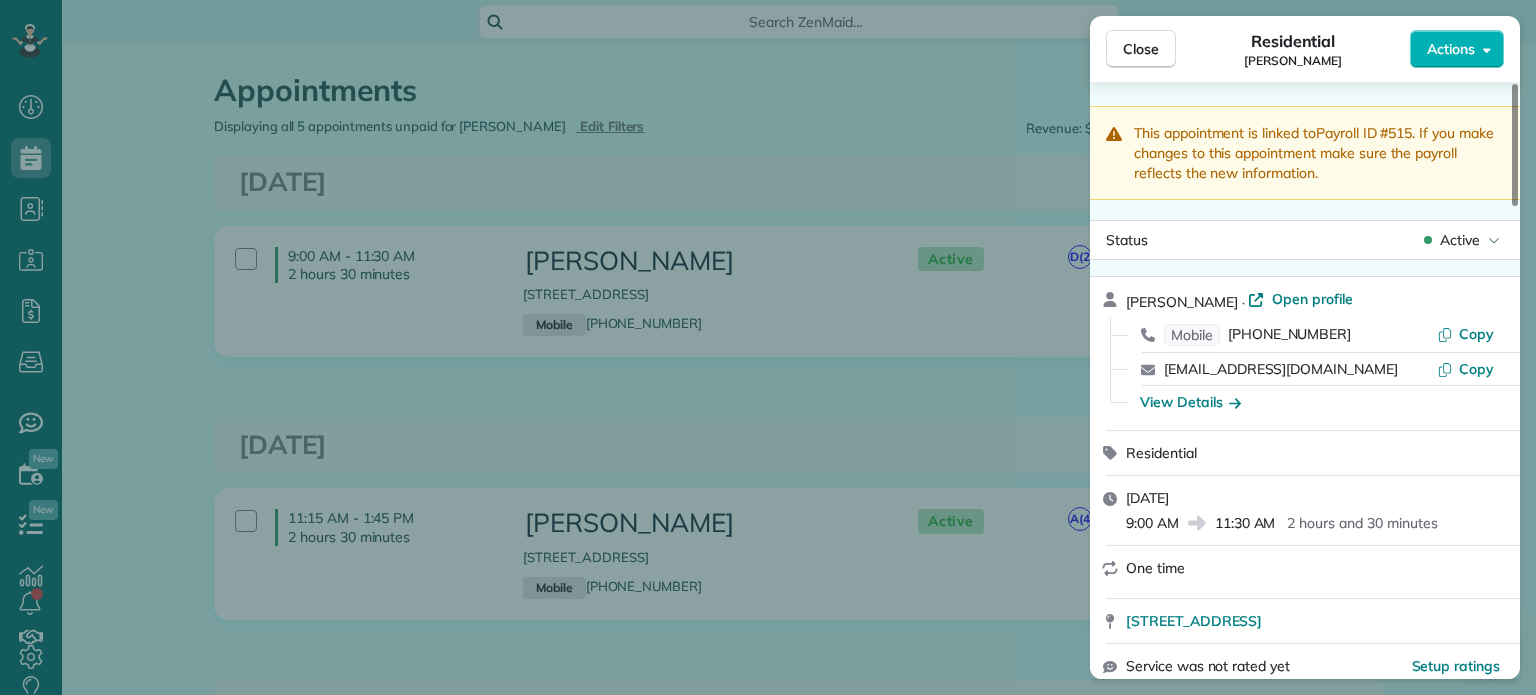 drag, startPoint x: 1529, startPoint y: 191, endPoint x: 1530, endPoint y: 276, distance: 85.00588 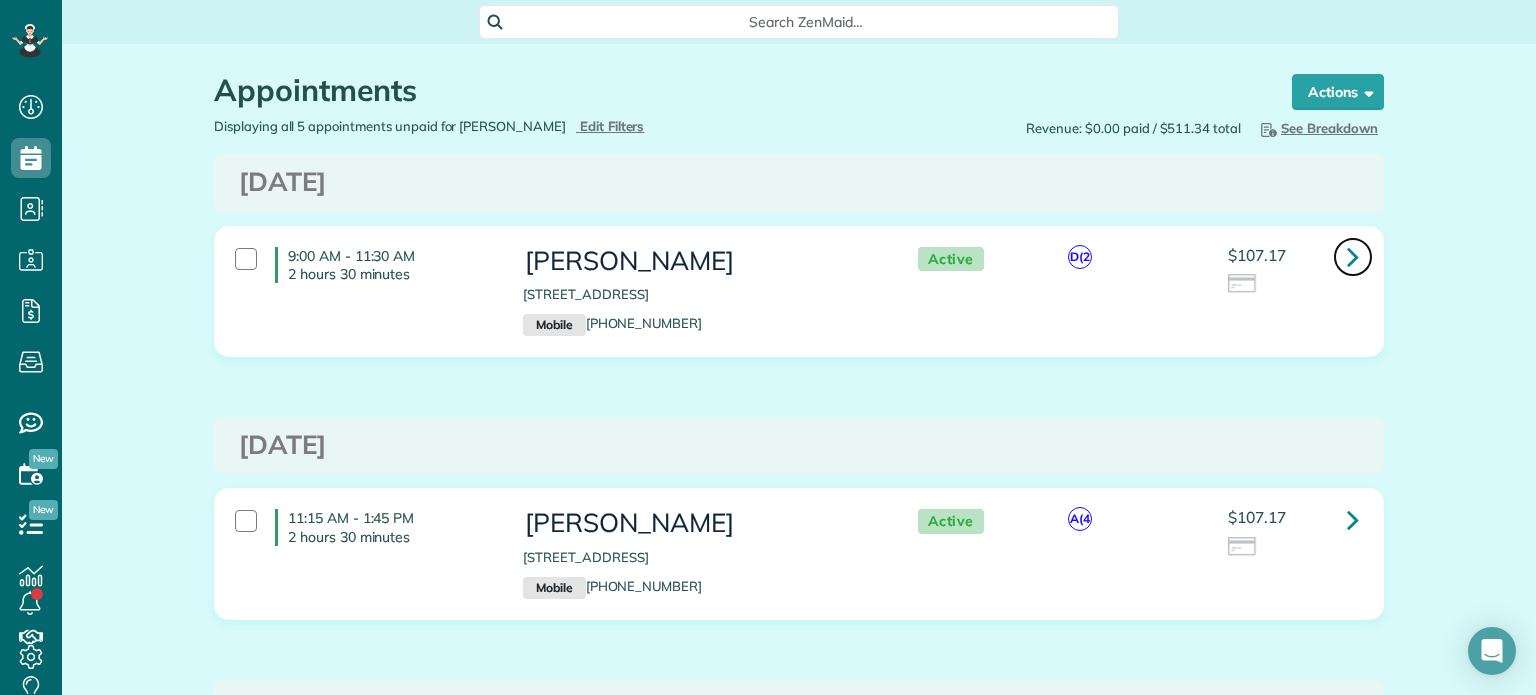 click at bounding box center [1353, 256] 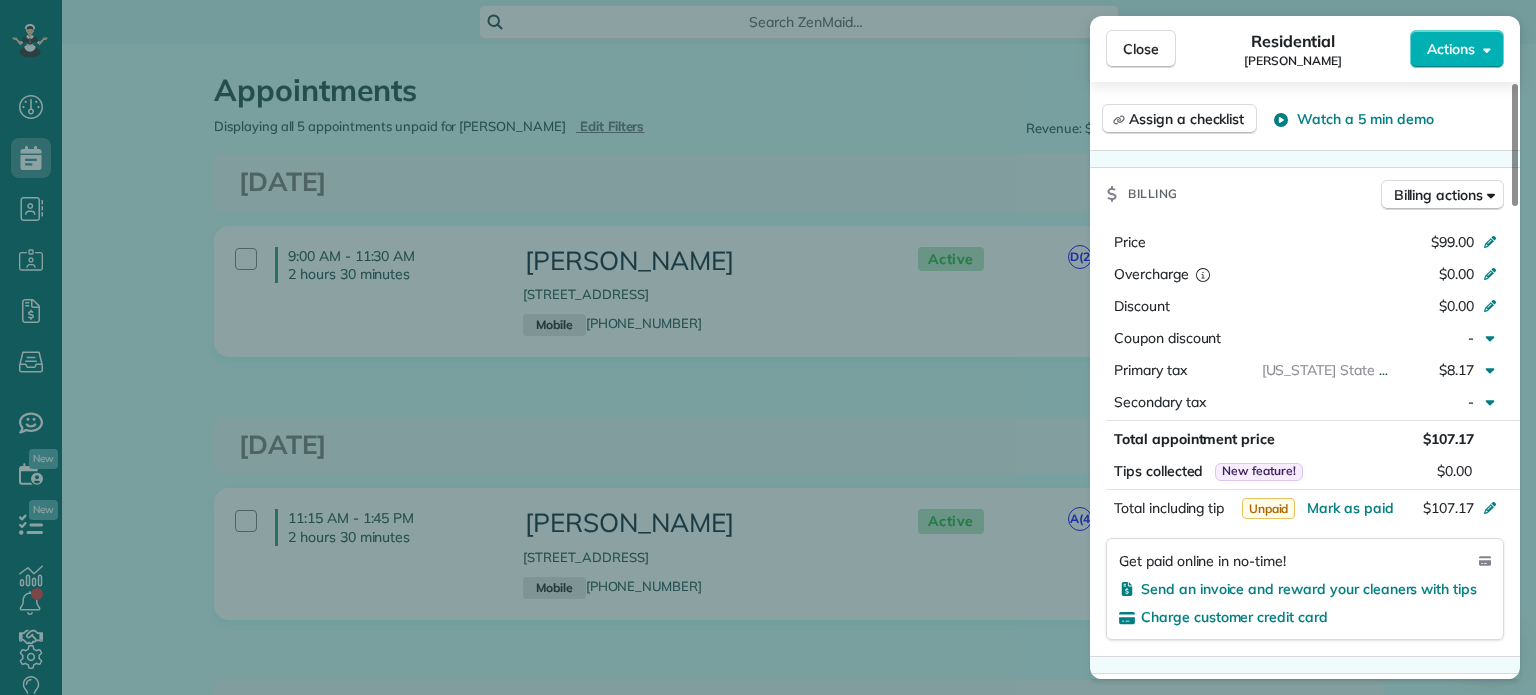 scroll, scrollTop: 877, scrollLeft: 0, axis: vertical 